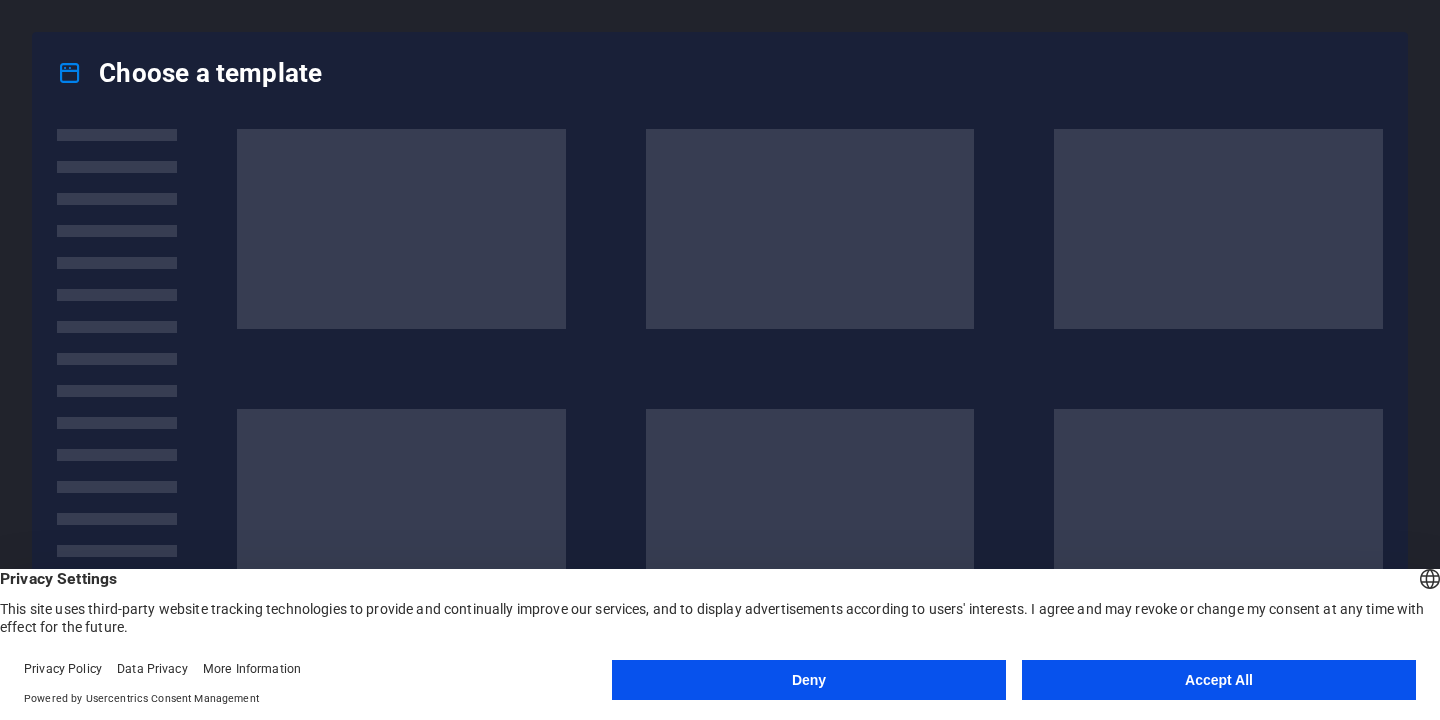 scroll, scrollTop: 0, scrollLeft: 0, axis: both 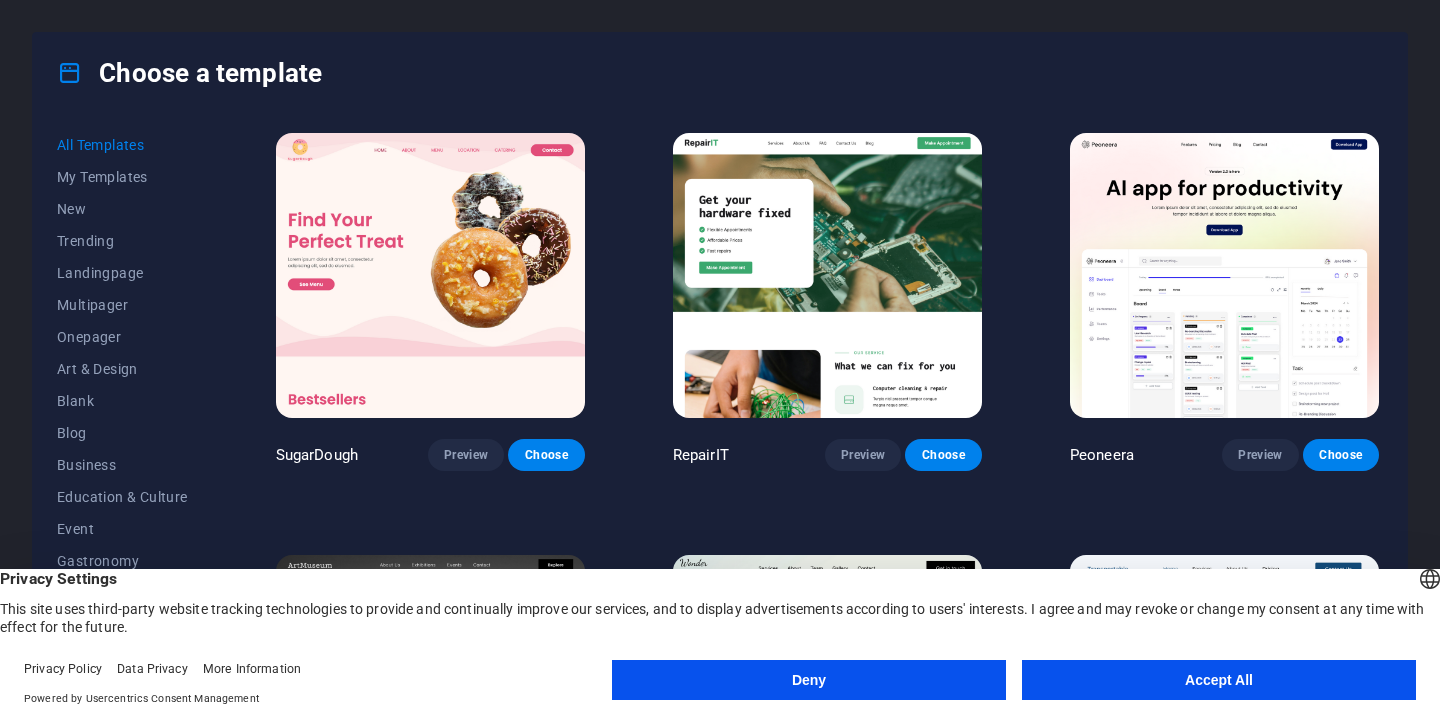 click on "Deny" at bounding box center [809, 680] 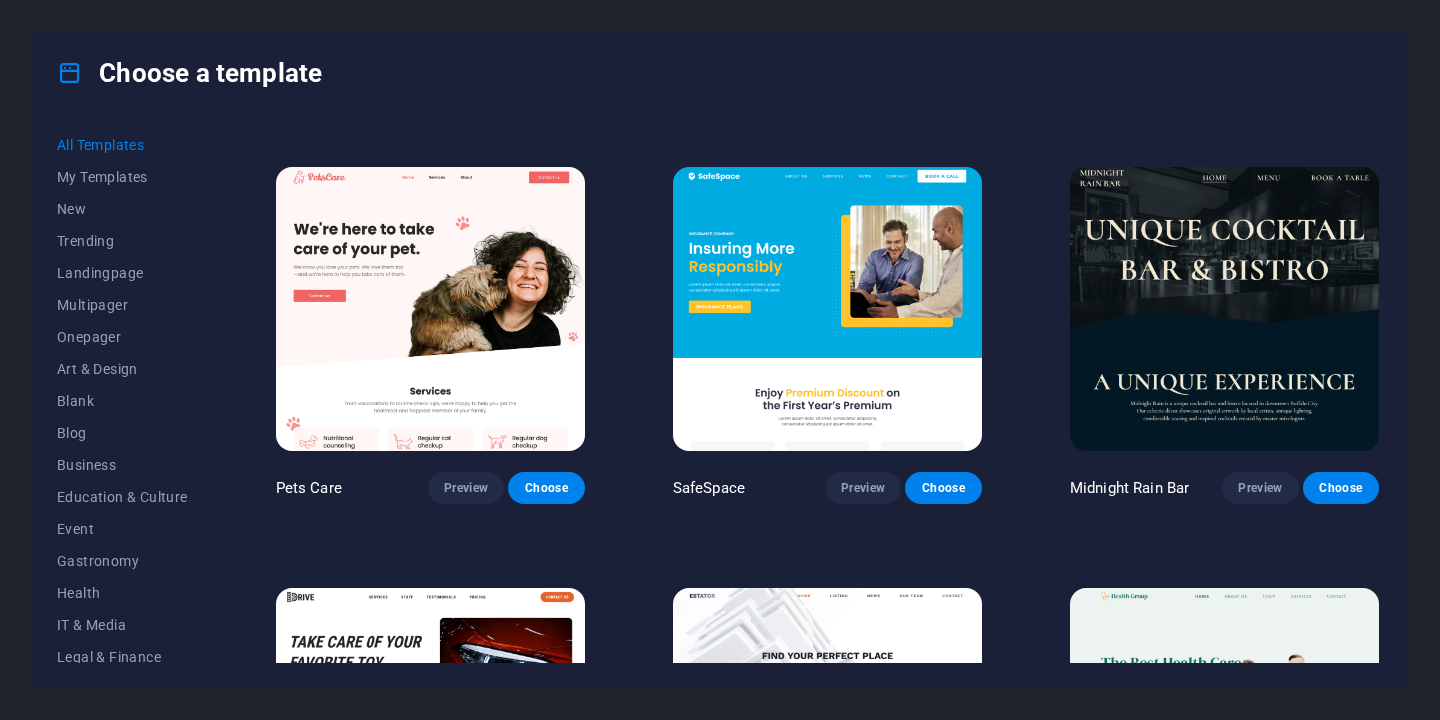scroll, scrollTop: 3342, scrollLeft: 0, axis: vertical 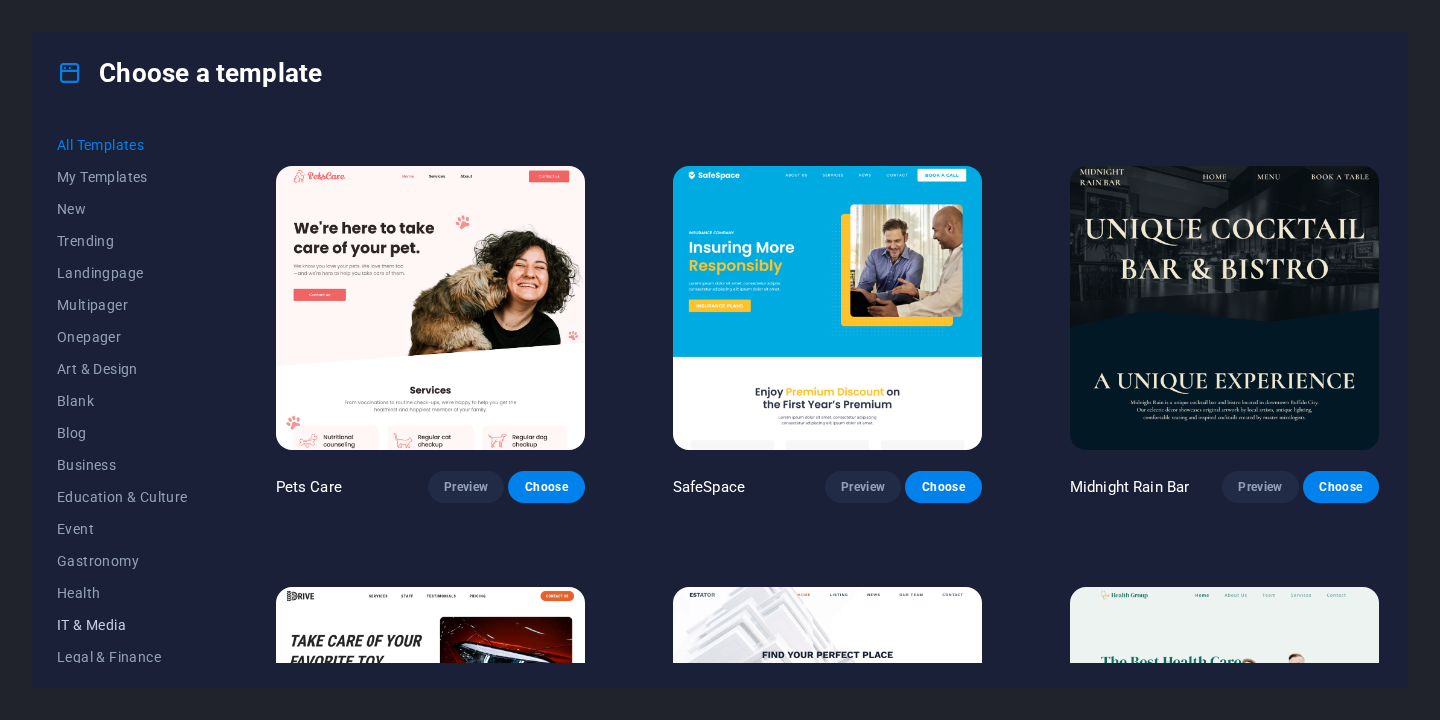 click on "IT & Media" at bounding box center (122, 625) 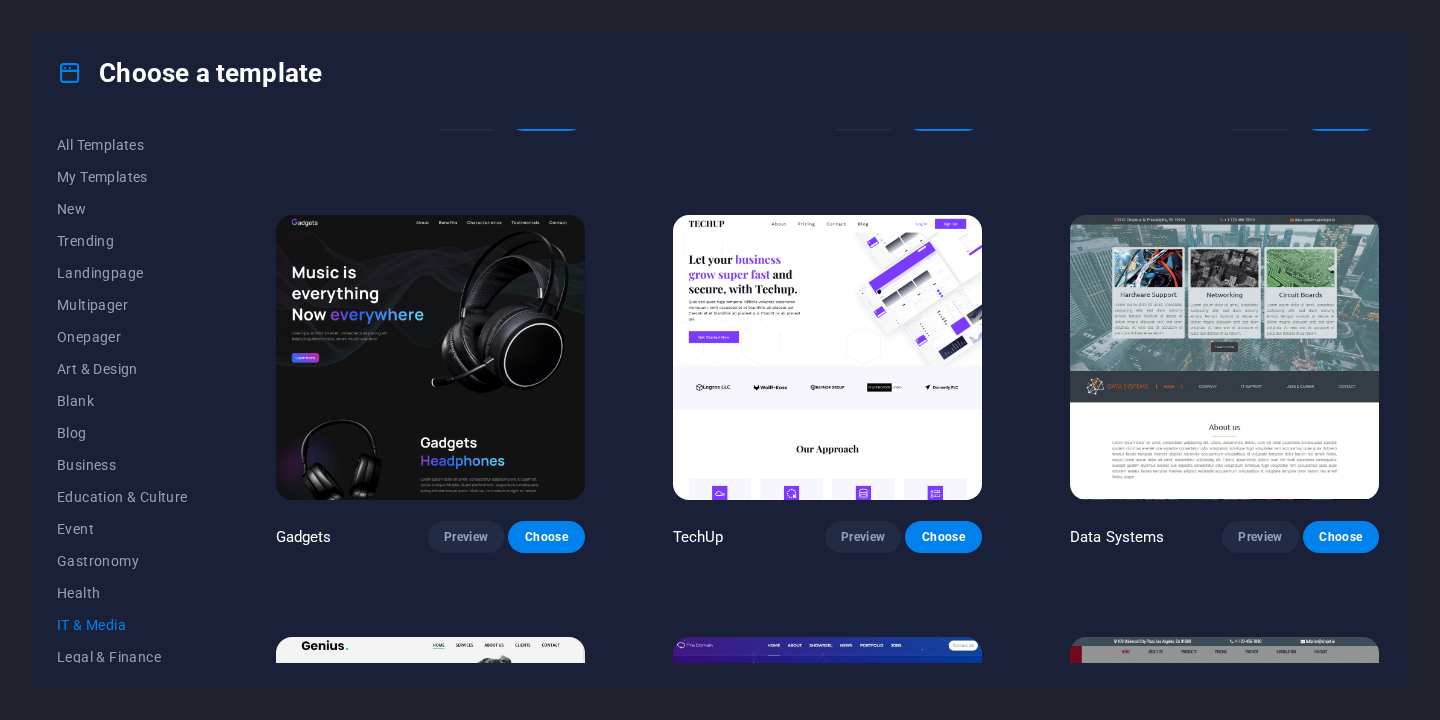 scroll, scrollTop: 338, scrollLeft: 0, axis: vertical 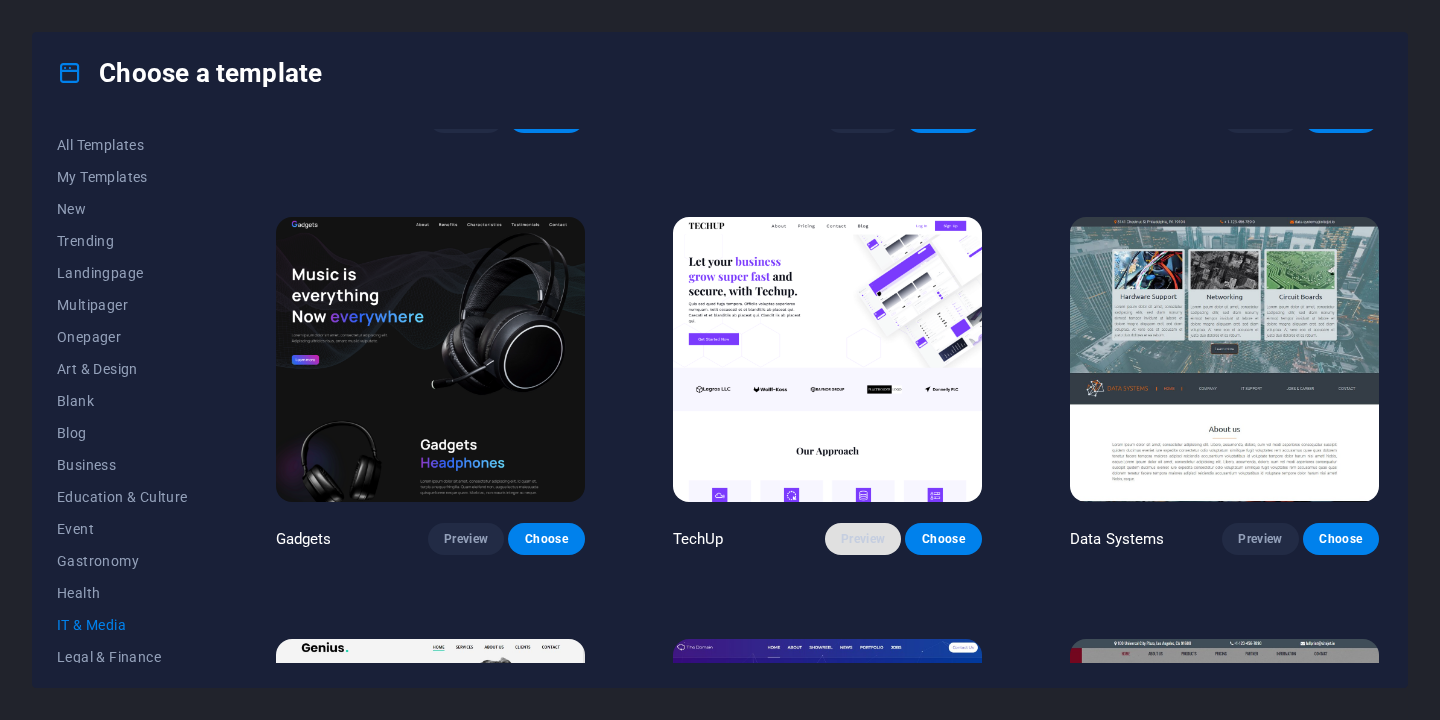 click on "Preview" at bounding box center (863, 539) 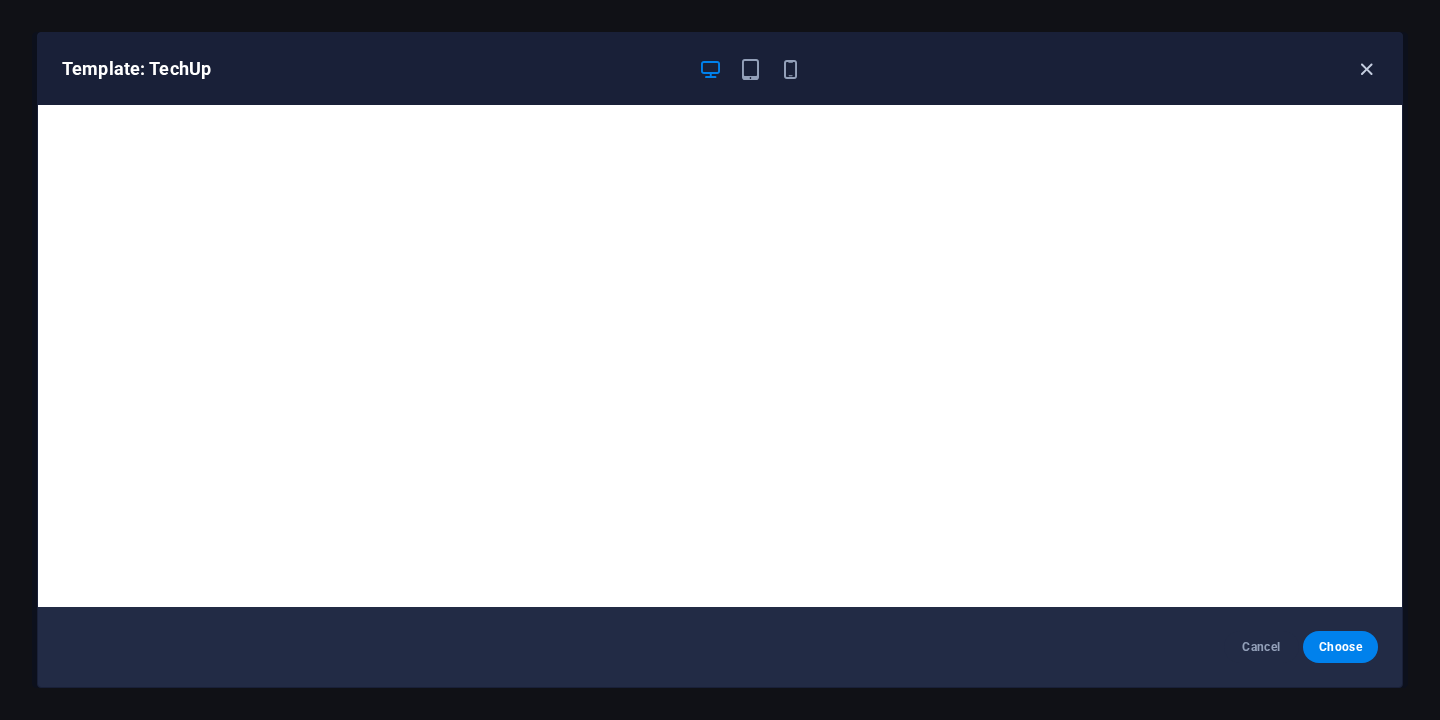click at bounding box center (1366, 69) 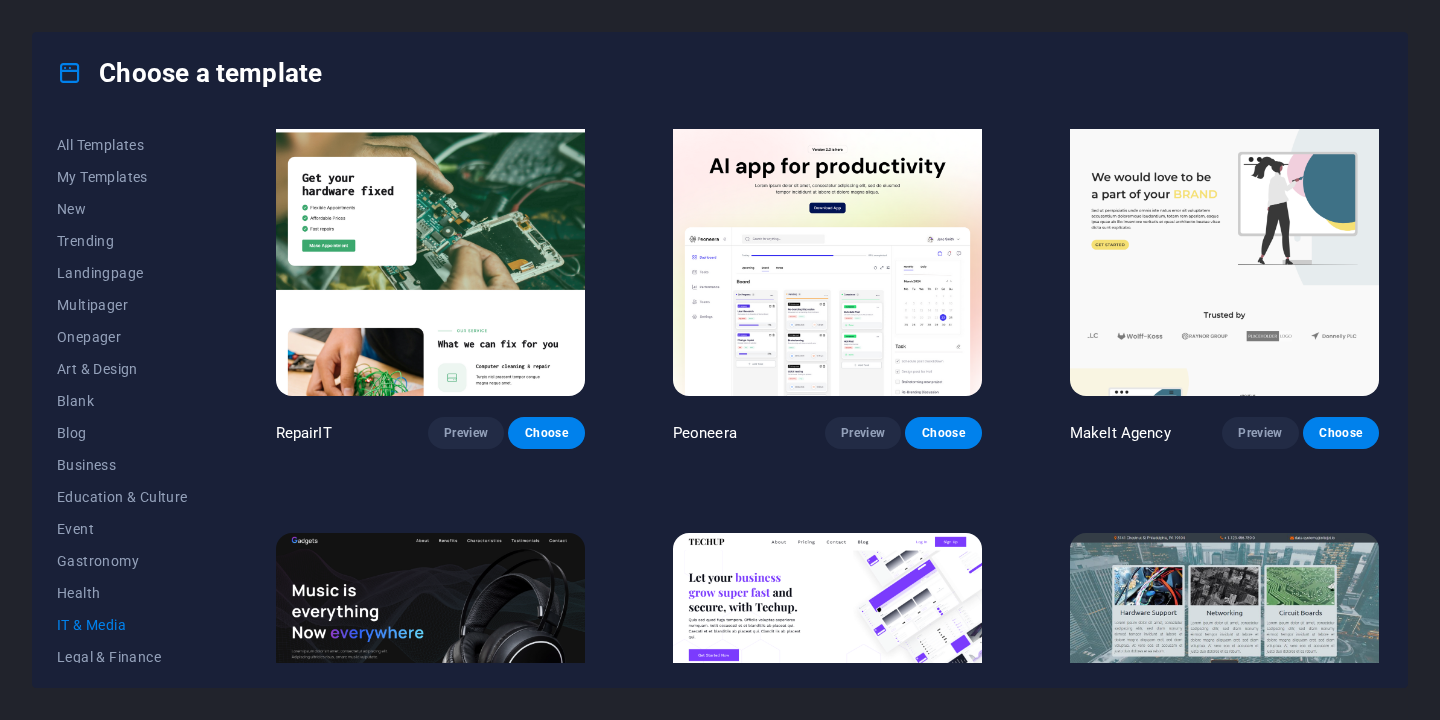 scroll, scrollTop: 0, scrollLeft: 0, axis: both 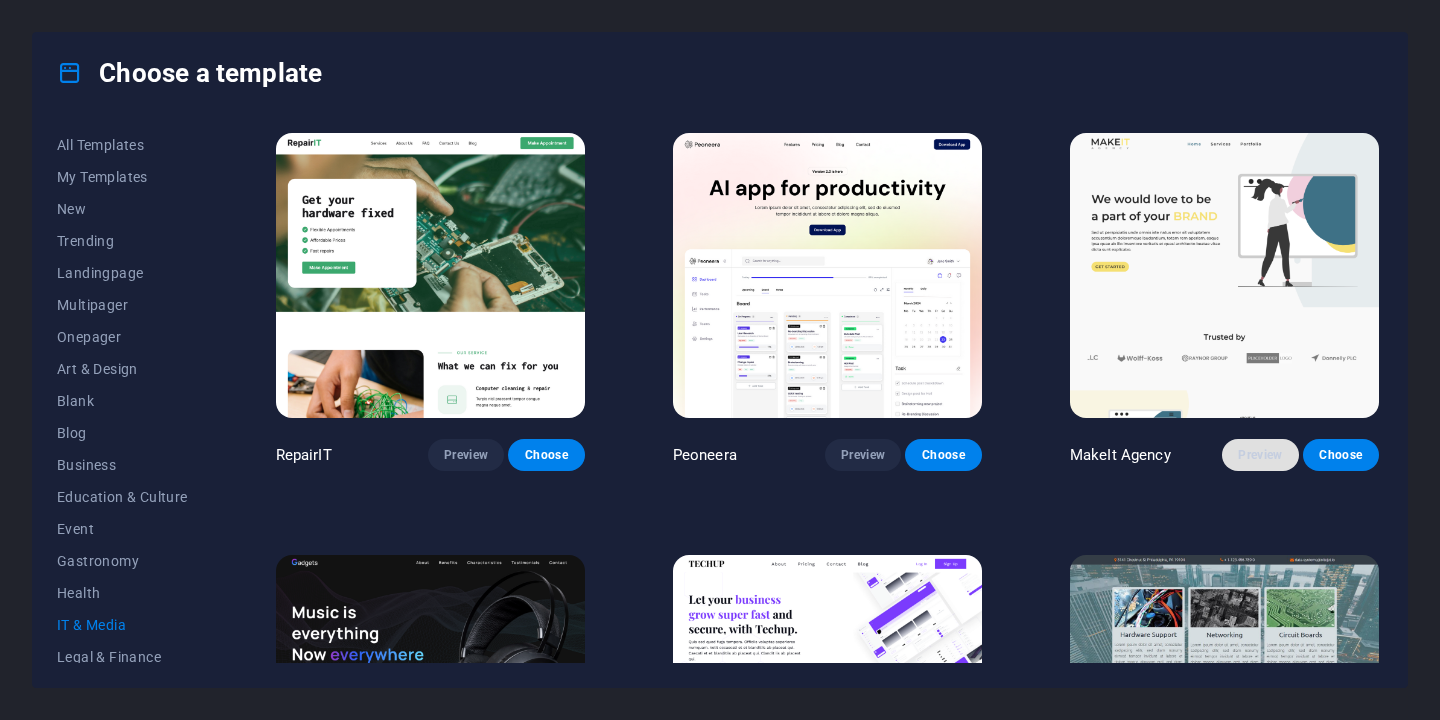 click on "Preview" at bounding box center [1260, 455] 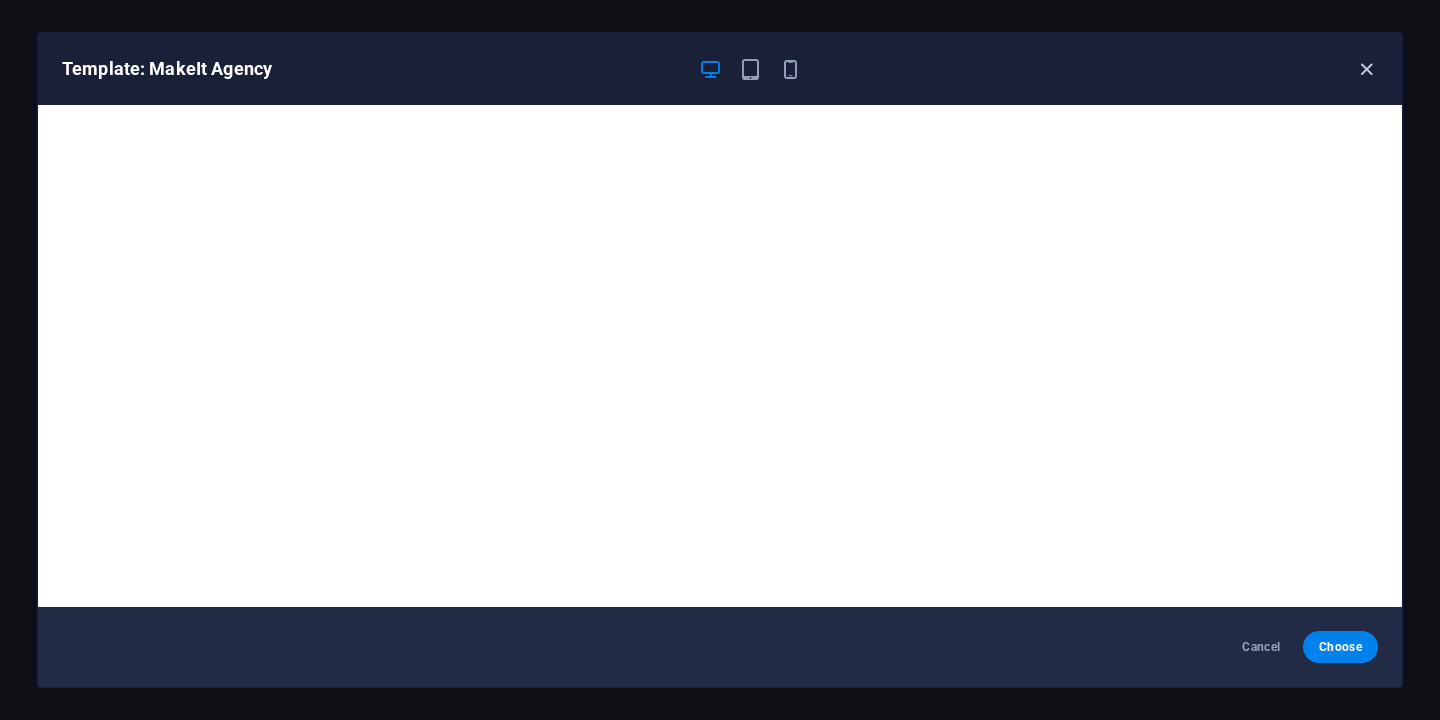 click at bounding box center (1366, 69) 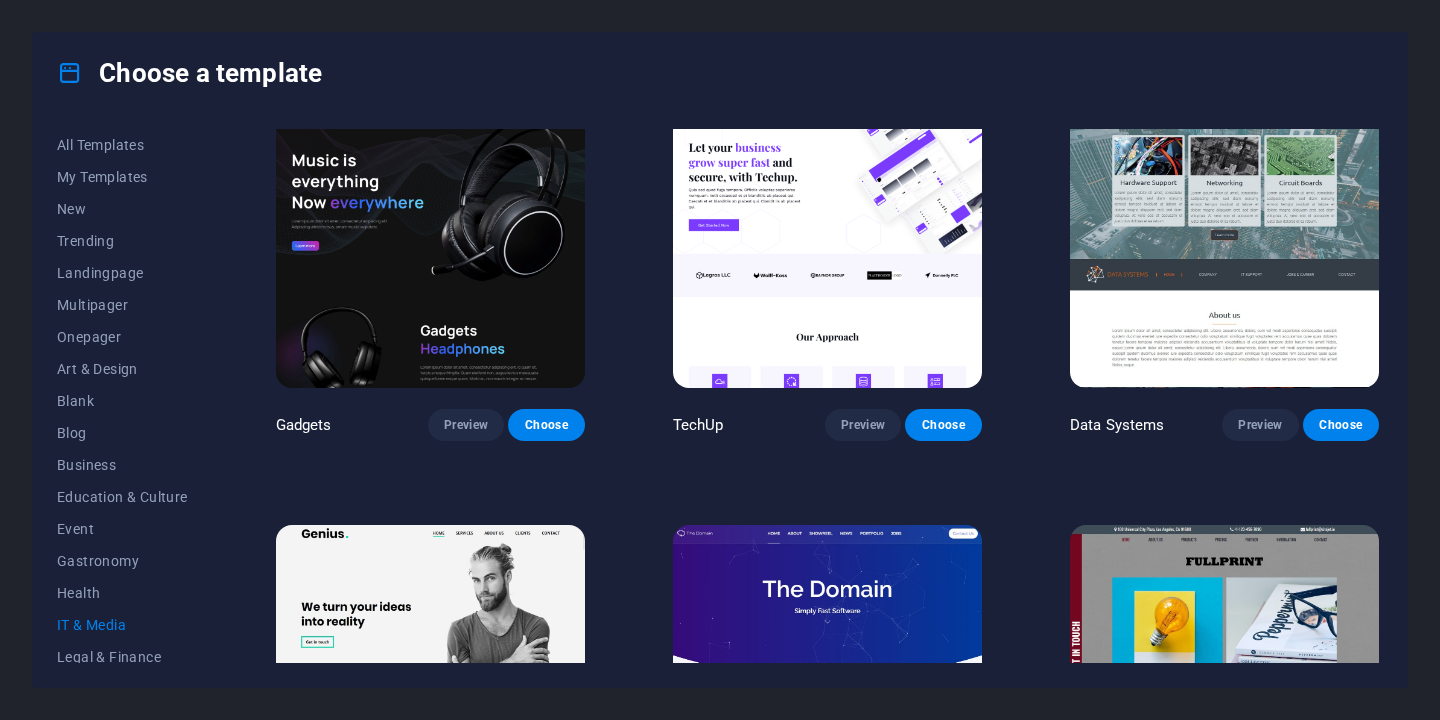 scroll, scrollTop: 455, scrollLeft: 0, axis: vertical 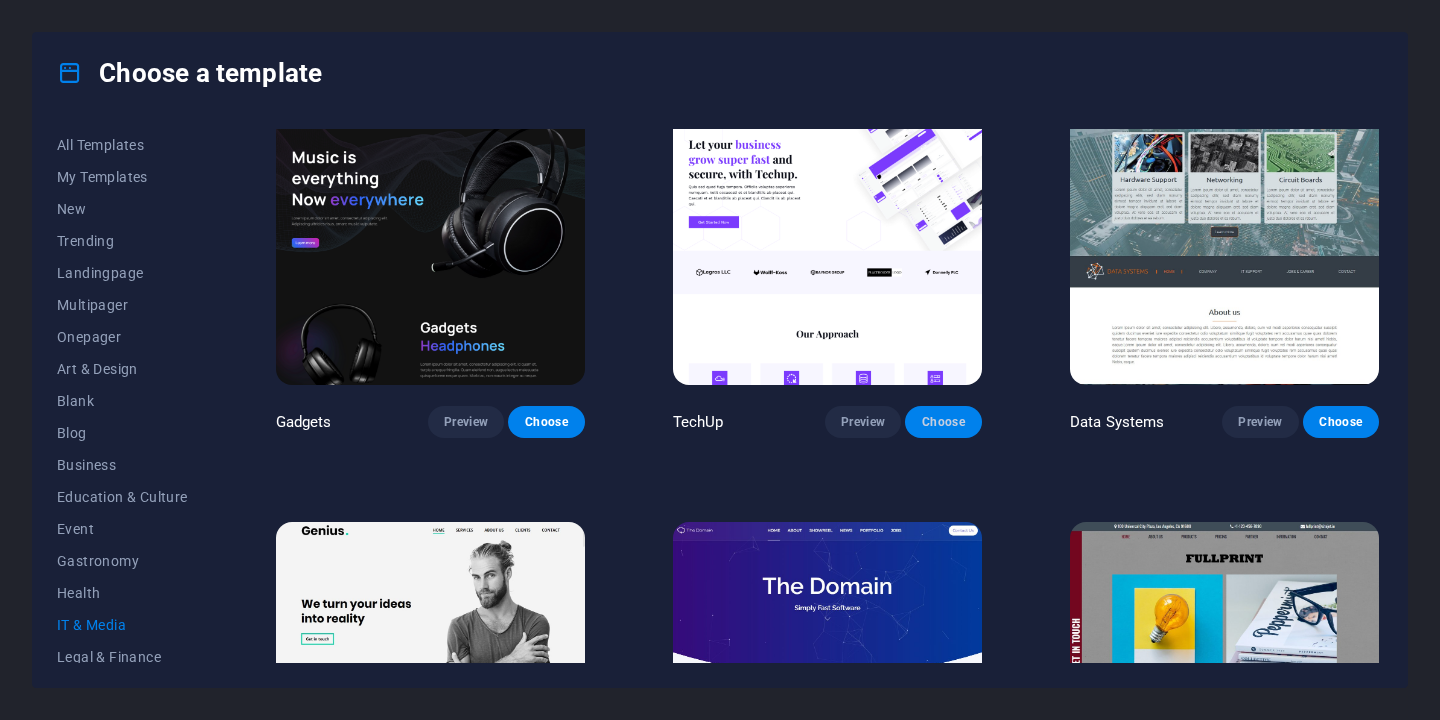 click on "Choose" at bounding box center [943, 422] 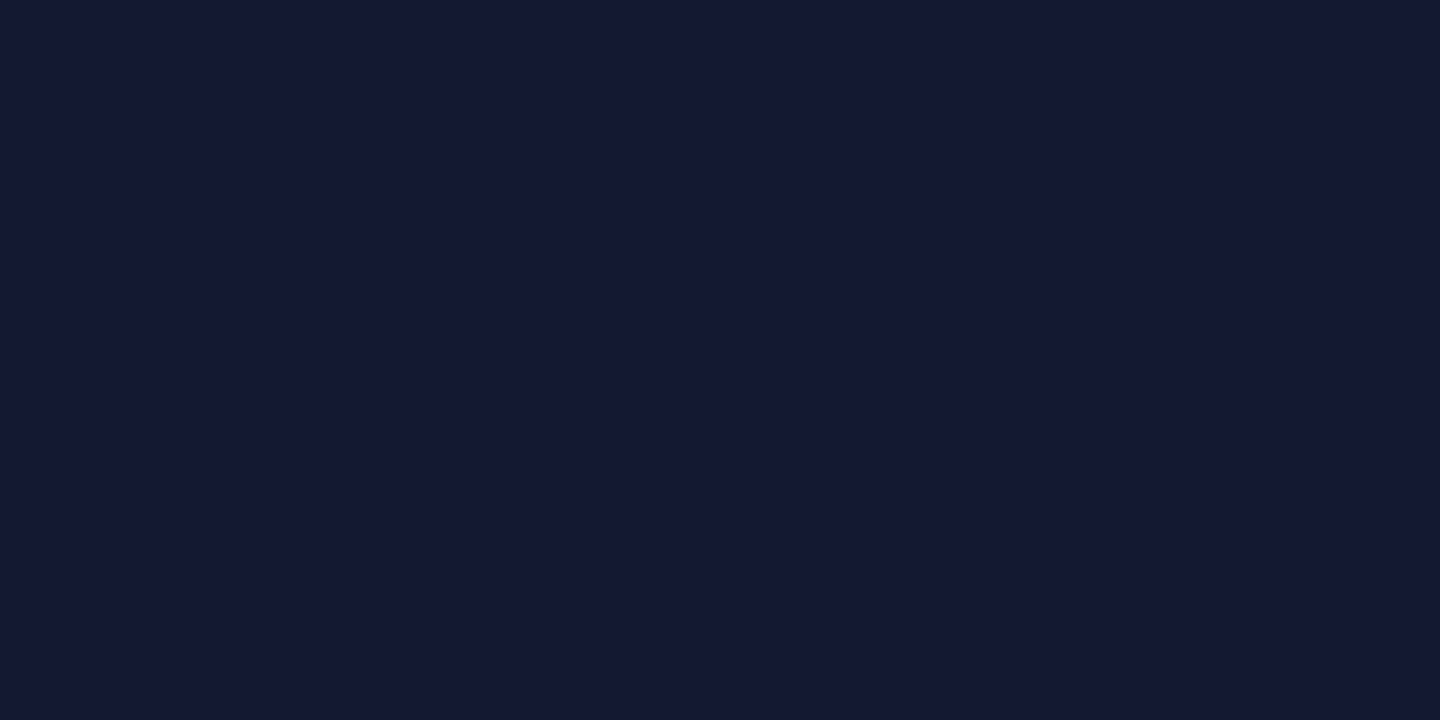 scroll, scrollTop: 0, scrollLeft: 0, axis: both 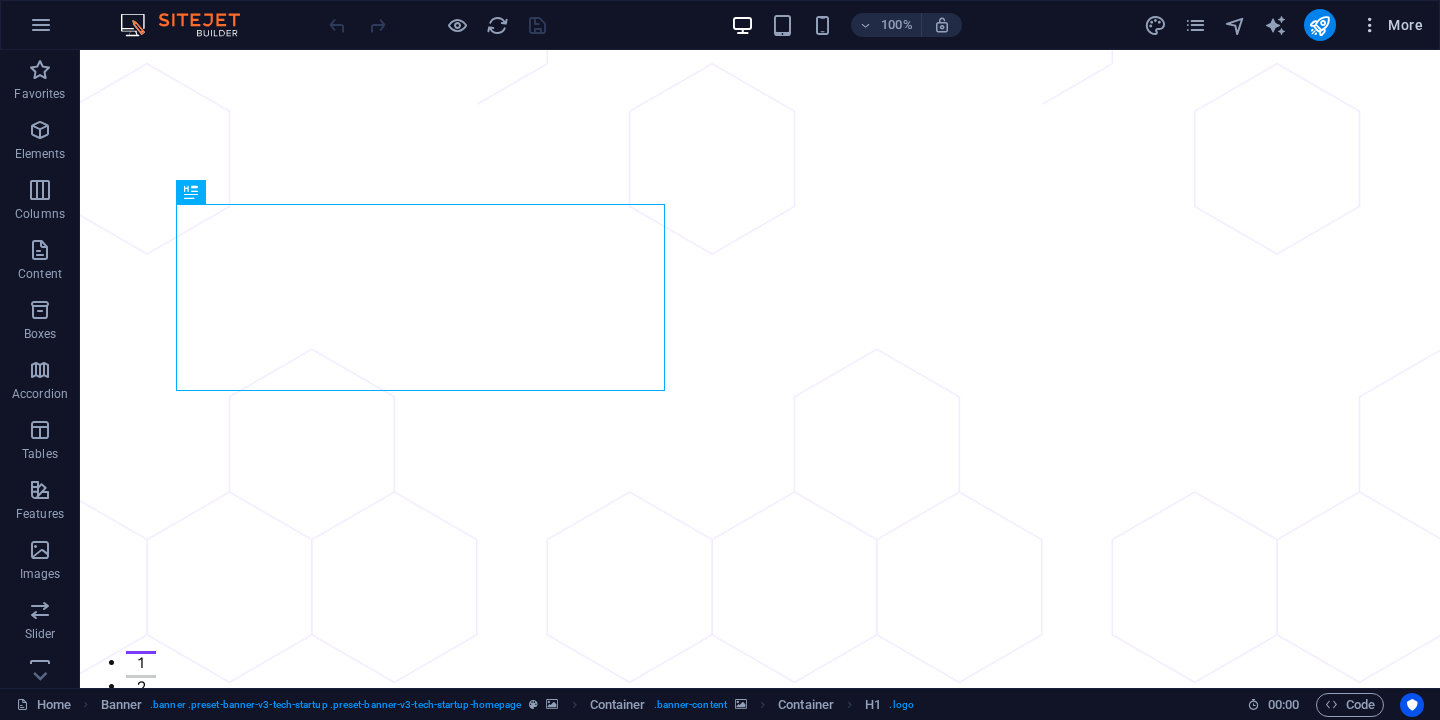 click at bounding box center [1370, 25] 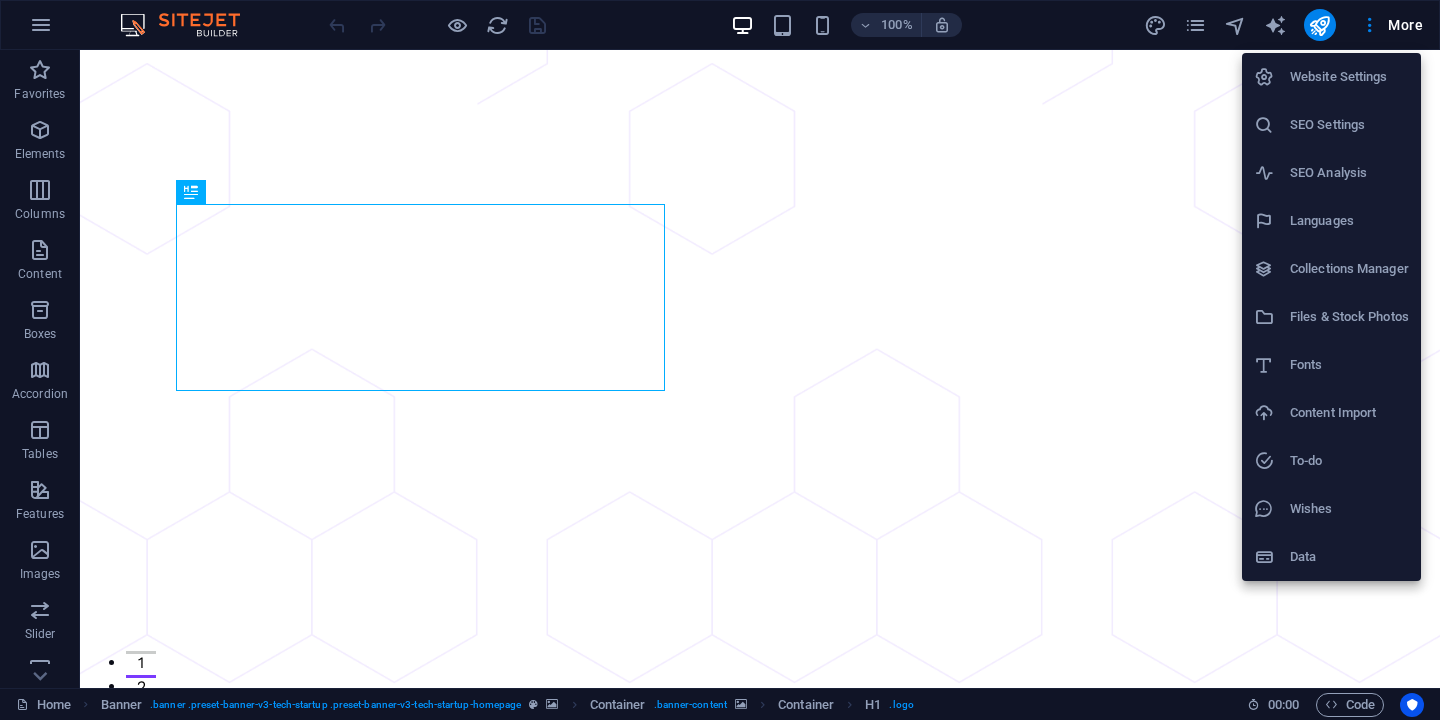 click on "Website Settings" at bounding box center [1349, 77] 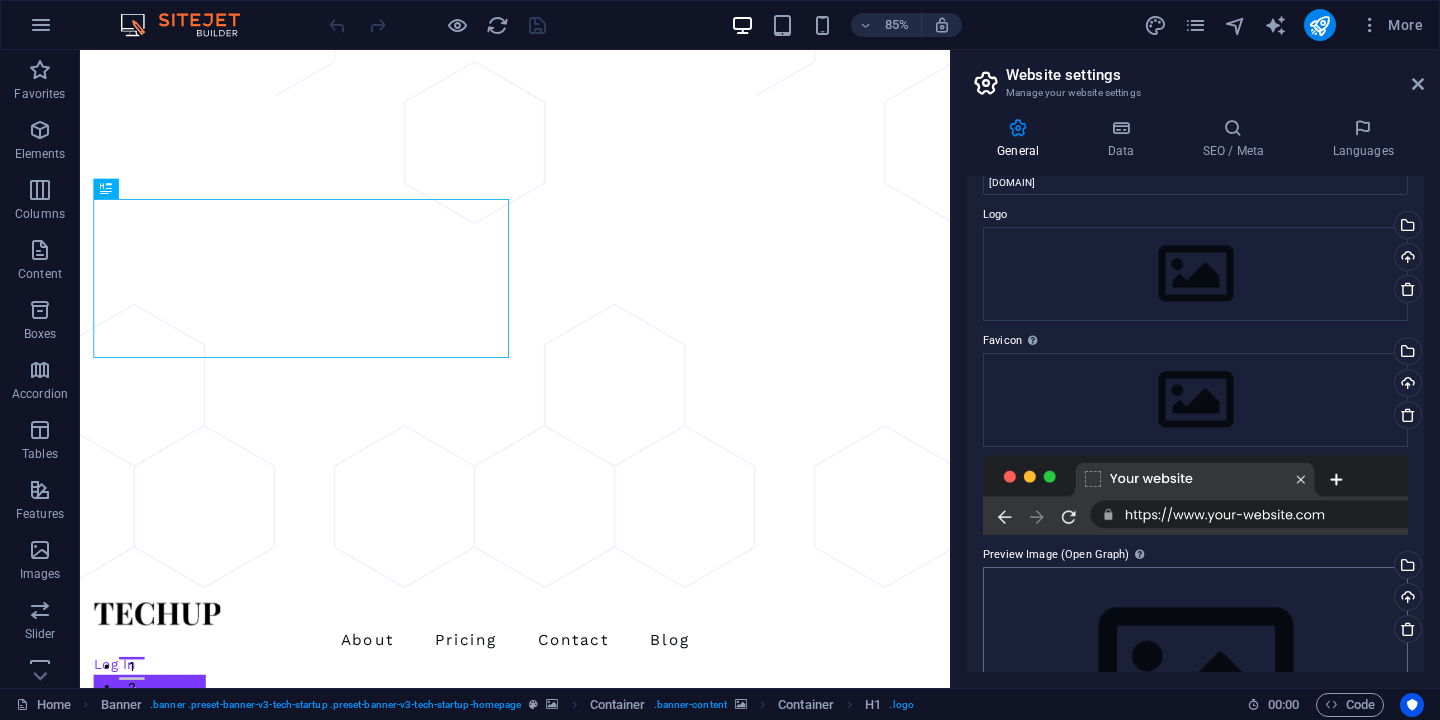 scroll, scrollTop: 0, scrollLeft: 0, axis: both 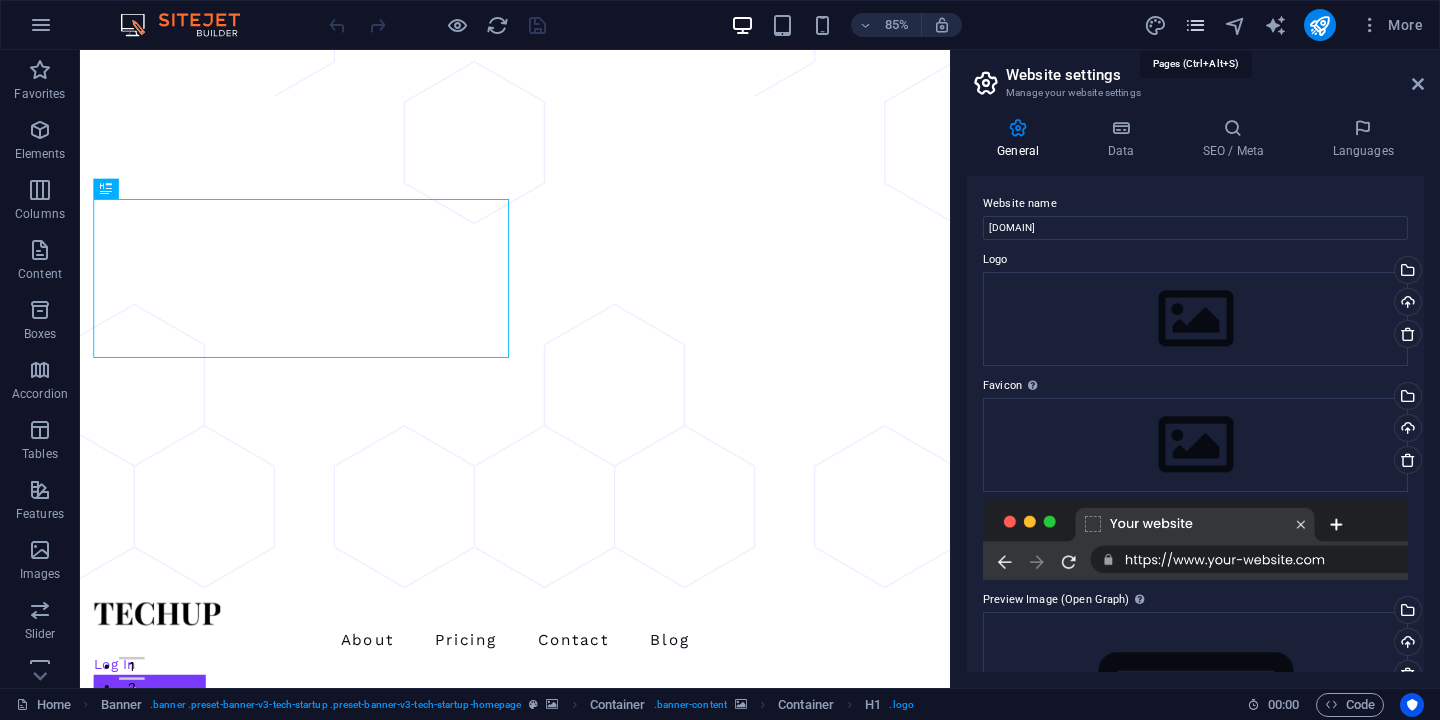 click at bounding box center (1195, 25) 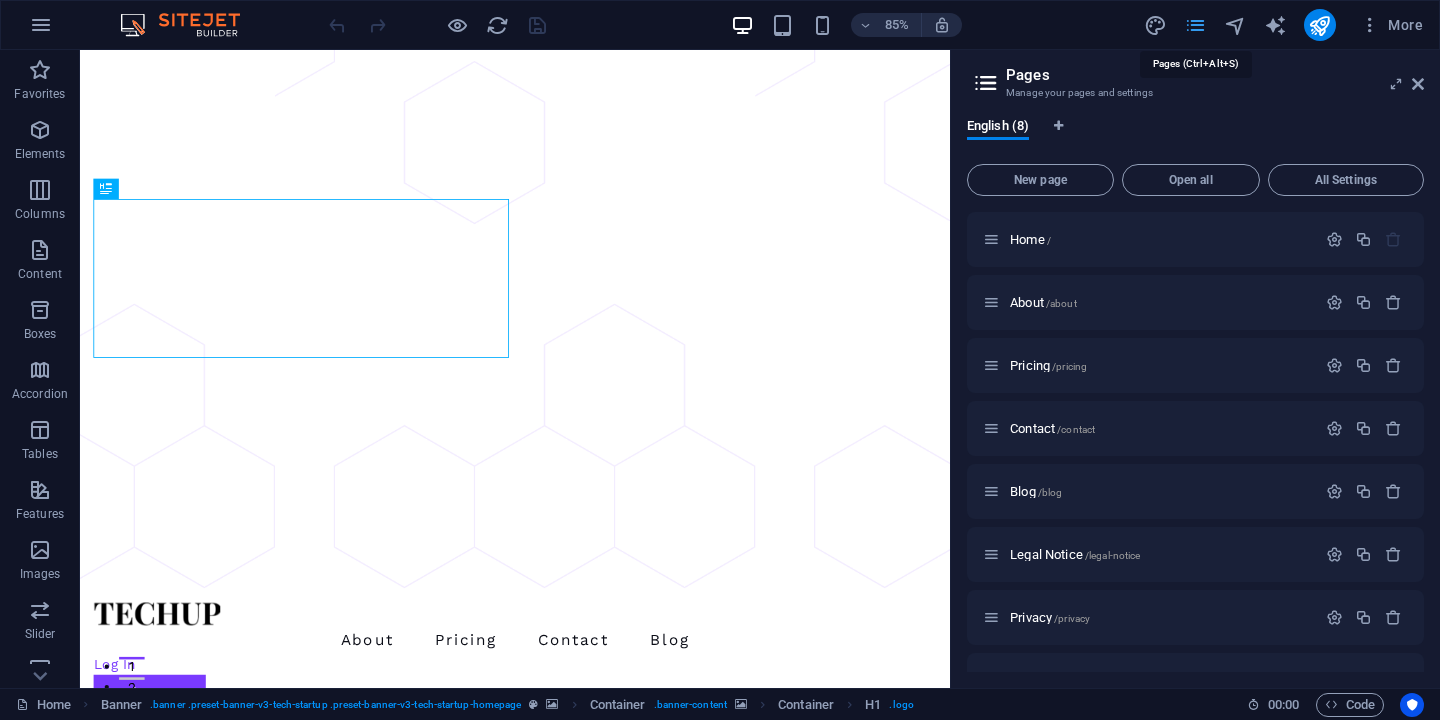 click at bounding box center (1195, 25) 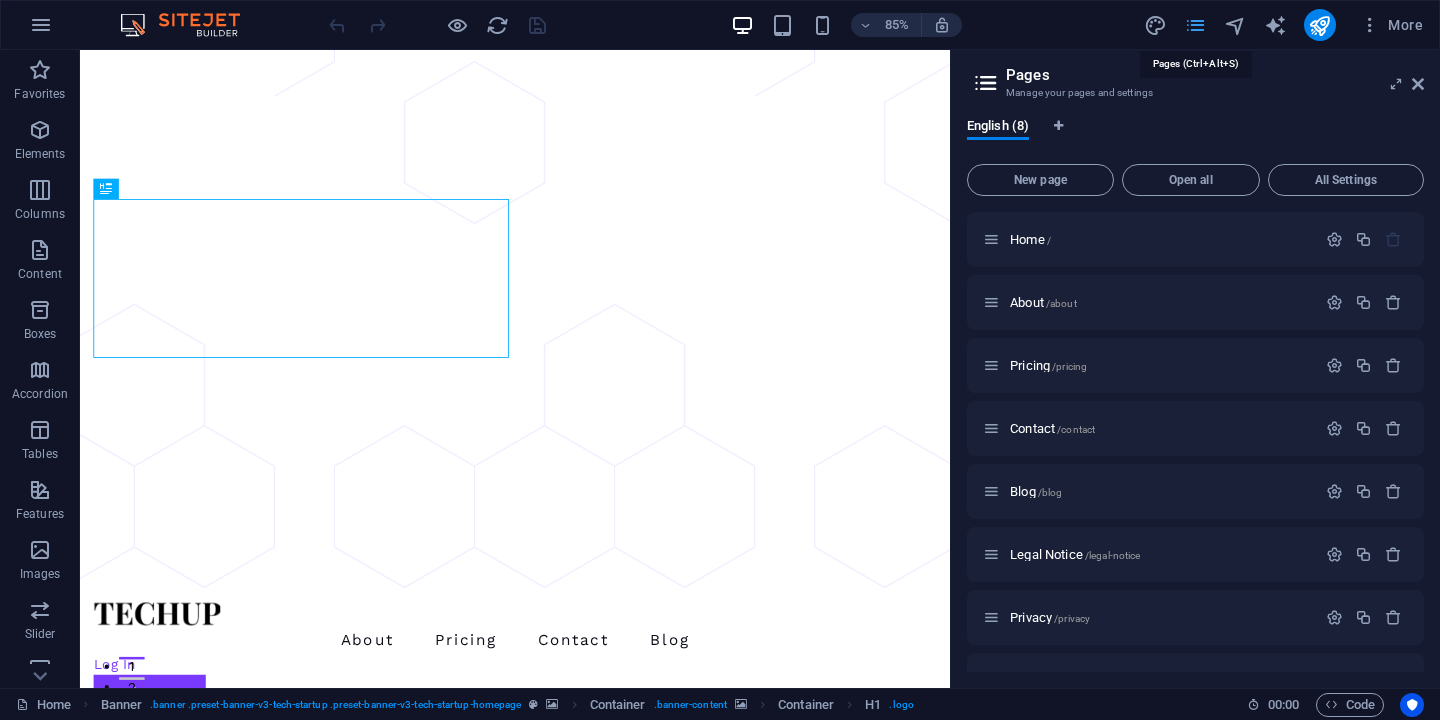 click at bounding box center (1195, 25) 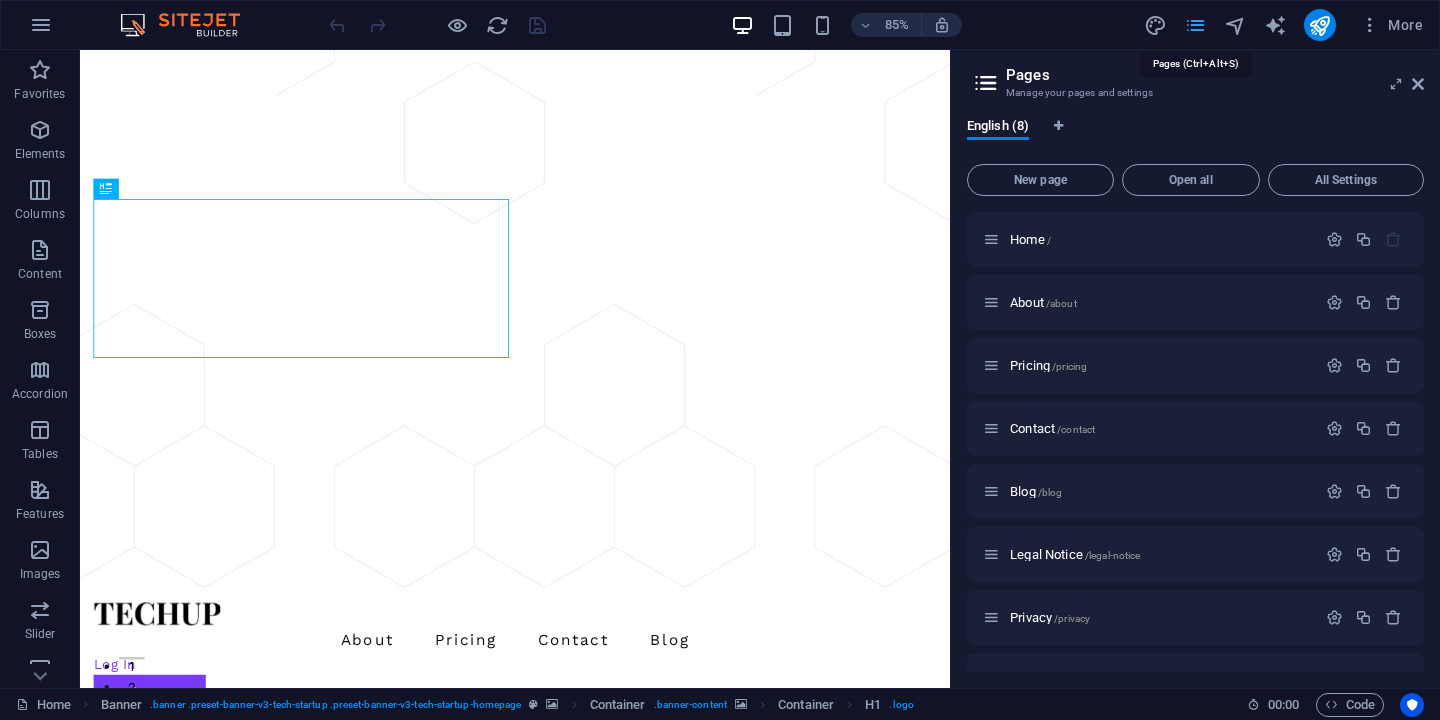 click at bounding box center [1195, 25] 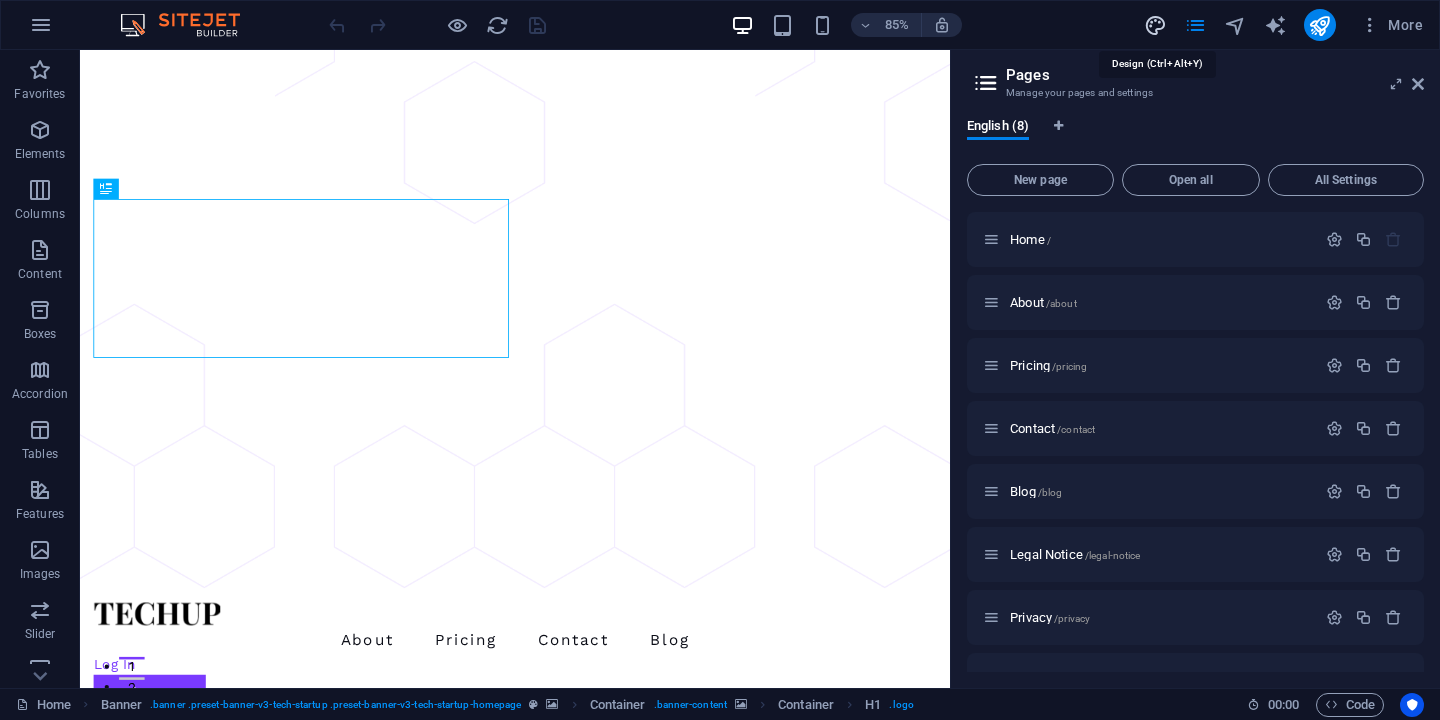 click at bounding box center [1155, 25] 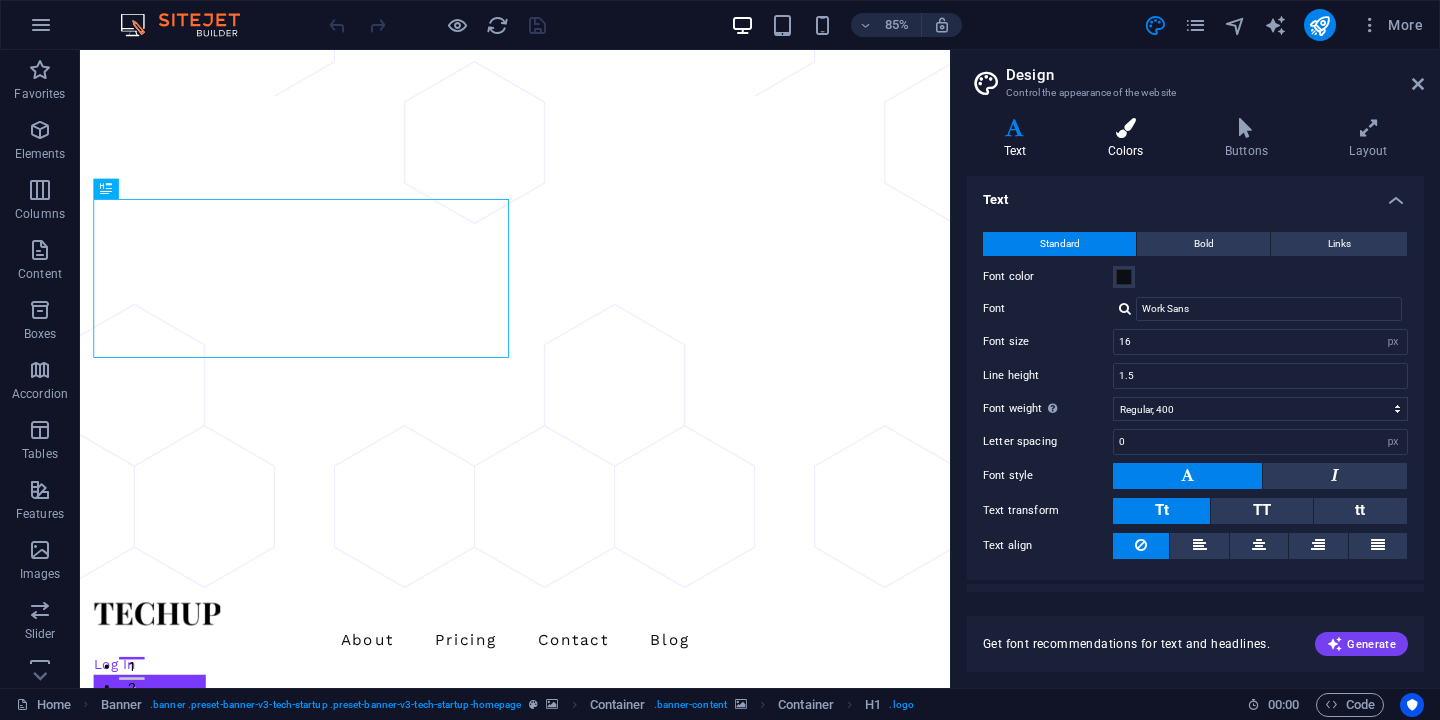 click at bounding box center [1125, 128] 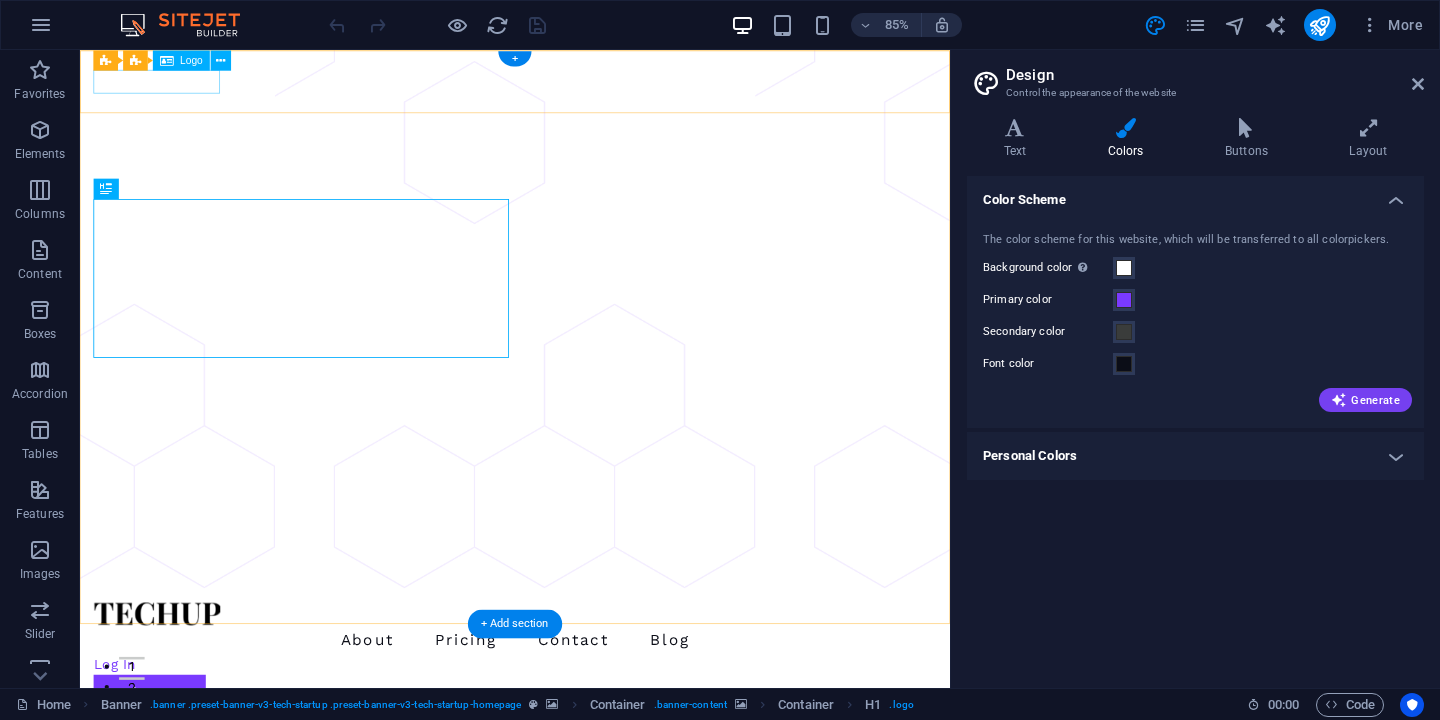 click at bounding box center (592, 713) 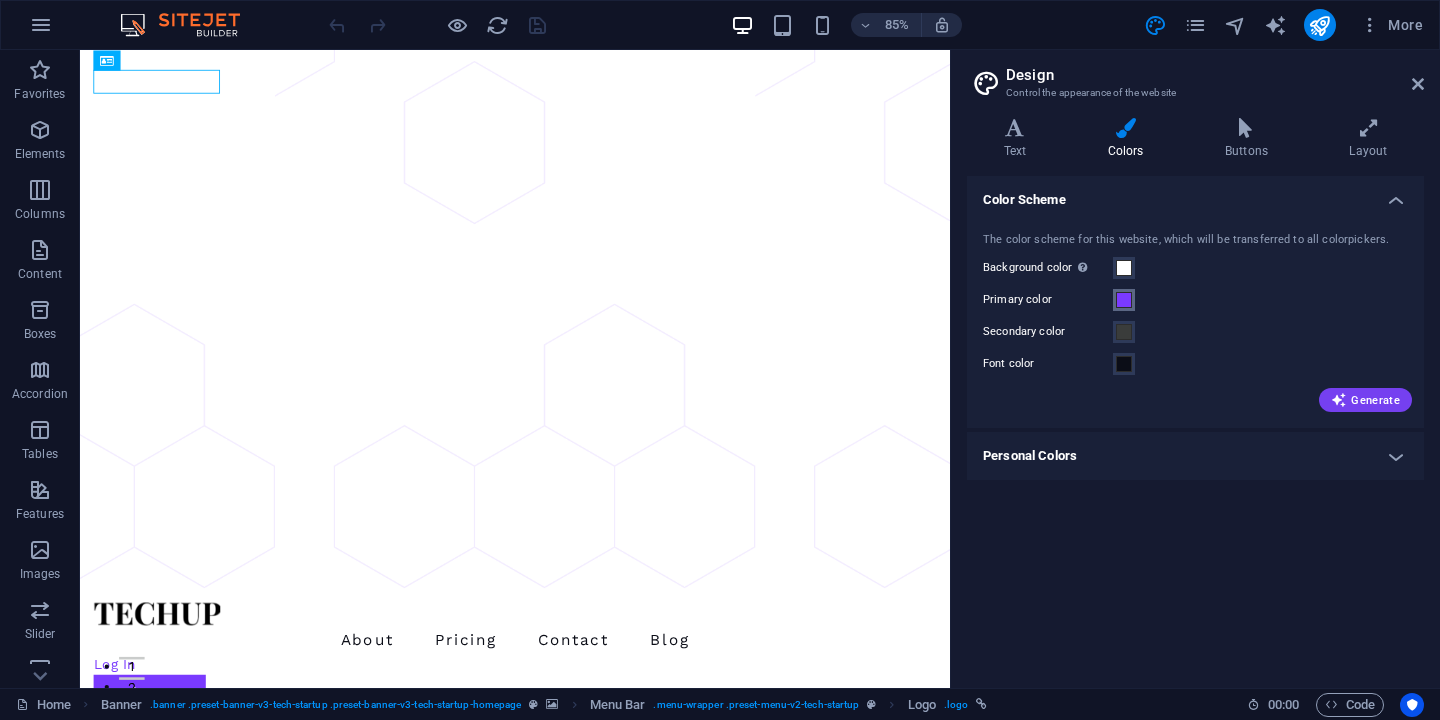 click at bounding box center (1124, 300) 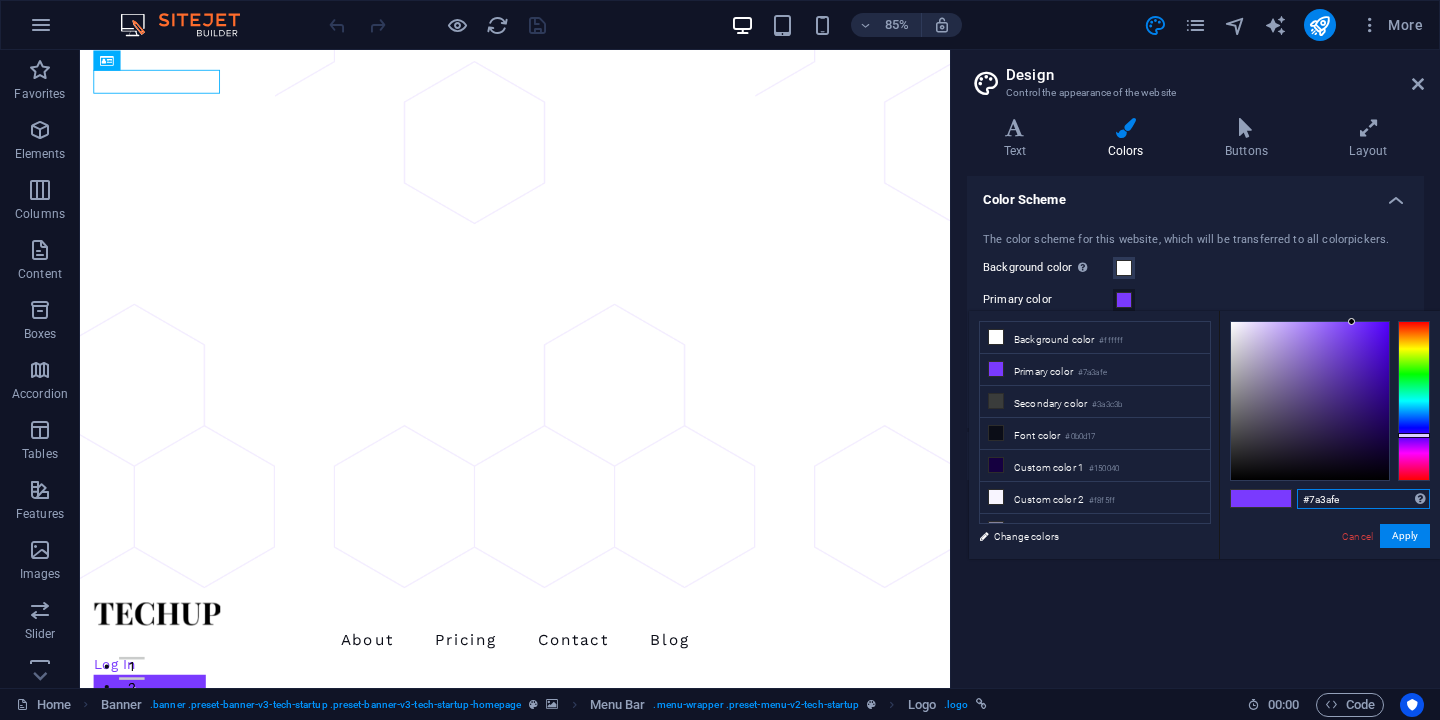 click on "#7a3afe" at bounding box center [1363, 499] 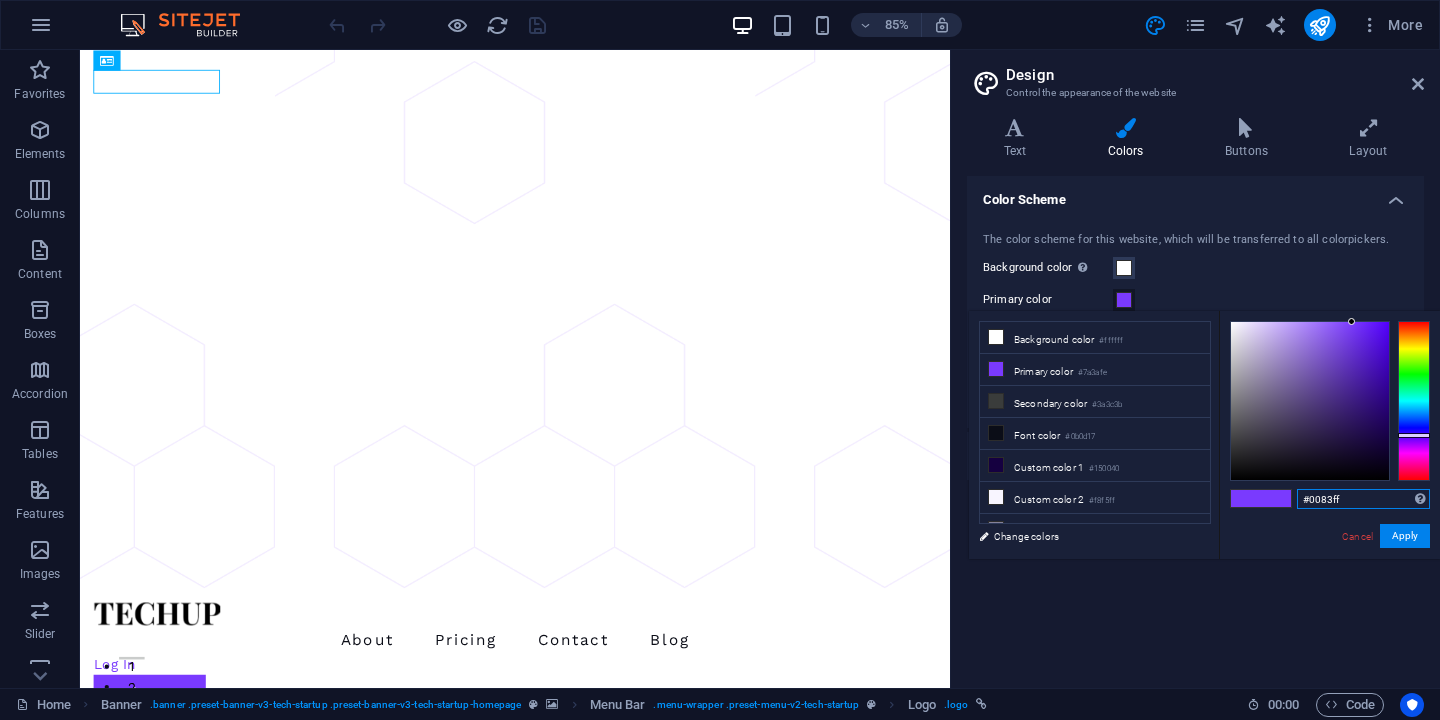 type on "#0083ff" 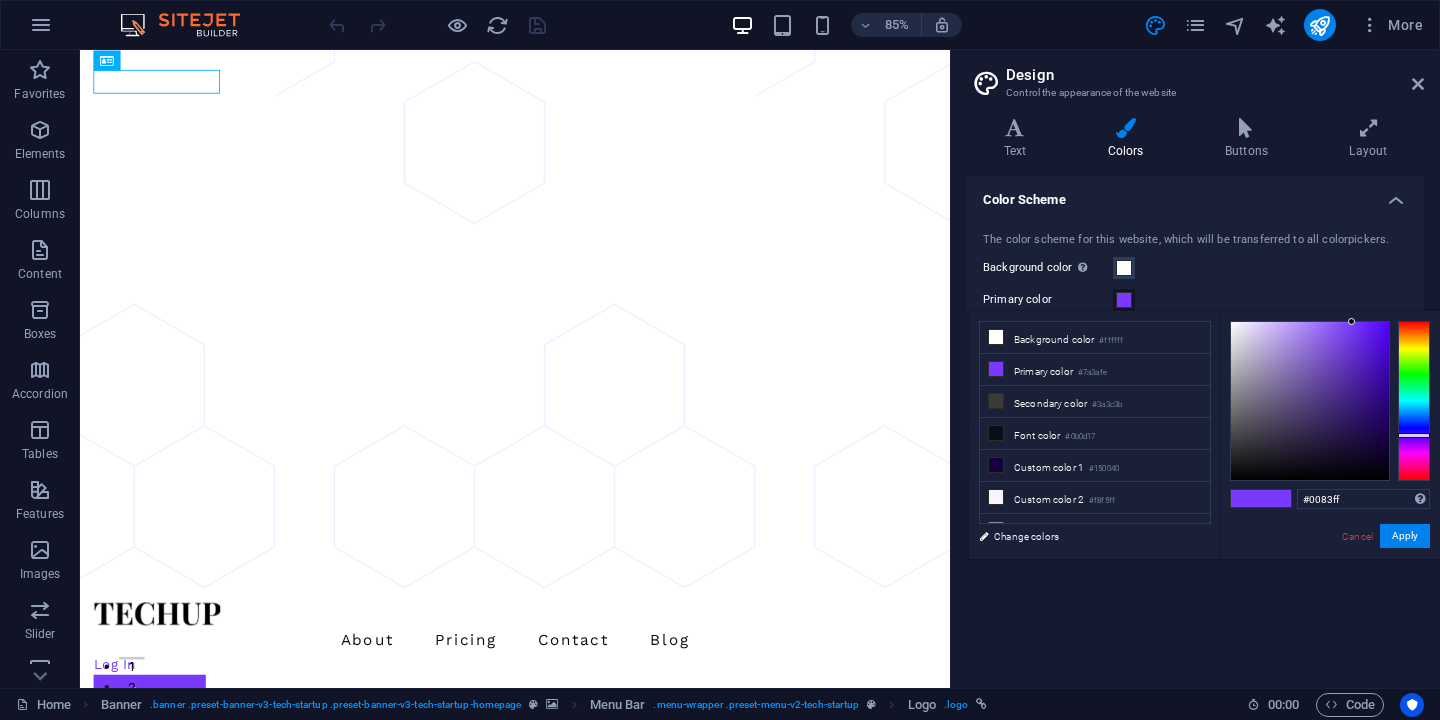 click on "#0083ff Supported formats #0852ed rgb(8, 82, 237) rgba(8, 82, 237, 90%) hsv(221,97,93) hsl(221, 93%, 48%) Cancel Apply" at bounding box center [1329, 580] 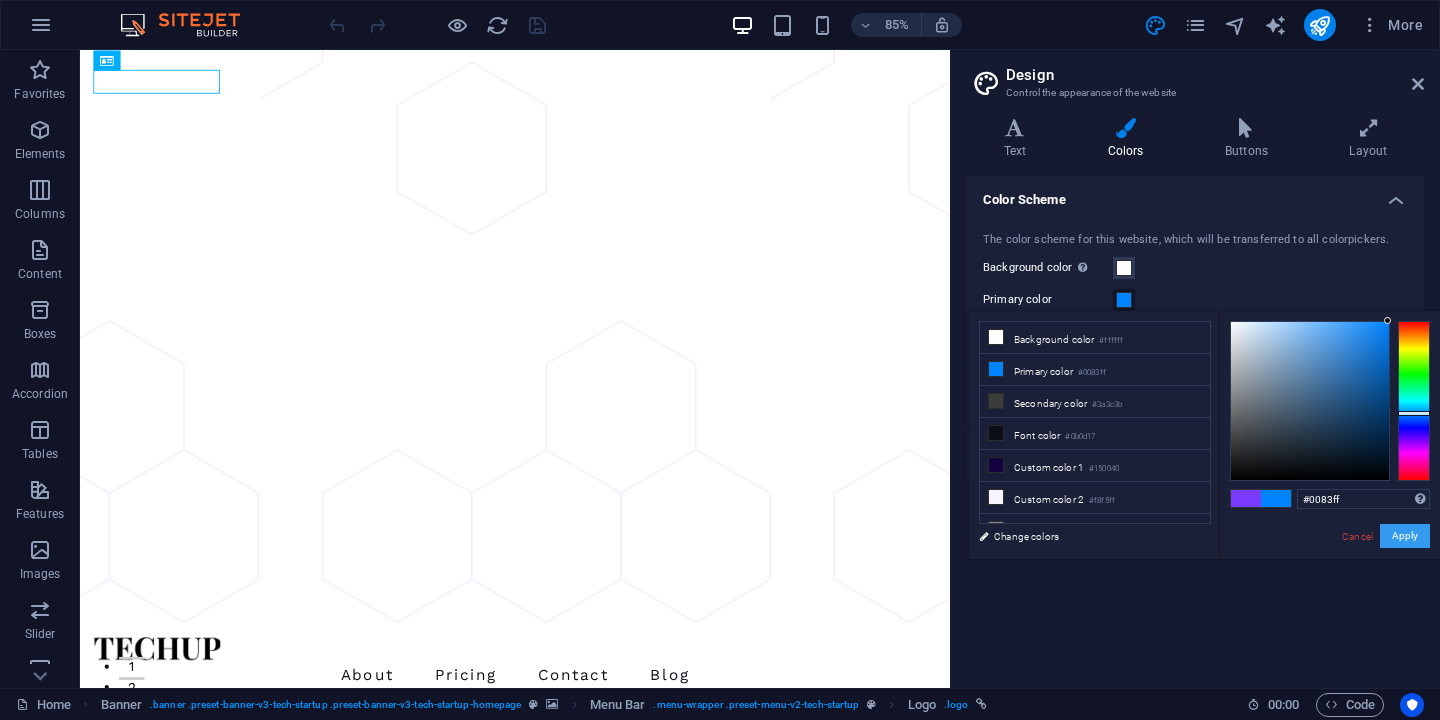 click on "Apply" at bounding box center [1405, 536] 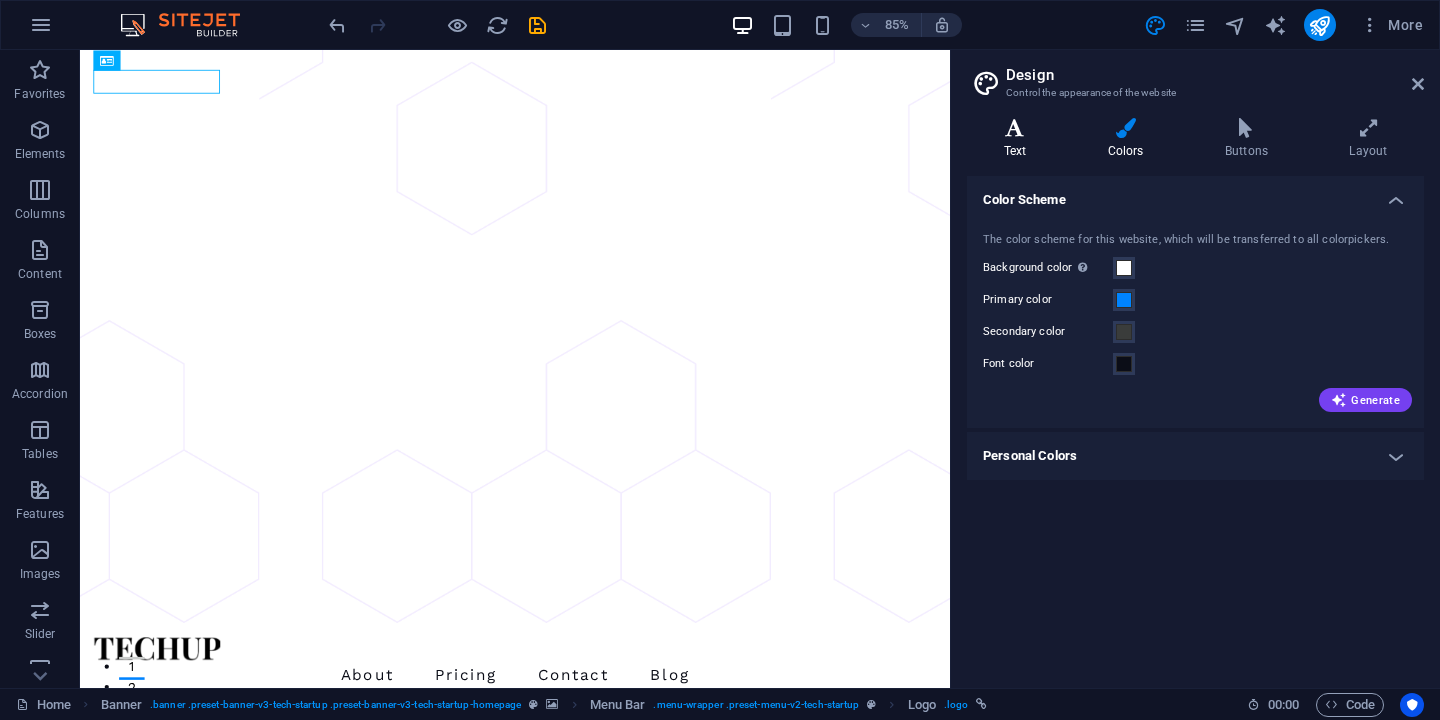 click at bounding box center (1015, 128) 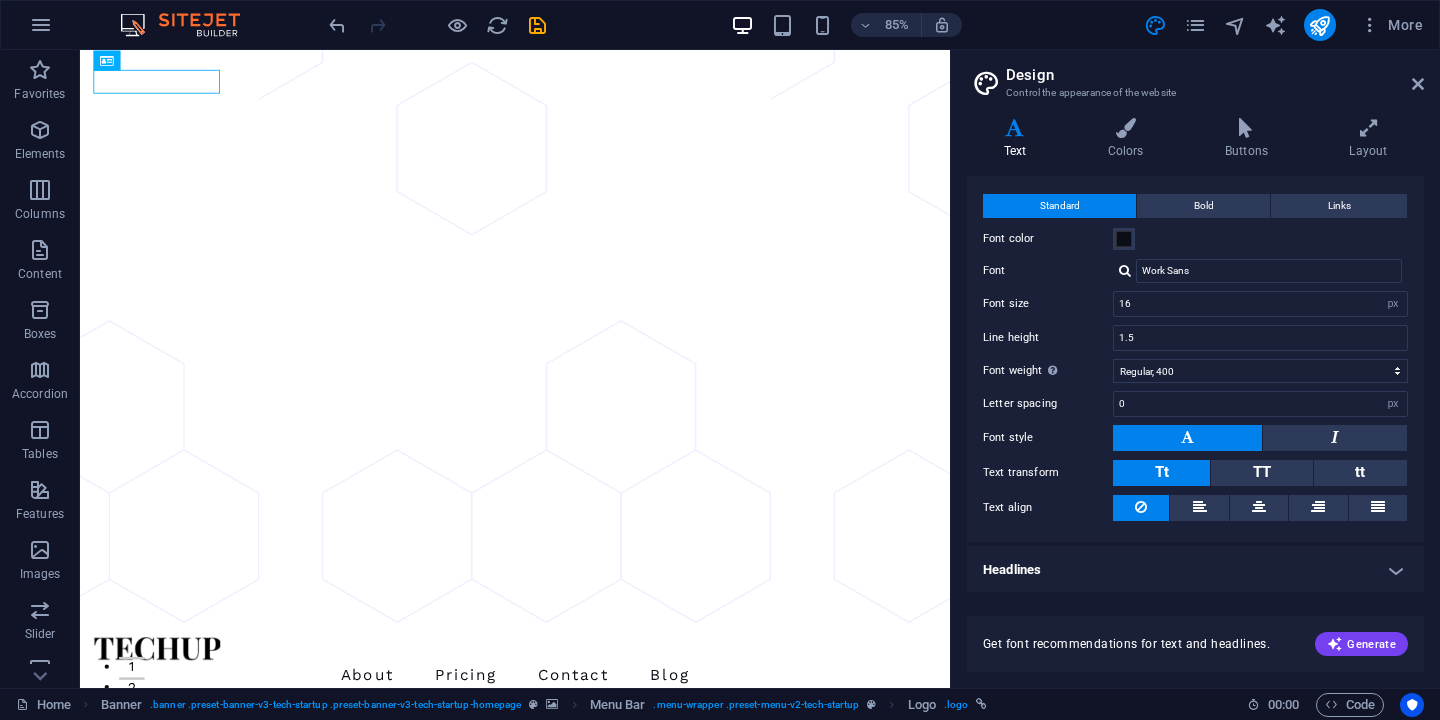 scroll, scrollTop: 0, scrollLeft: 0, axis: both 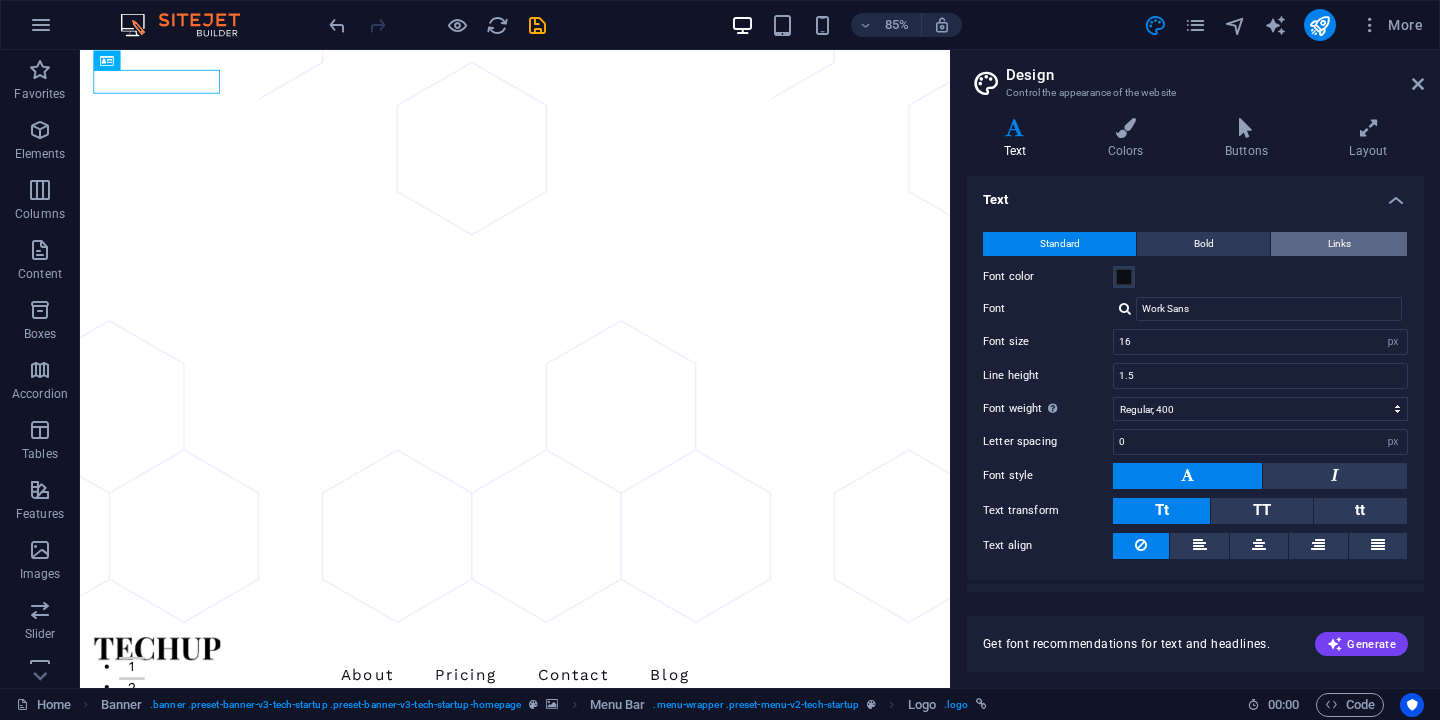 click on "Links" at bounding box center (1339, 244) 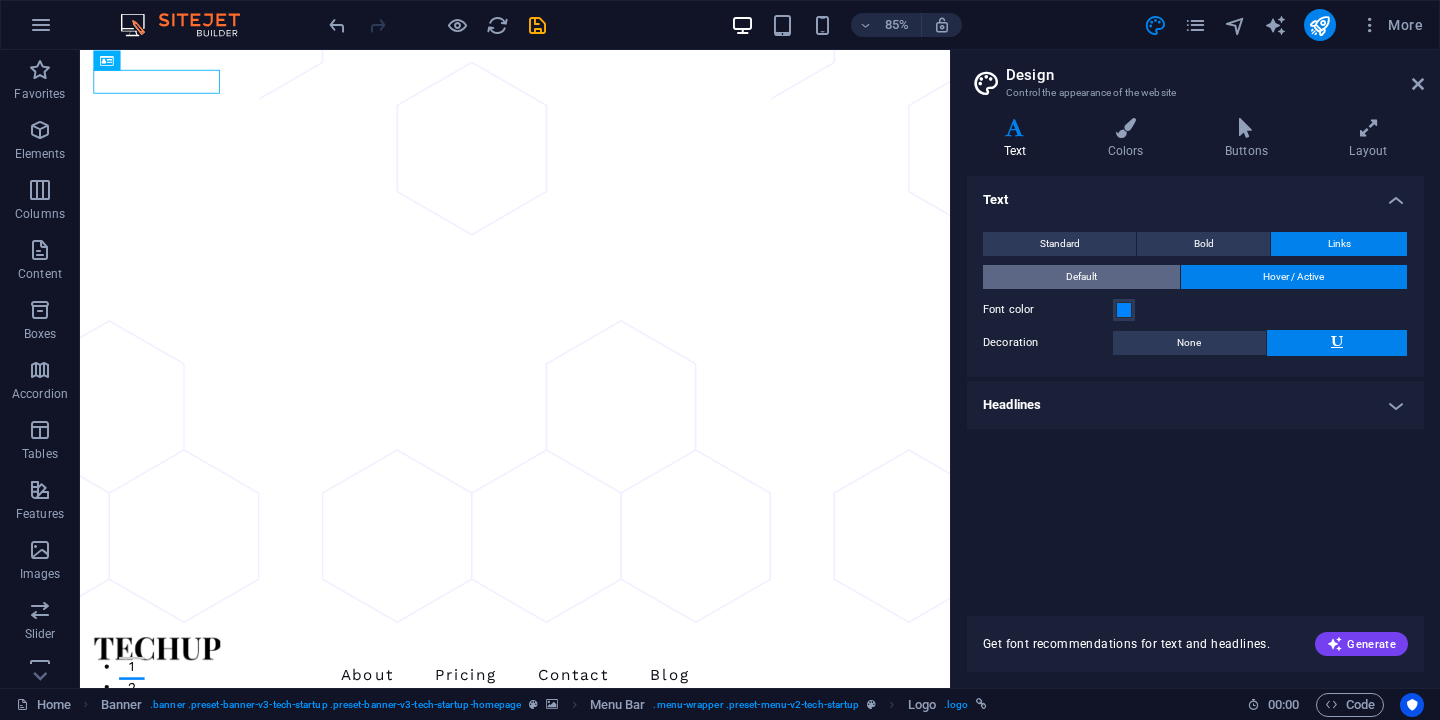 click on "Default" at bounding box center (1081, 277) 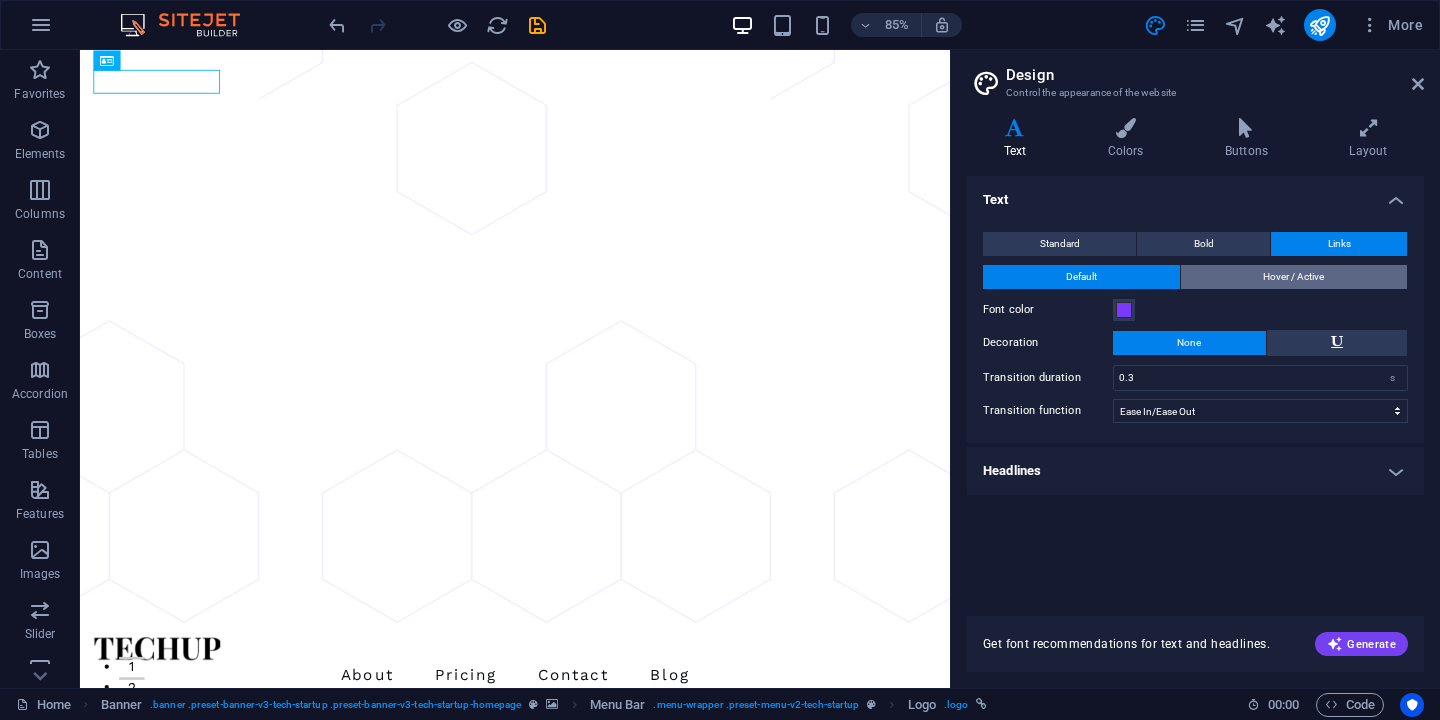 click on "Hover / Active" at bounding box center [1293, 277] 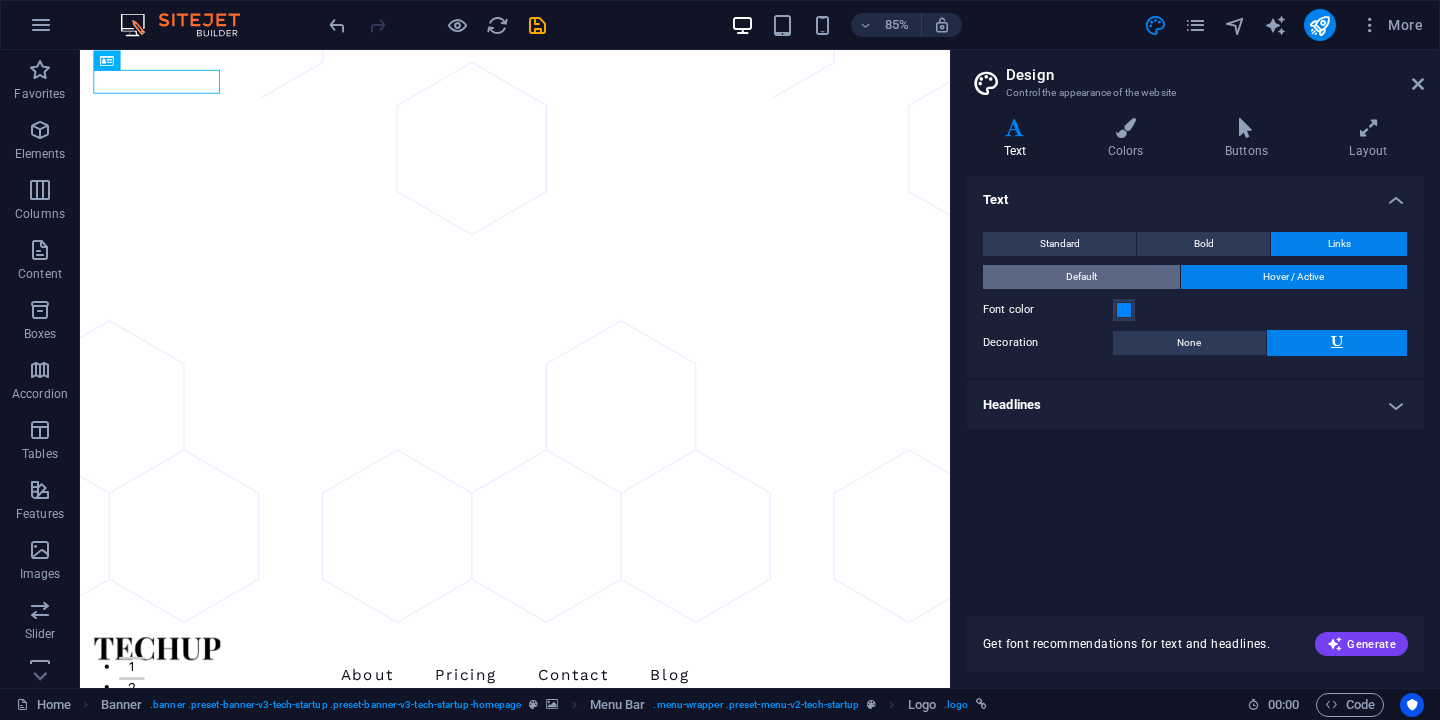 click on "Default" at bounding box center (1081, 277) 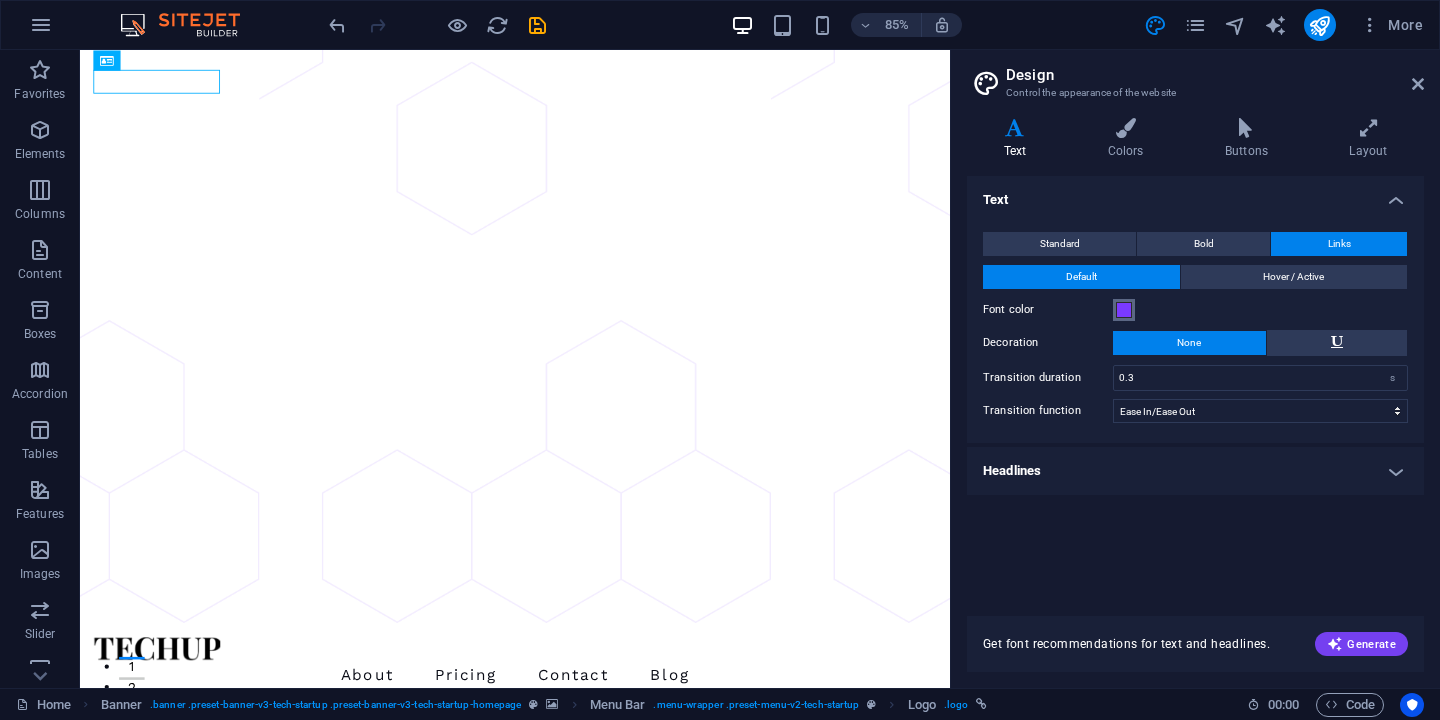 click at bounding box center (1124, 310) 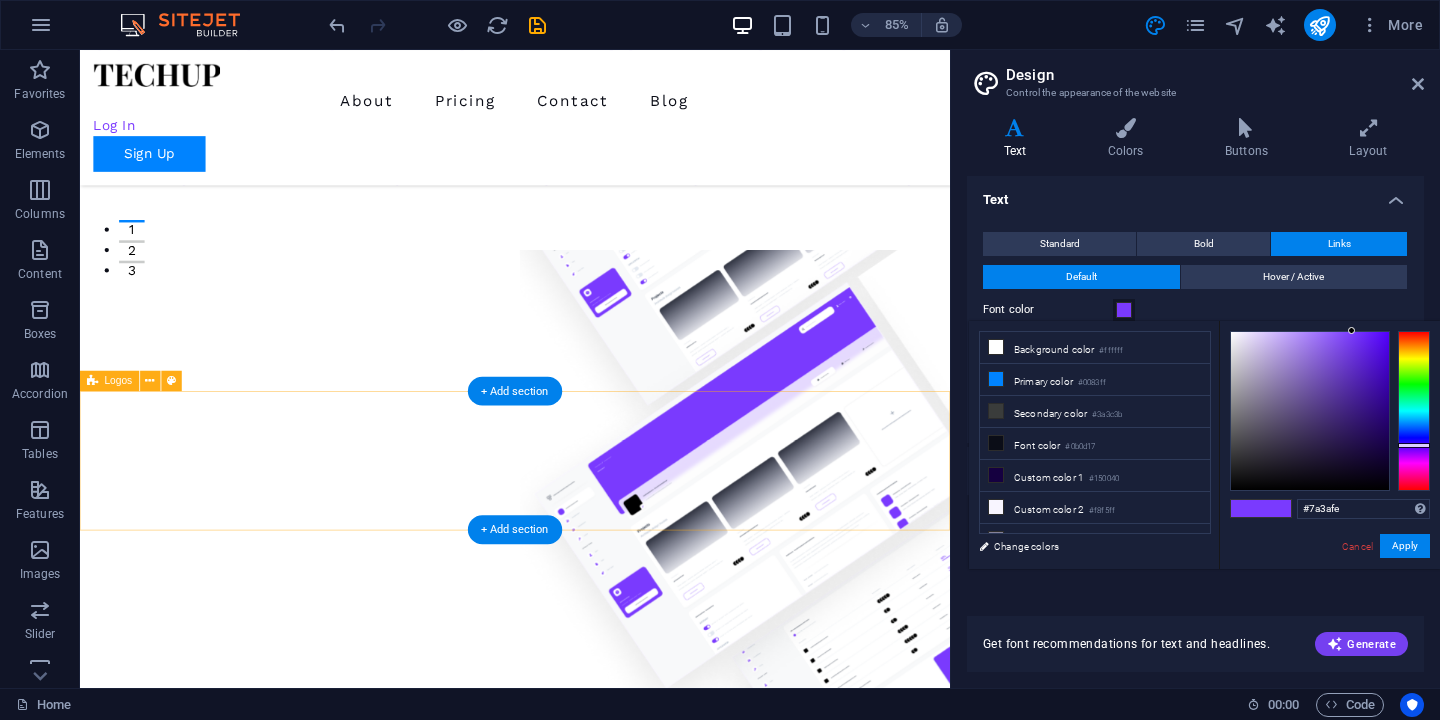 scroll, scrollTop: 0, scrollLeft: 0, axis: both 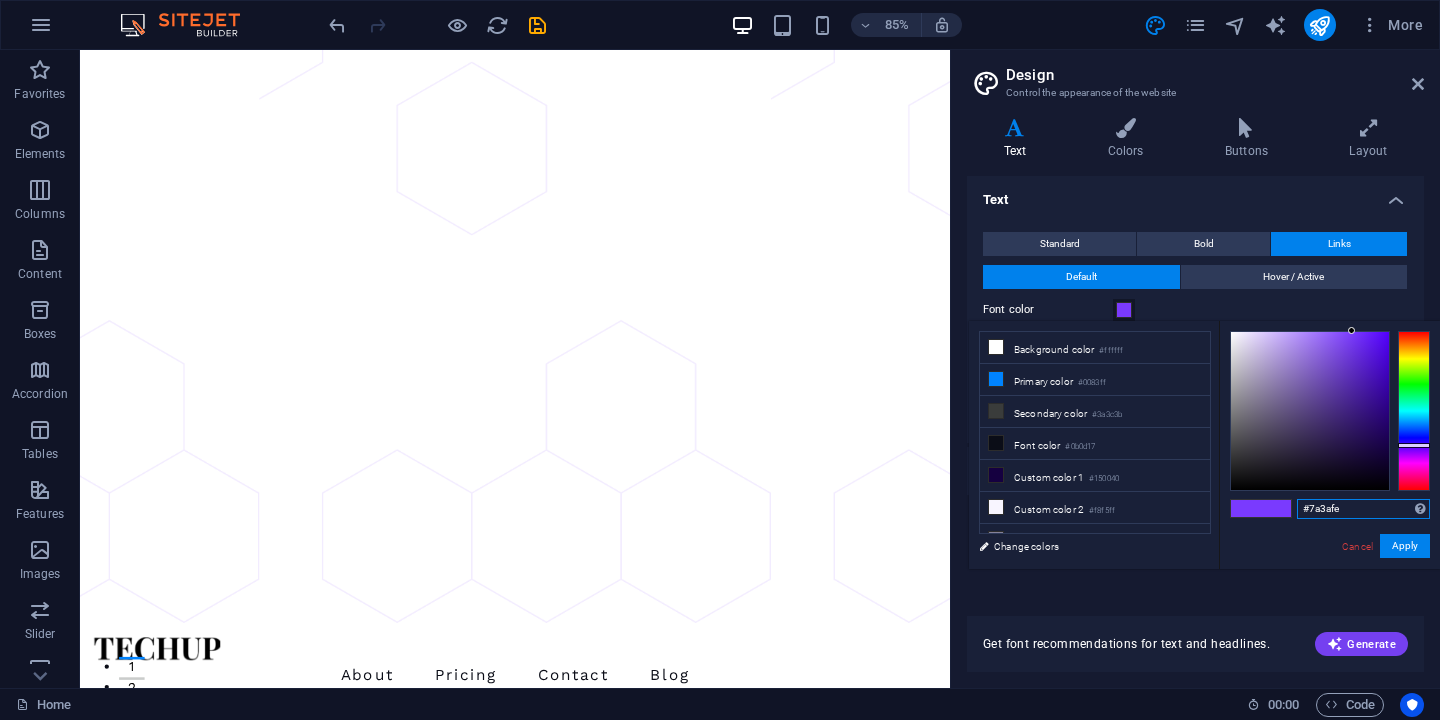 click on "#7a3afe" at bounding box center (1363, 509) 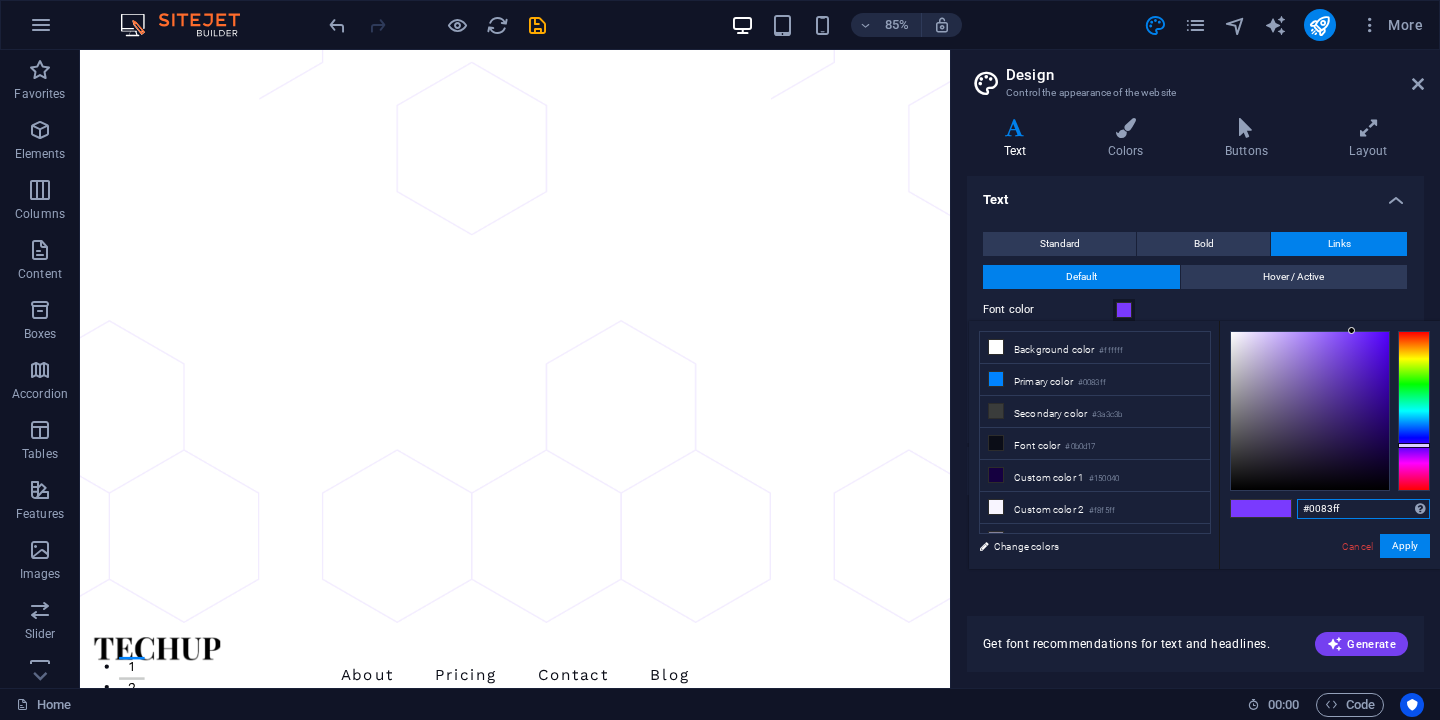 type on "#0083ff" 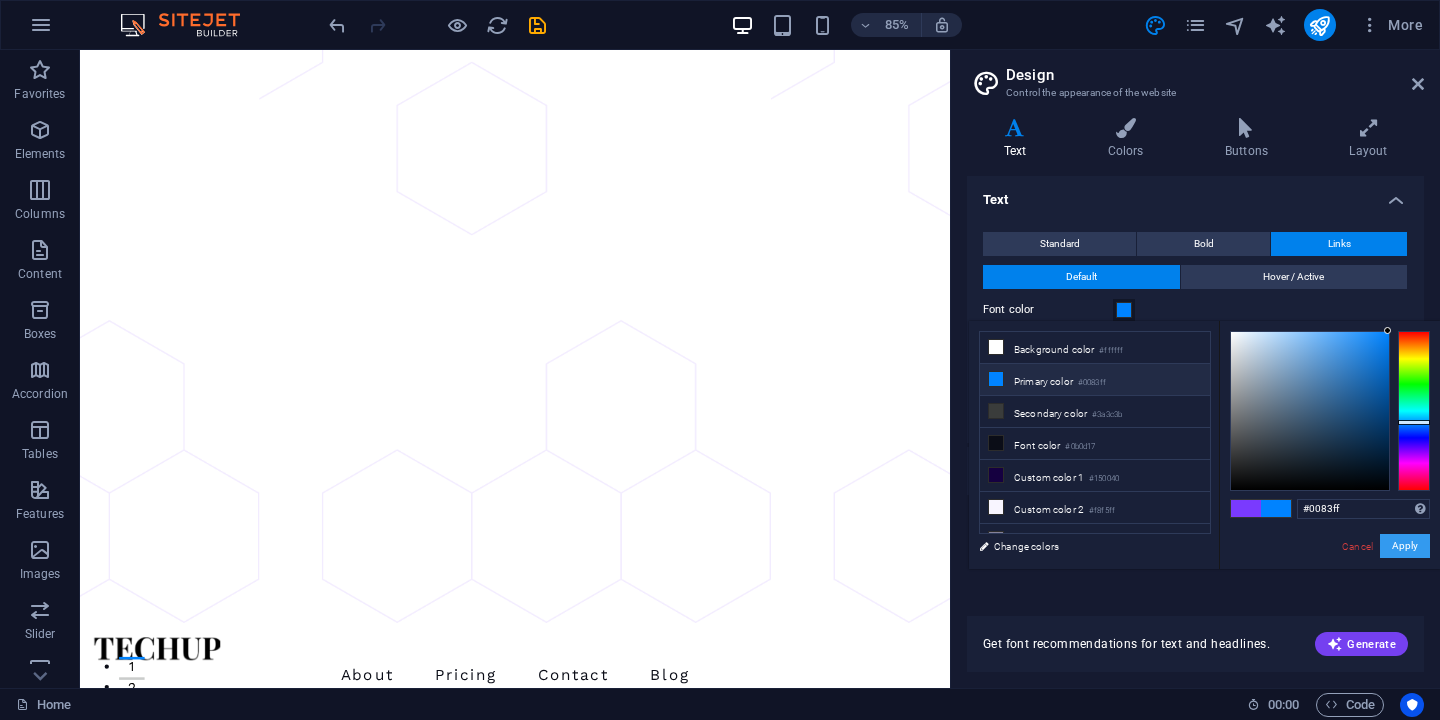 click on "Apply" at bounding box center (1405, 546) 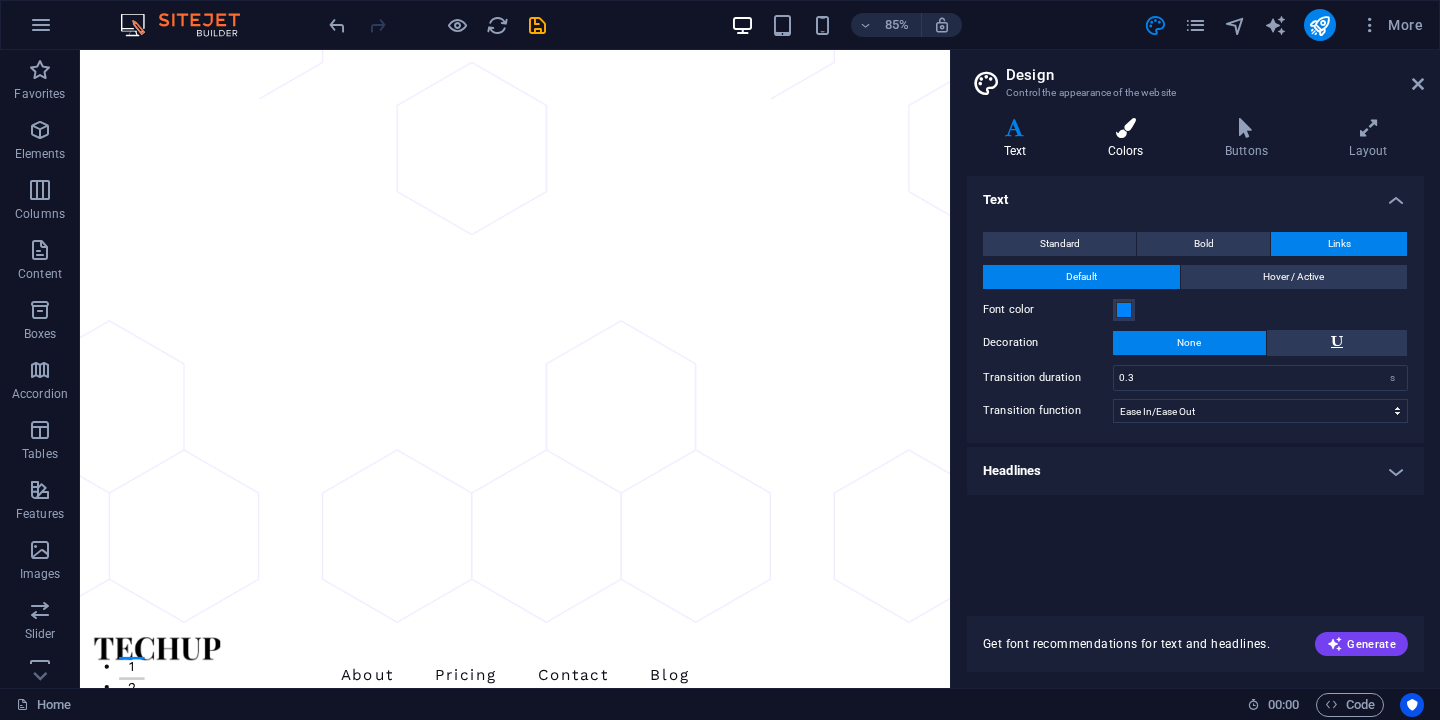 click on "Colors" at bounding box center [1129, 139] 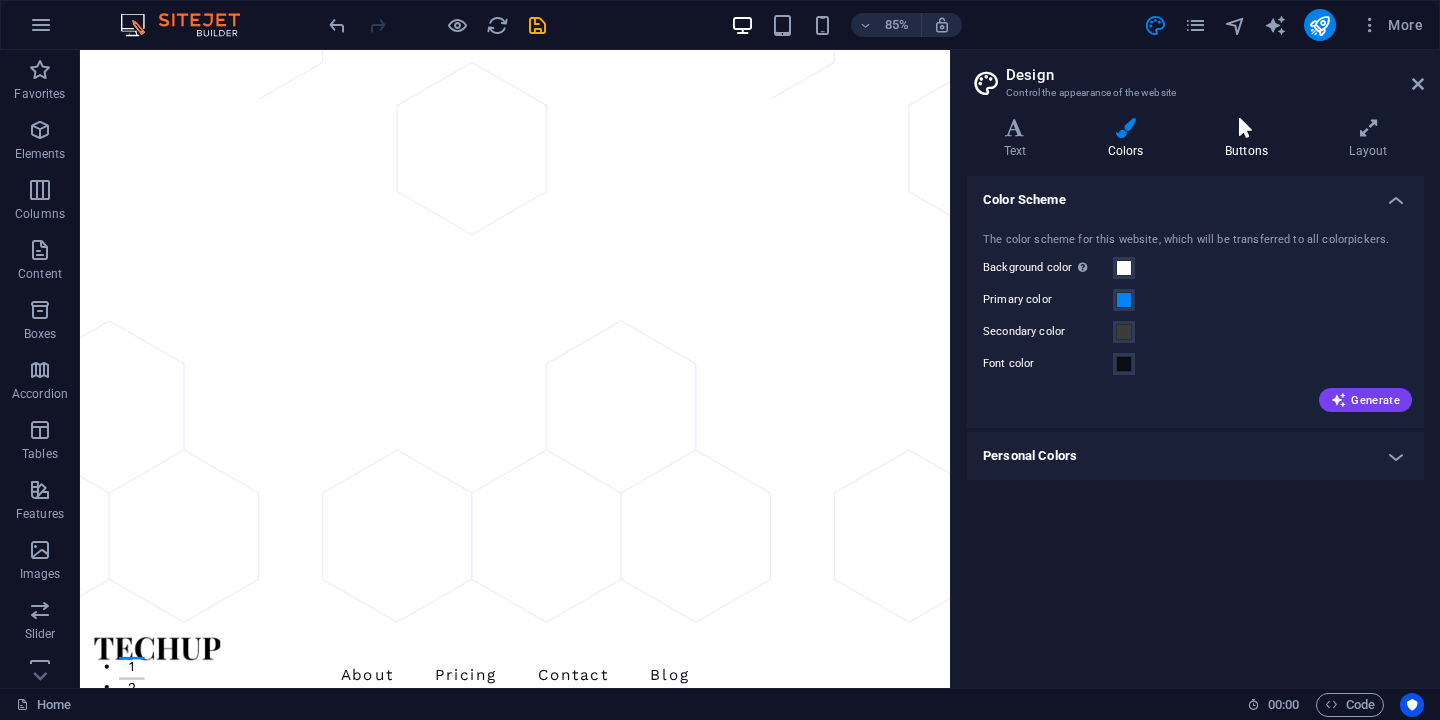 click at bounding box center (1246, 128) 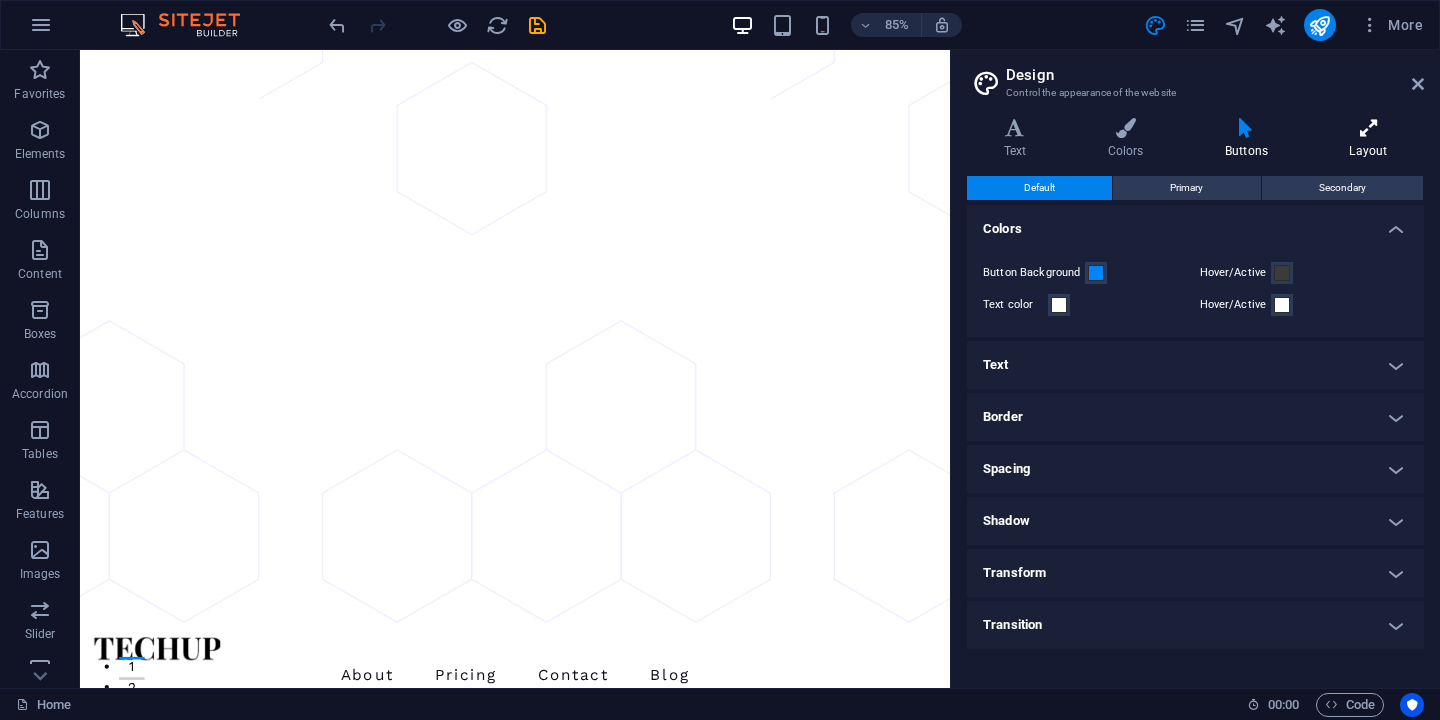 click on "Layout" at bounding box center (1368, 139) 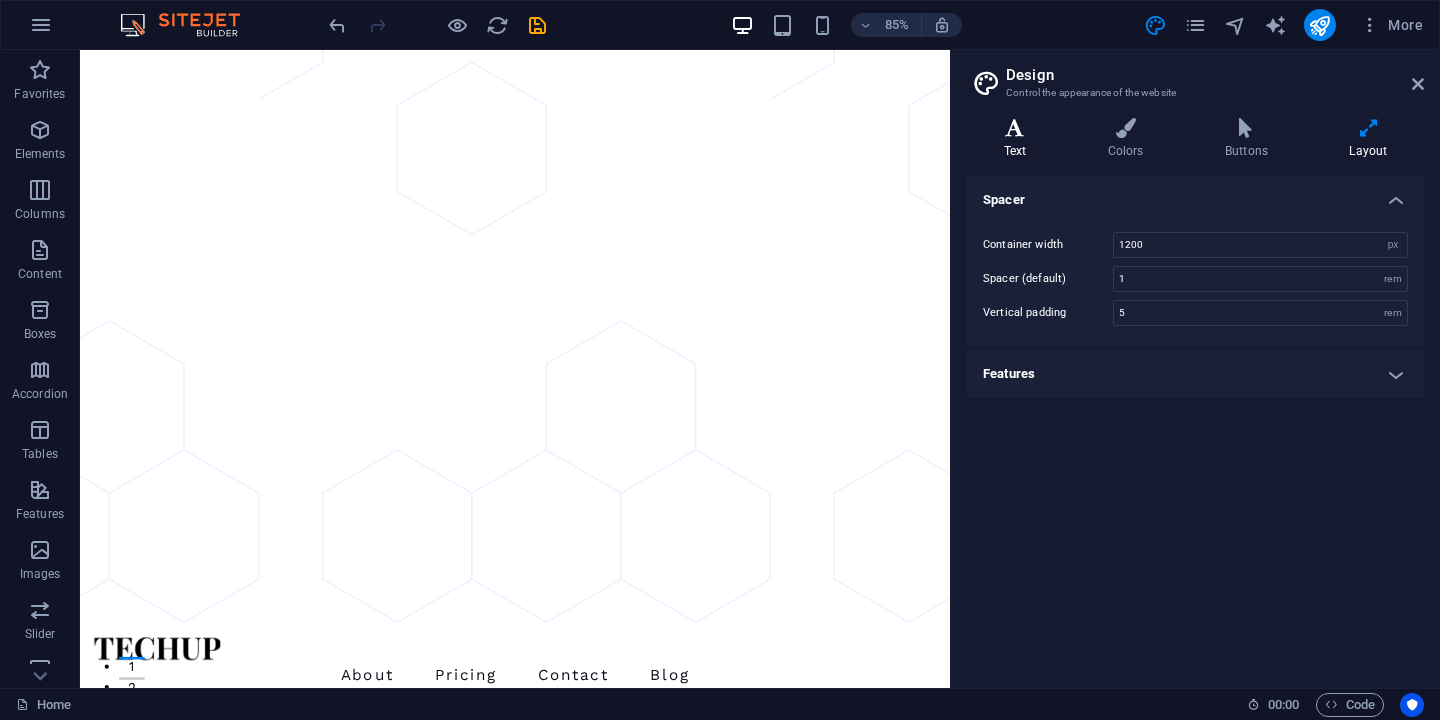 click at bounding box center [1015, 128] 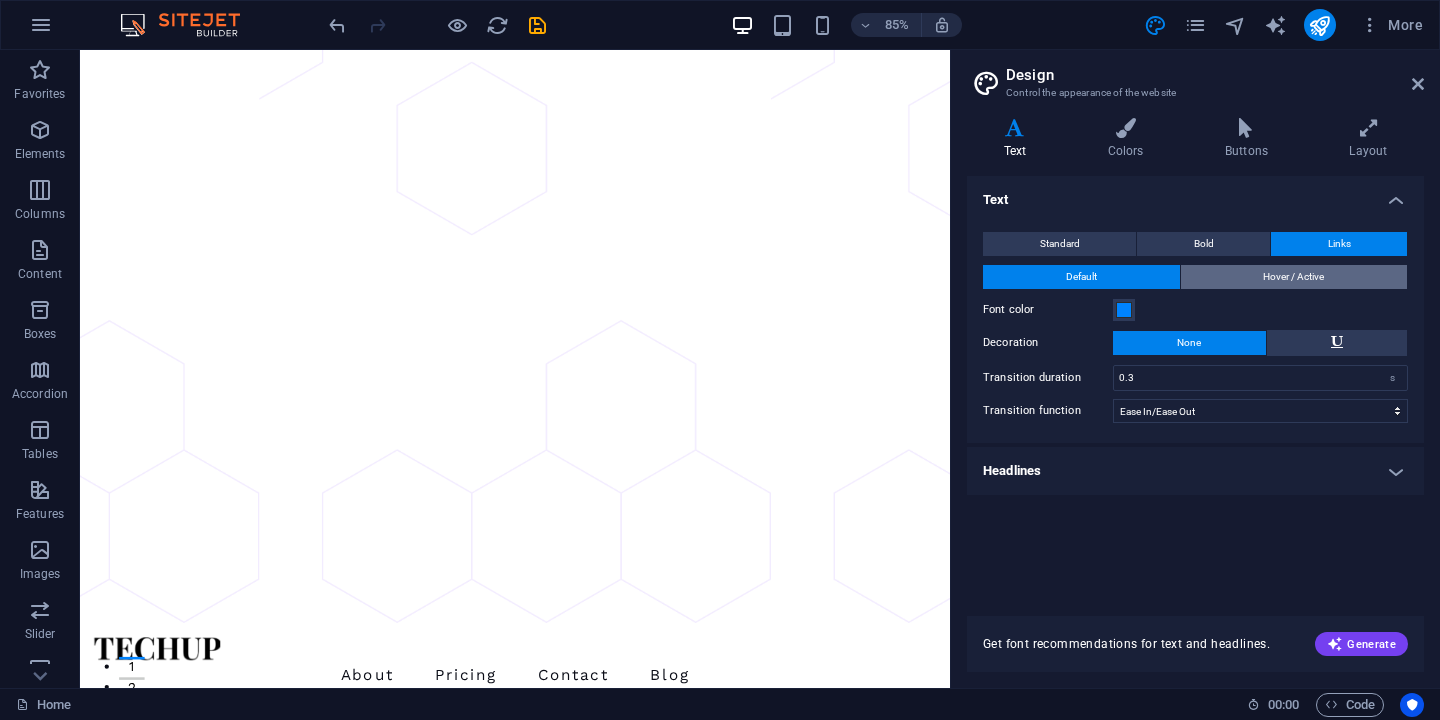click on "Hover / Active" at bounding box center [1293, 277] 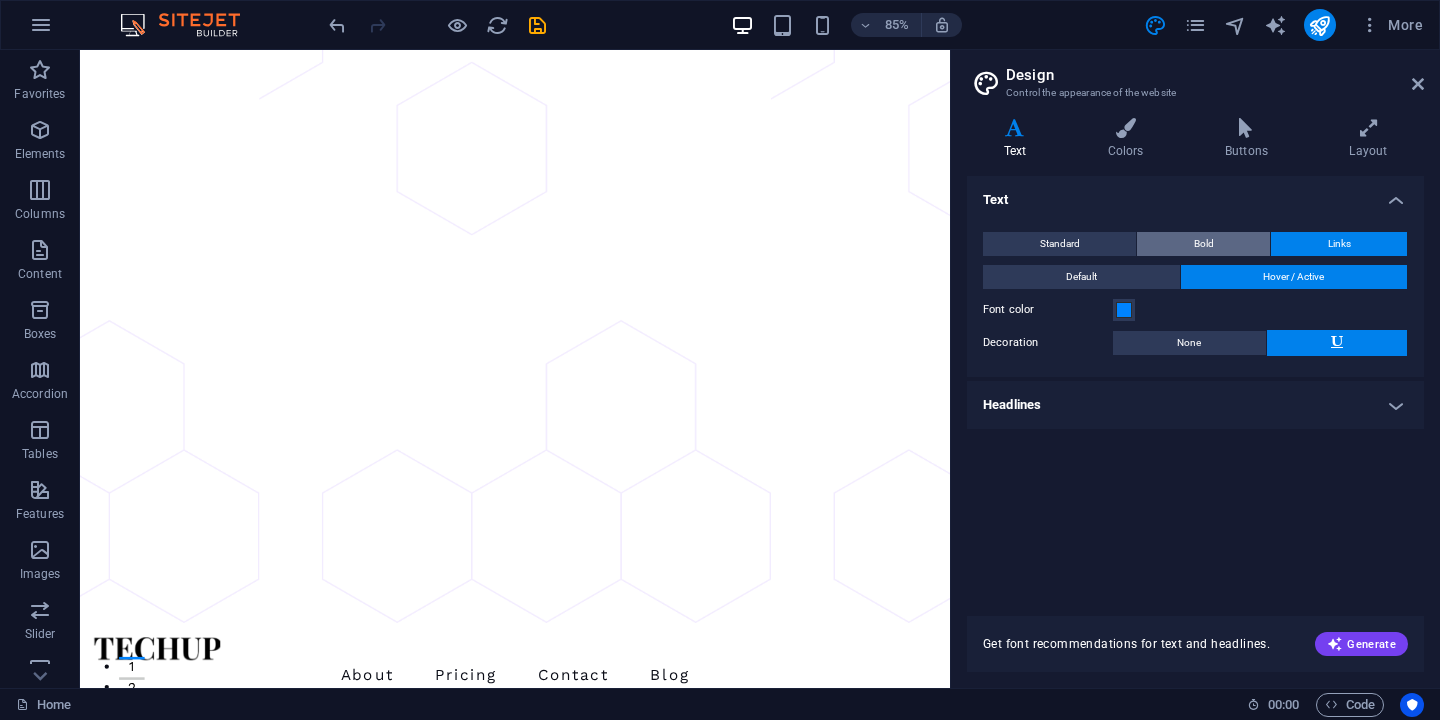 click on "Bold" at bounding box center [1203, 244] 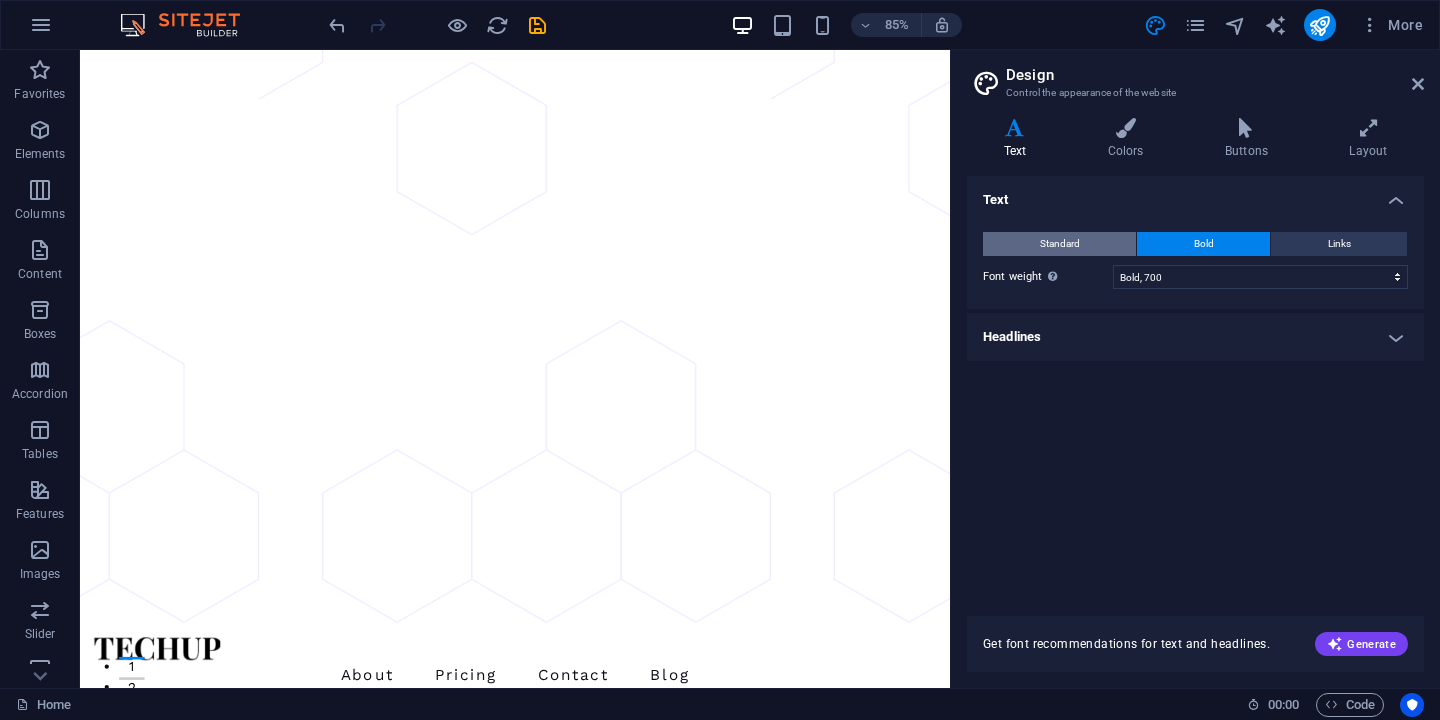 click on "Standard" at bounding box center (1059, 244) 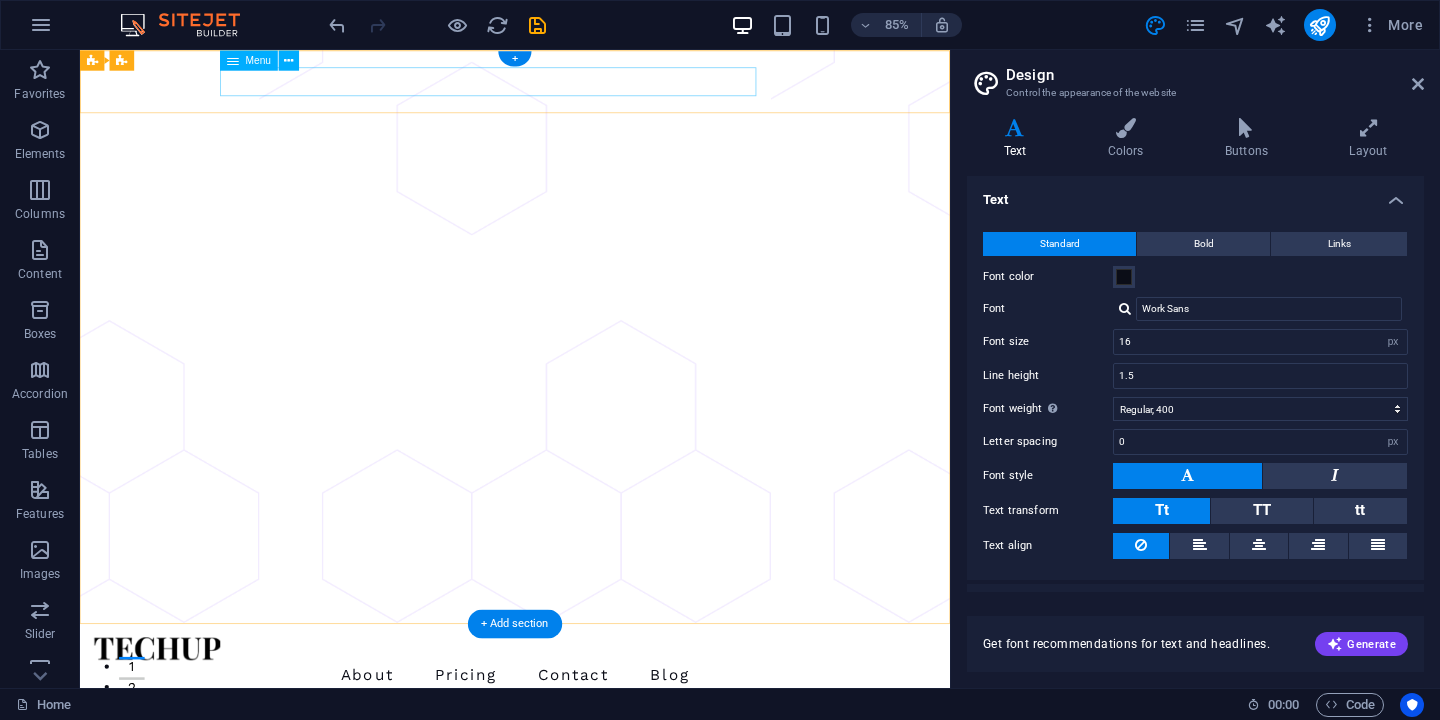 click on "About Pricing Contact Blog" at bounding box center [592, 785] 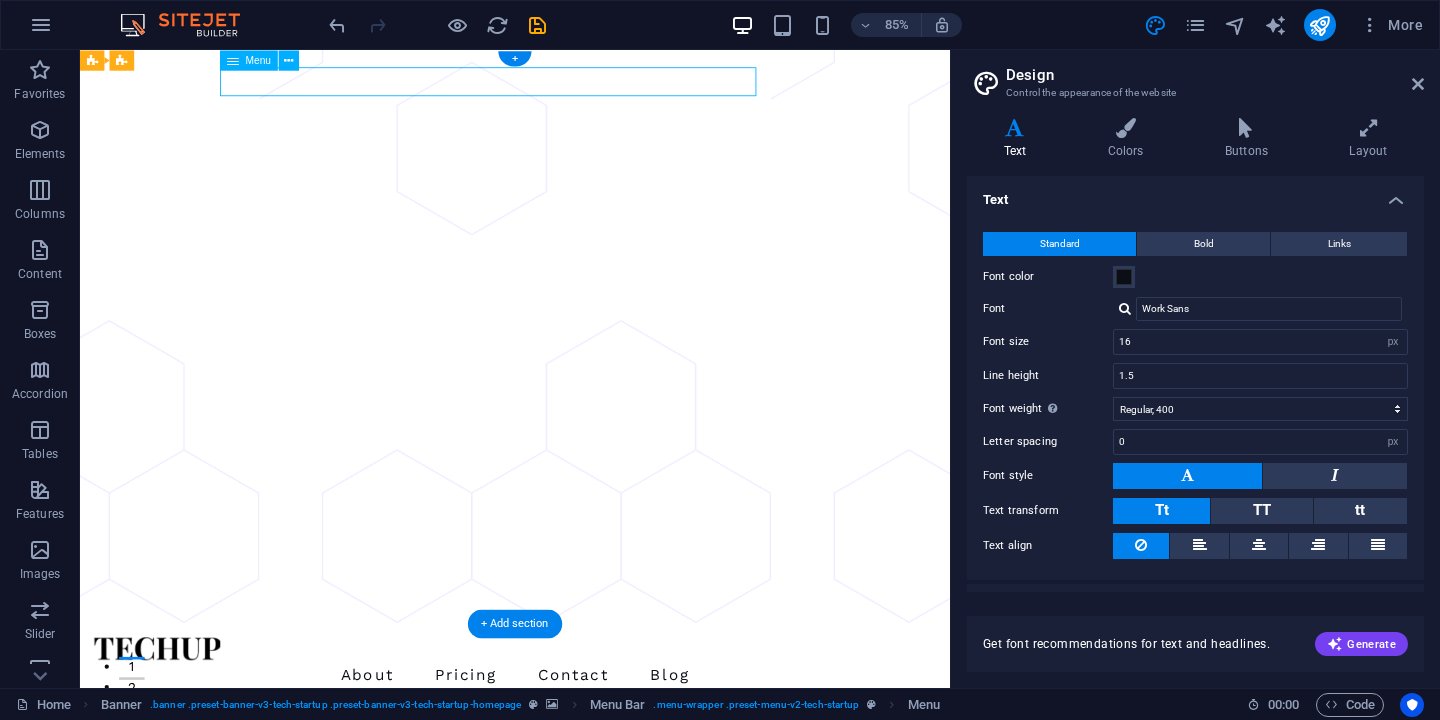 click on "About Pricing Contact Blog" at bounding box center (592, 785) 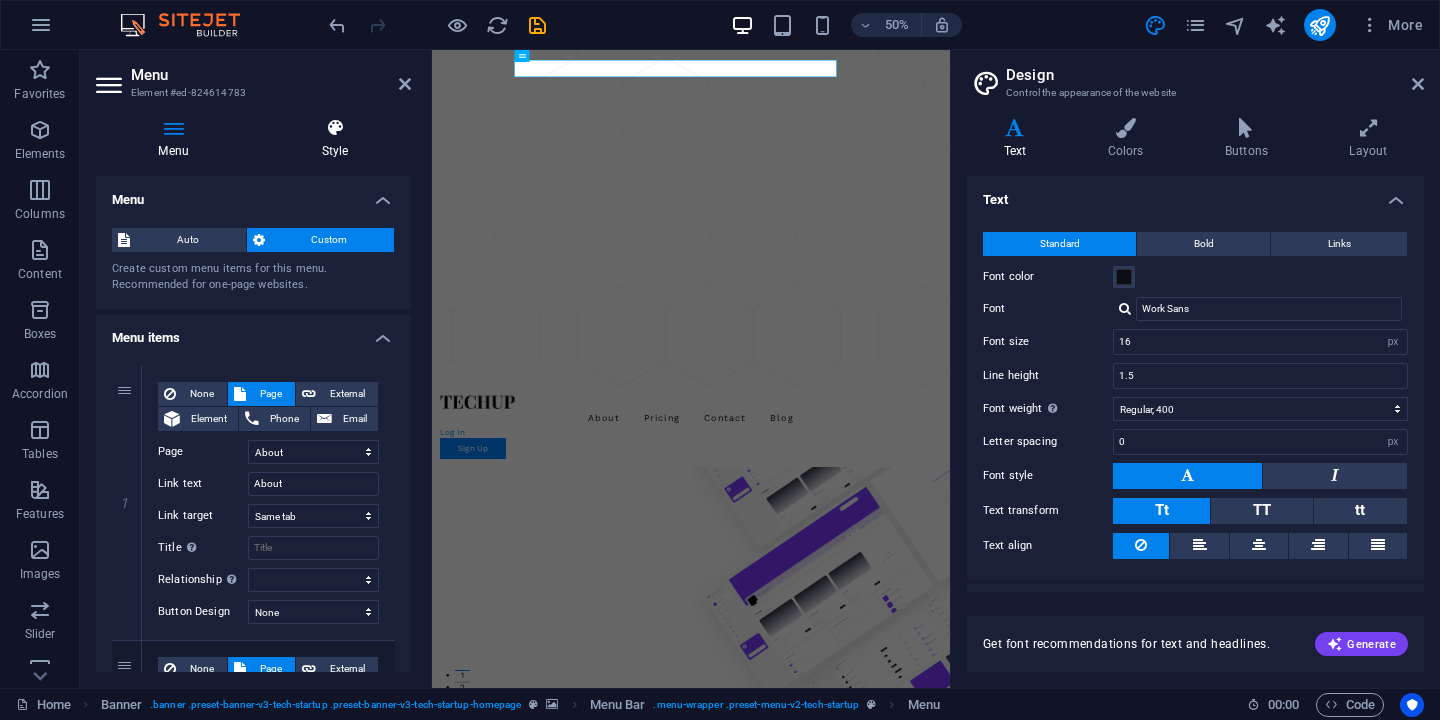 click on "Style" at bounding box center [335, 139] 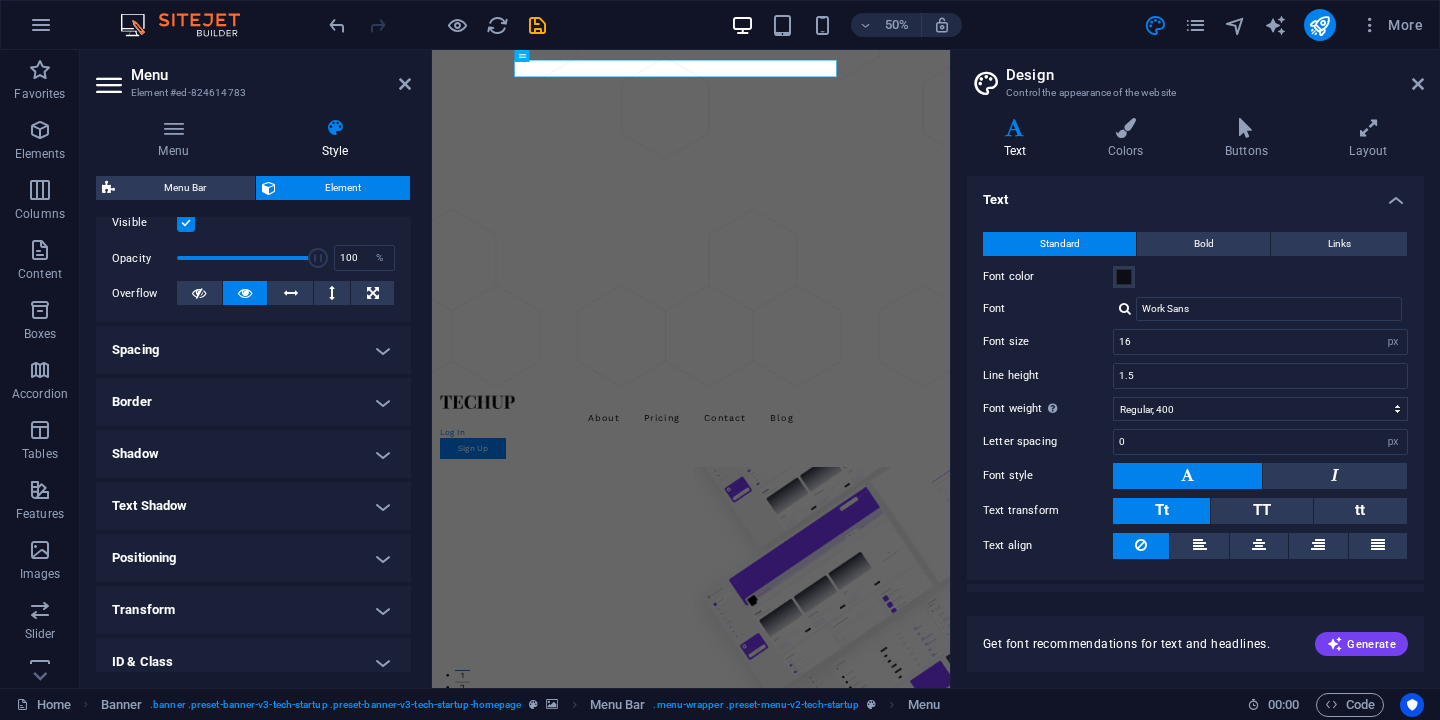scroll, scrollTop: 0, scrollLeft: 0, axis: both 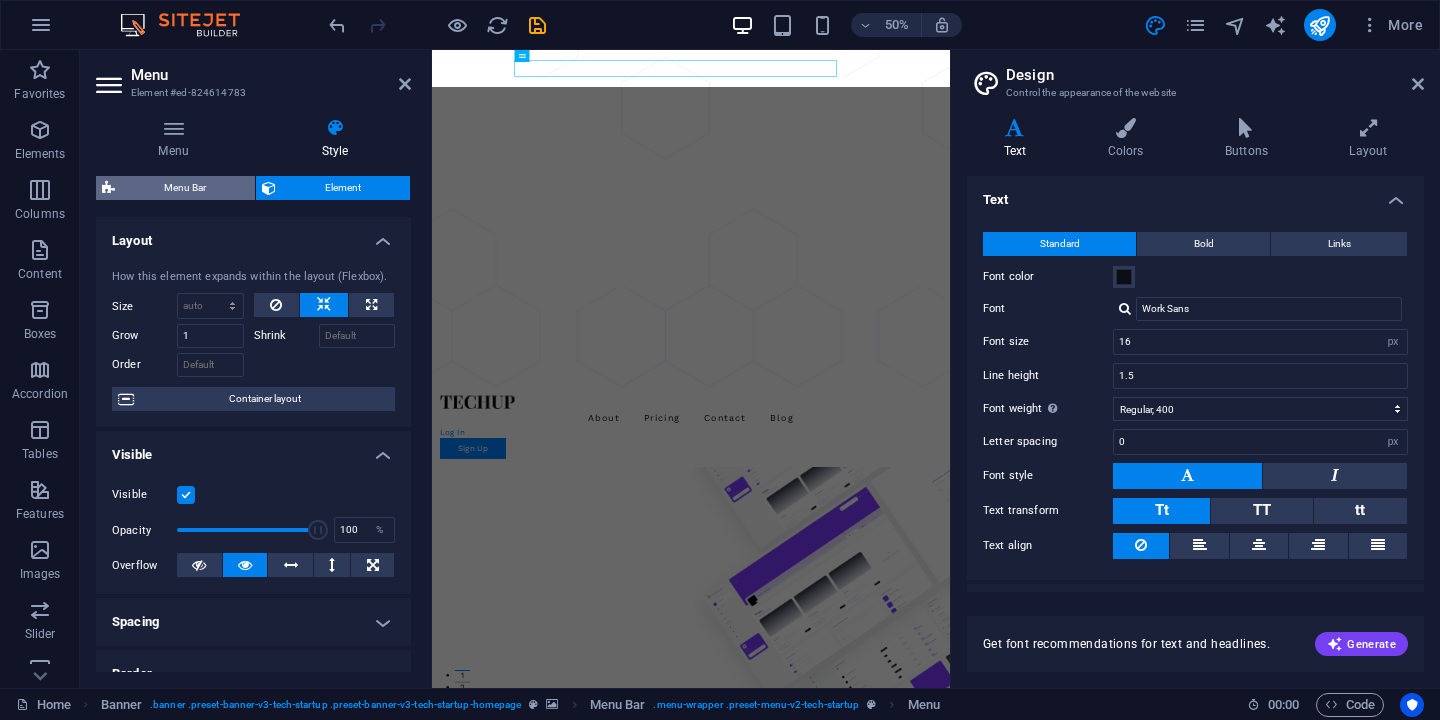 click on "Menu Bar" at bounding box center [185, 188] 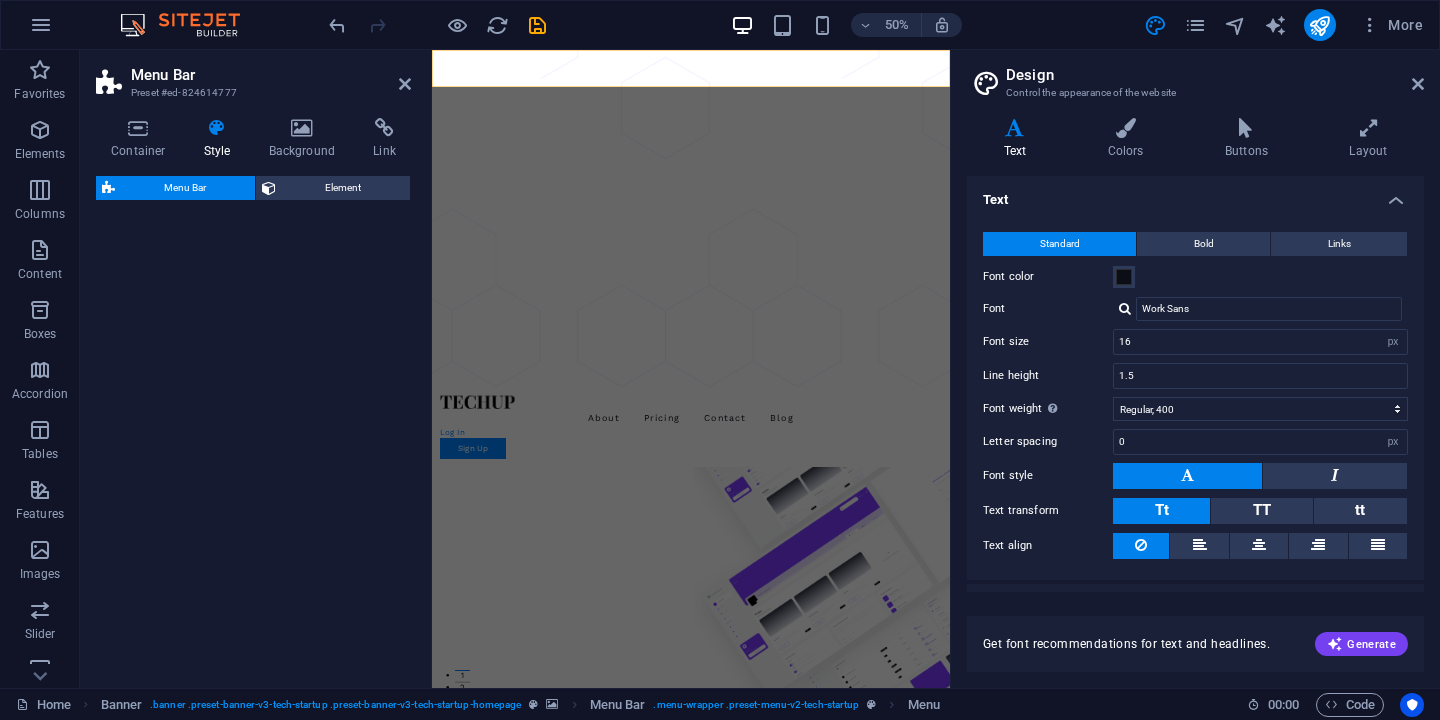 select on "rem" 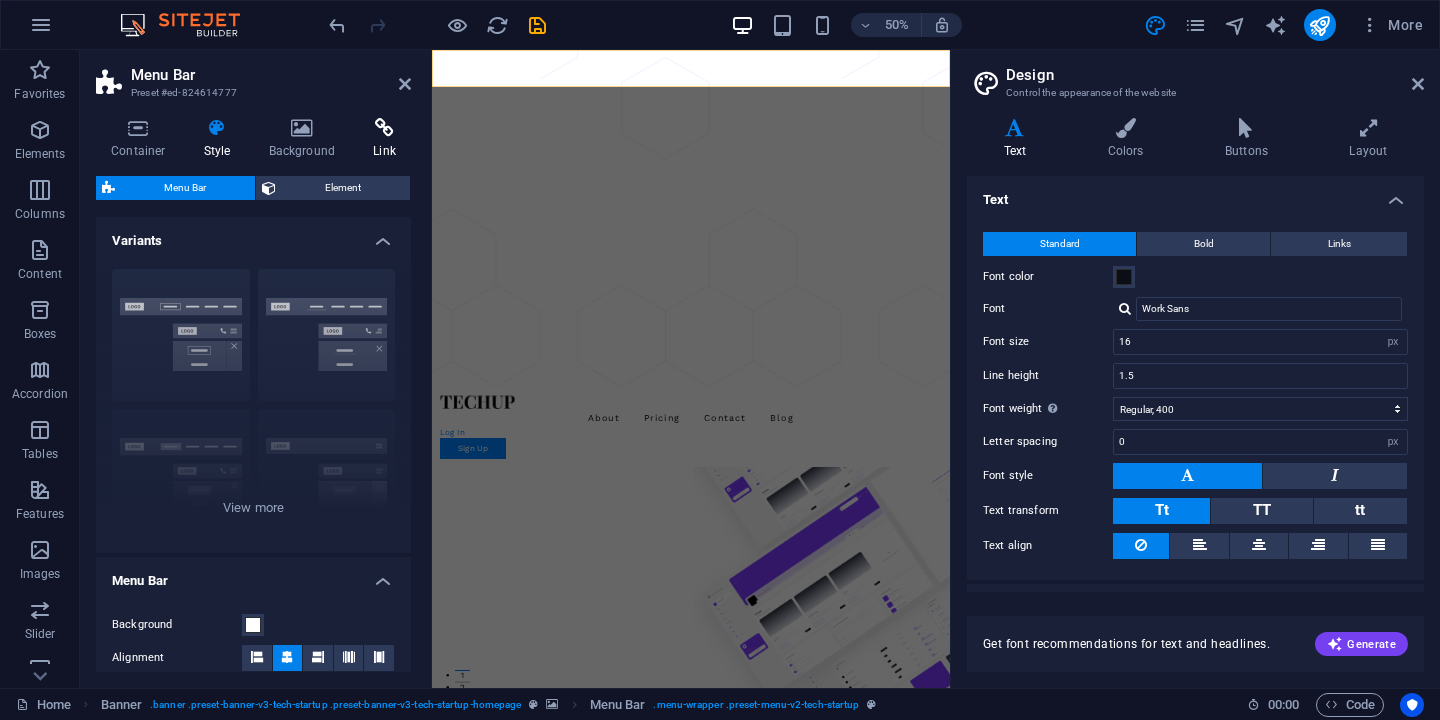 click on "Link" at bounding box center (384, 139) 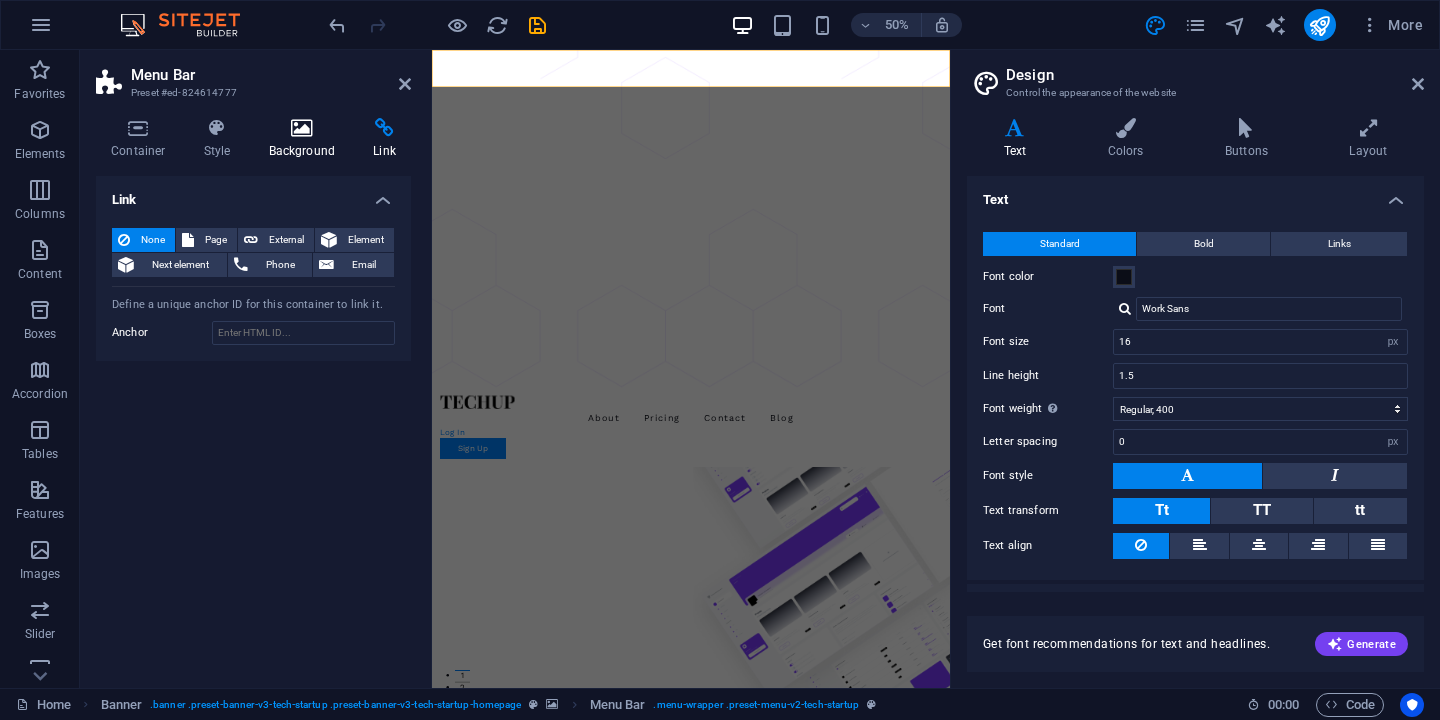 click on "Background" at bounding box center [306, 139] 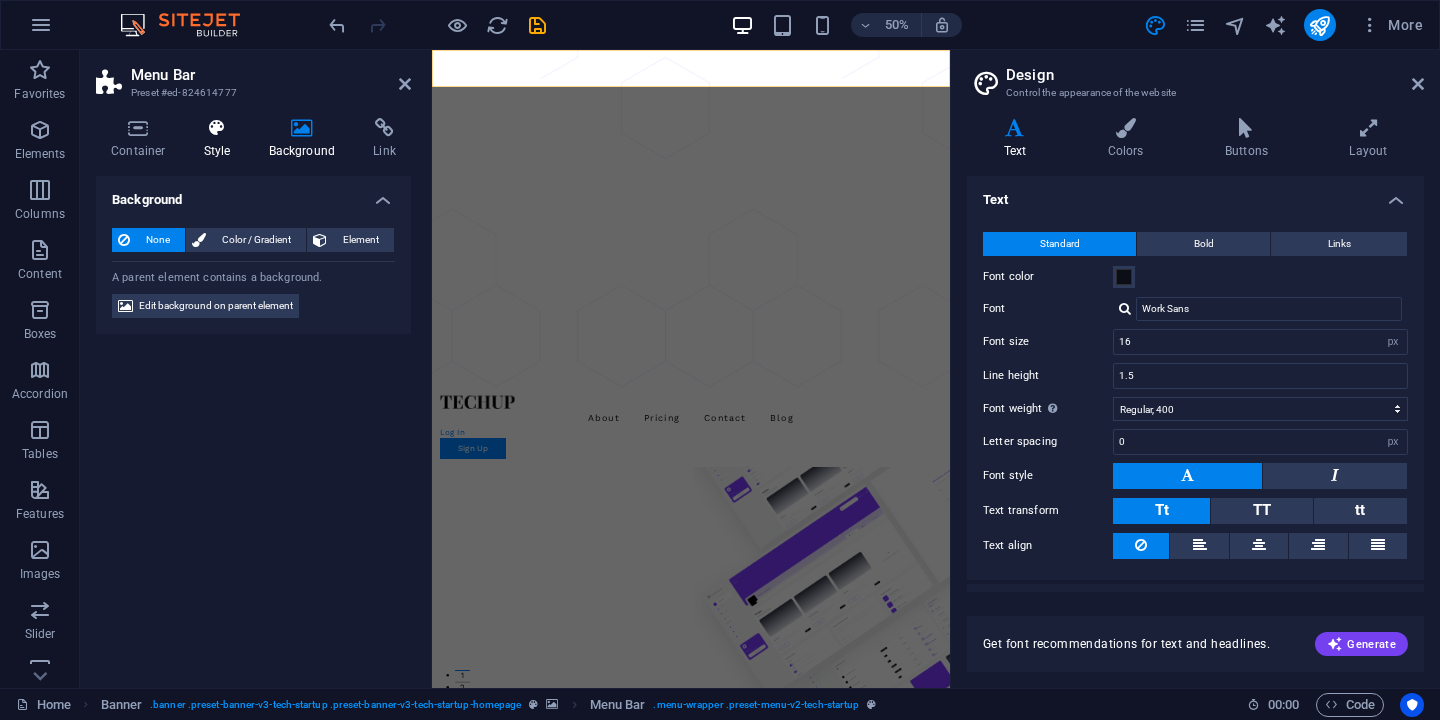 click on "Style" at bounding box center [221, 139] 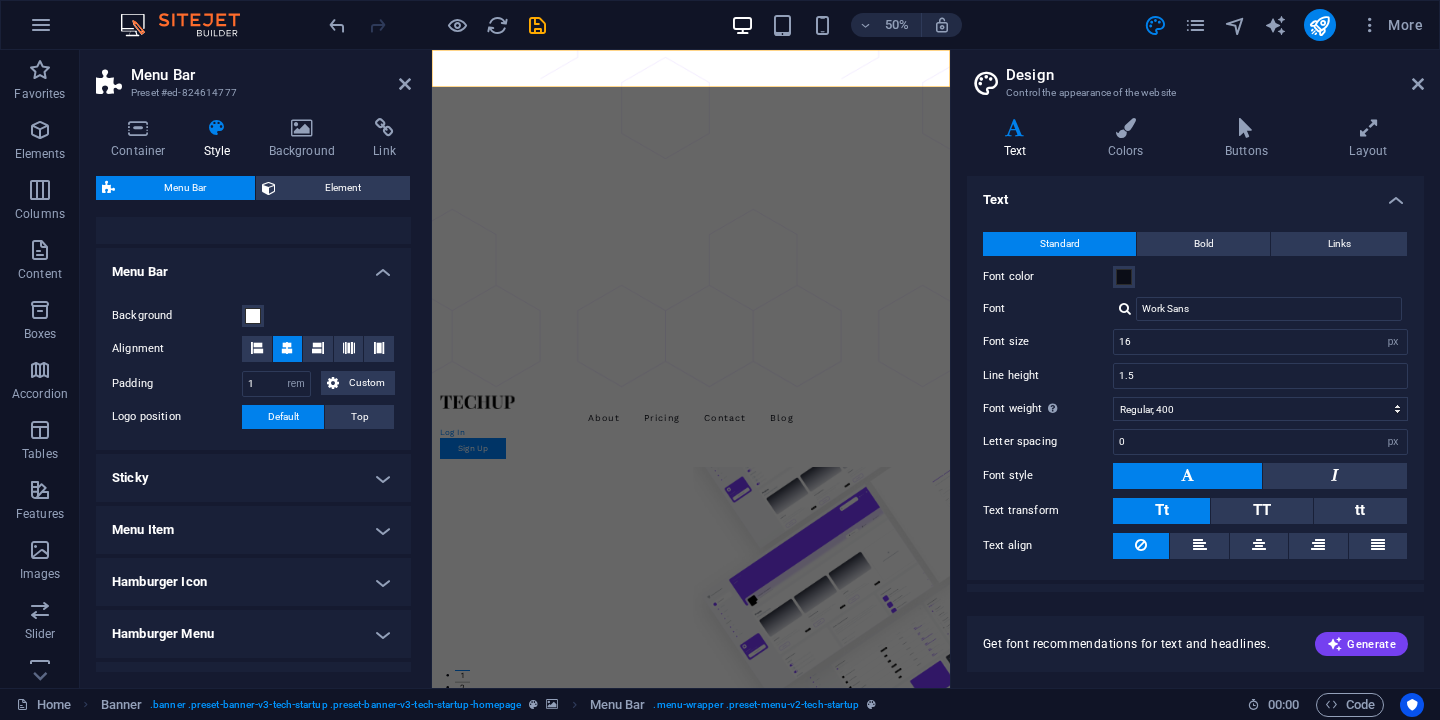 scroll, scrollTop: 426, scrollLeft: 0, axis: vertical 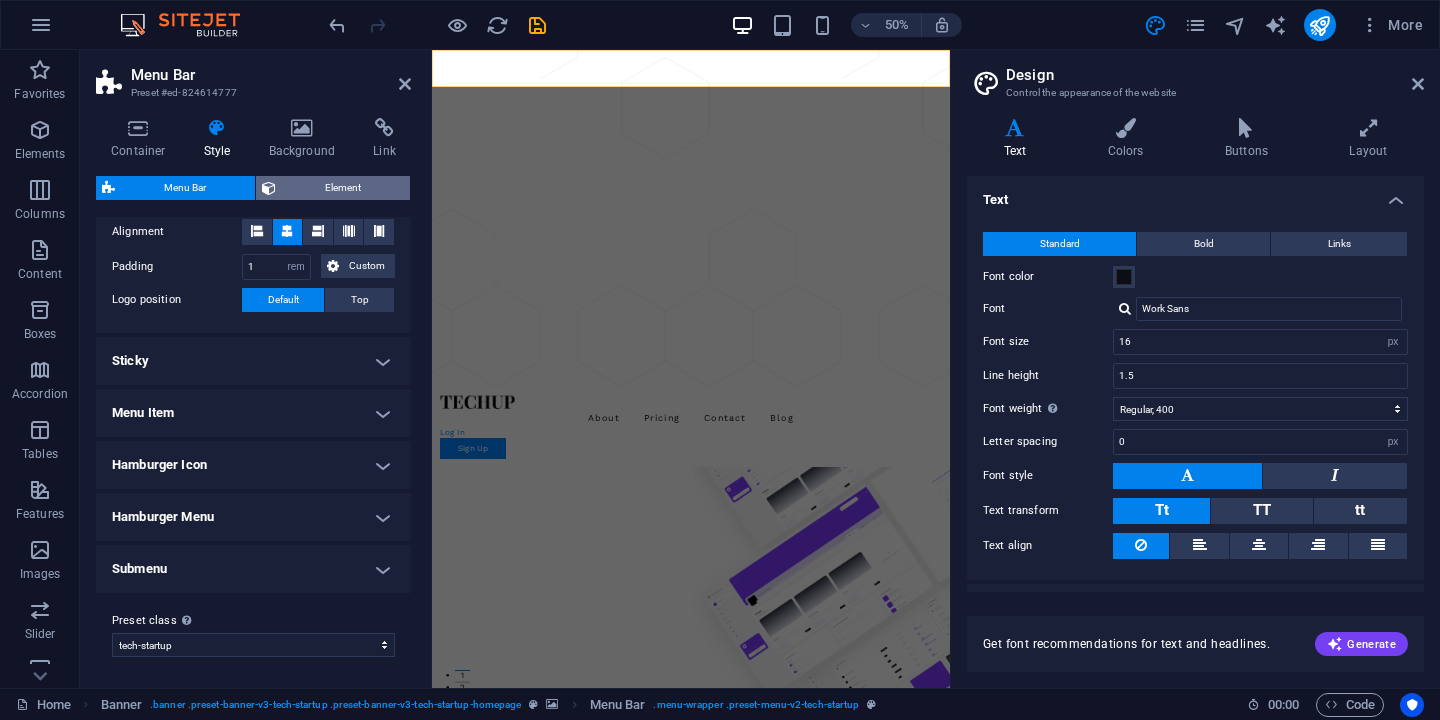 click on "Element" at bounding box center [343, 188] 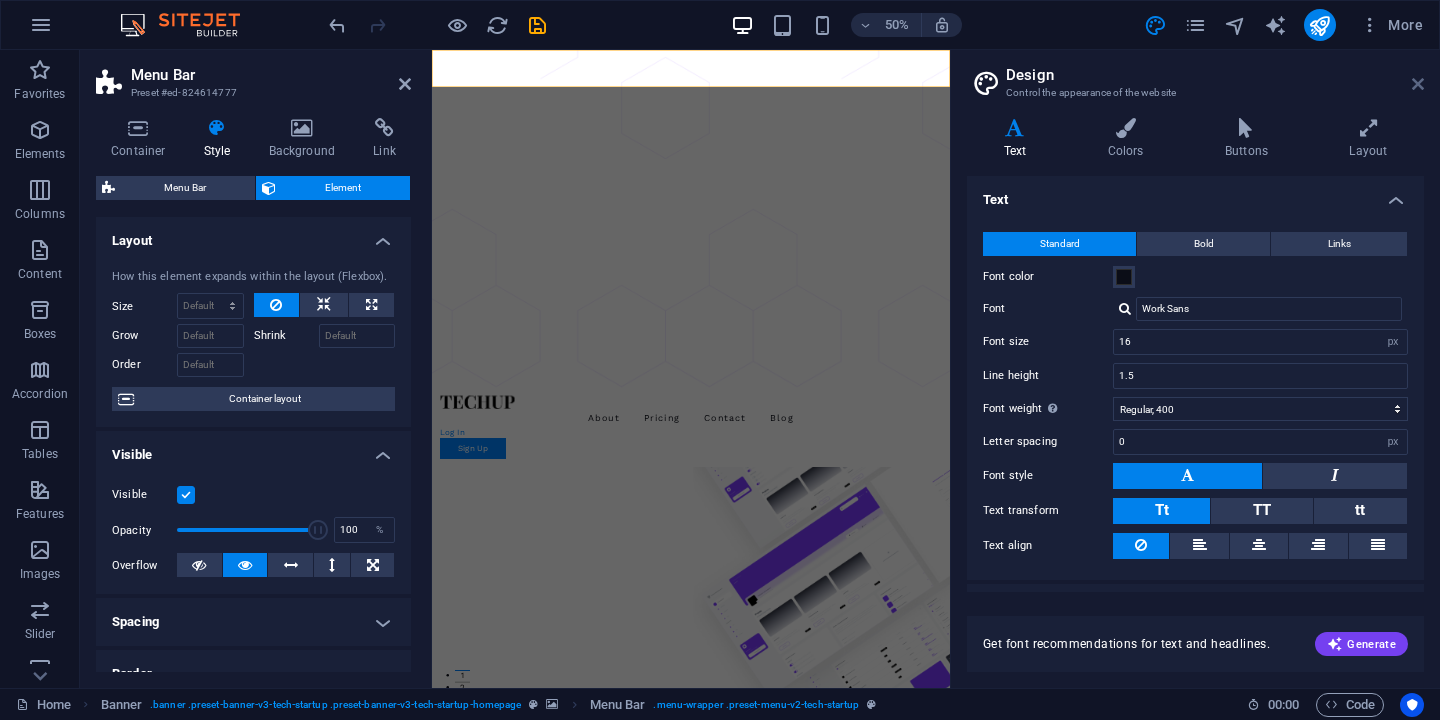 click at bounding box center [1418, 84] 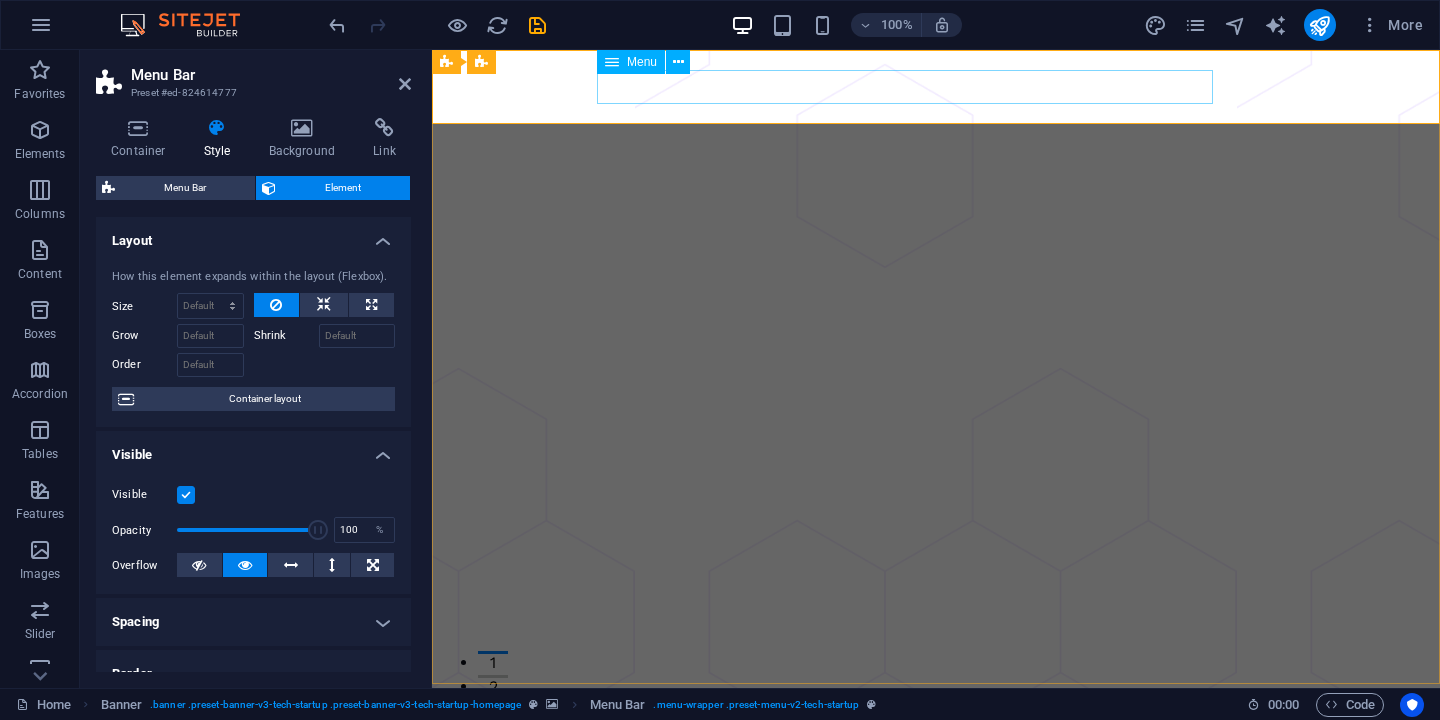 click on "About Pricing Contact Blog" at bounding box center [936, 785] 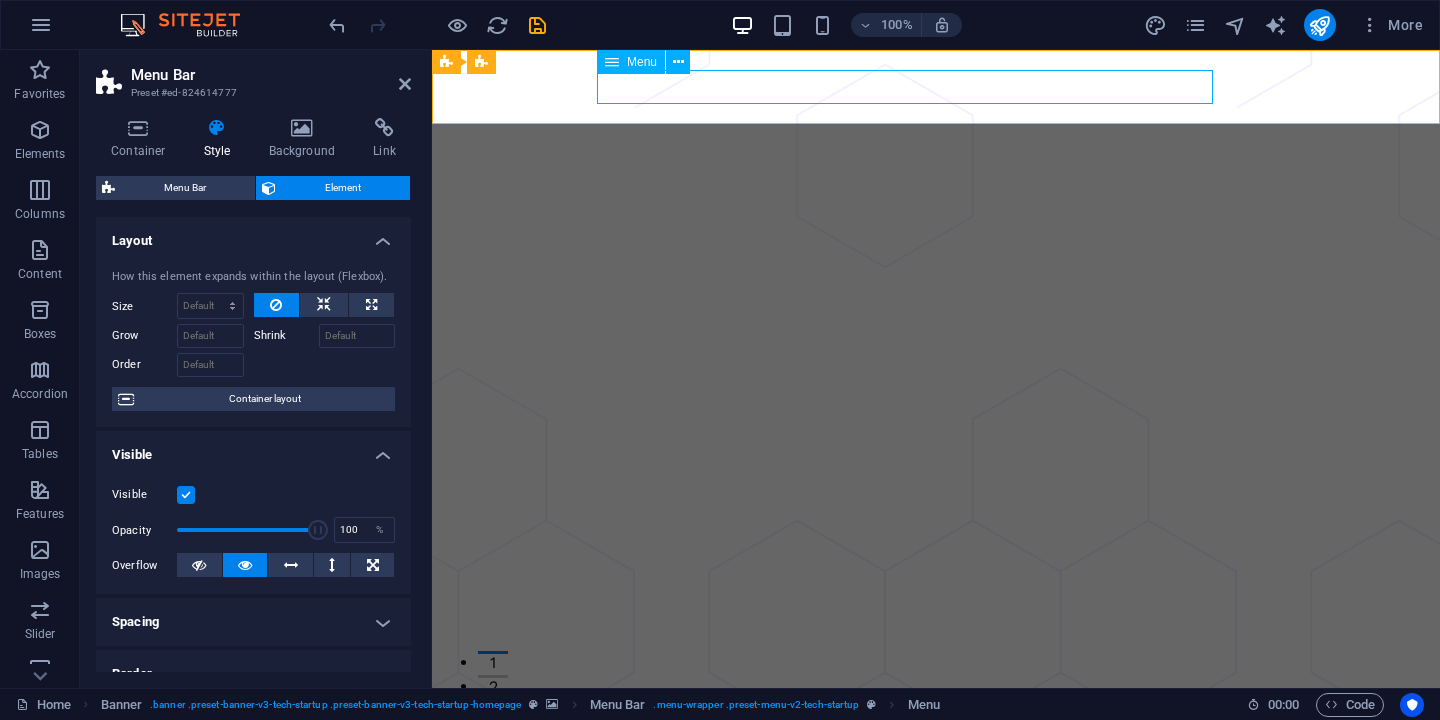 click on "About Pricing Contact Blog" at bounding box center (936, 785) 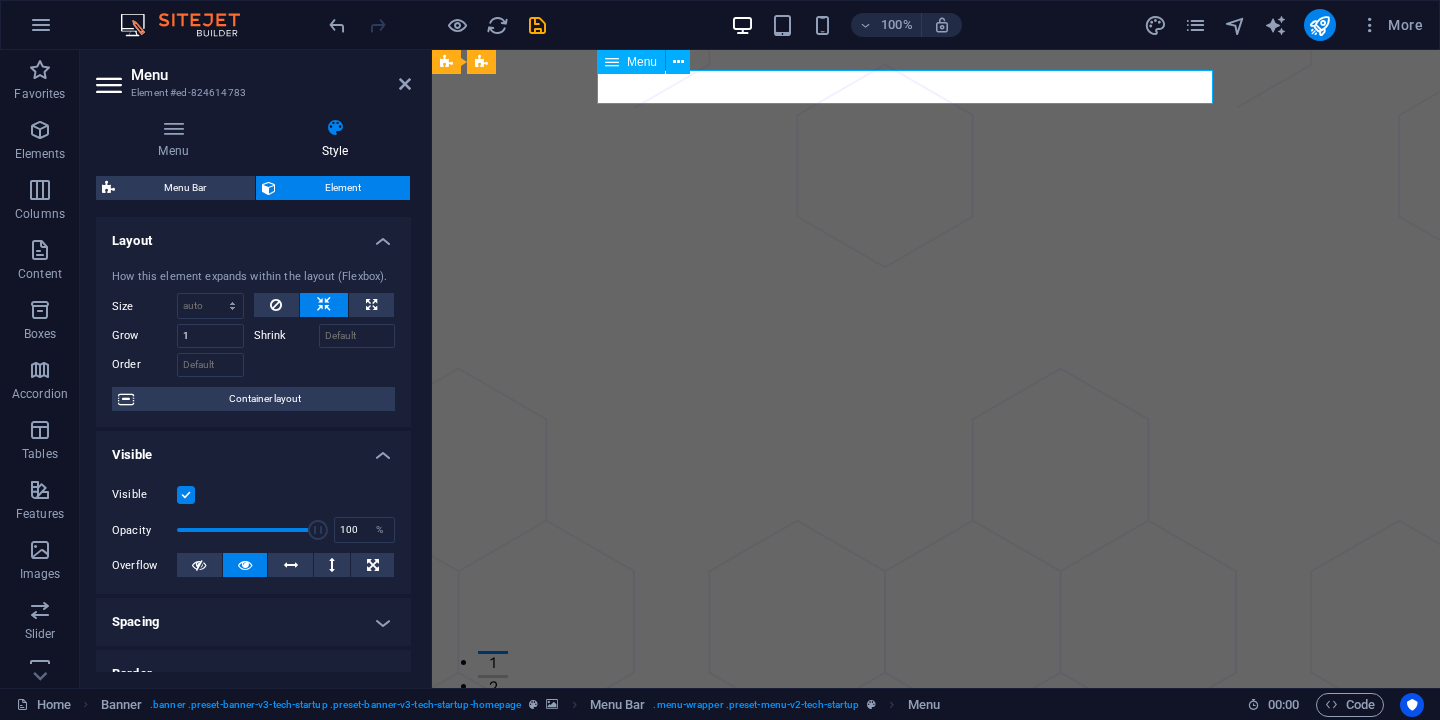 click on "About Pricing Contact Blog" at bounding box center [936, 785] 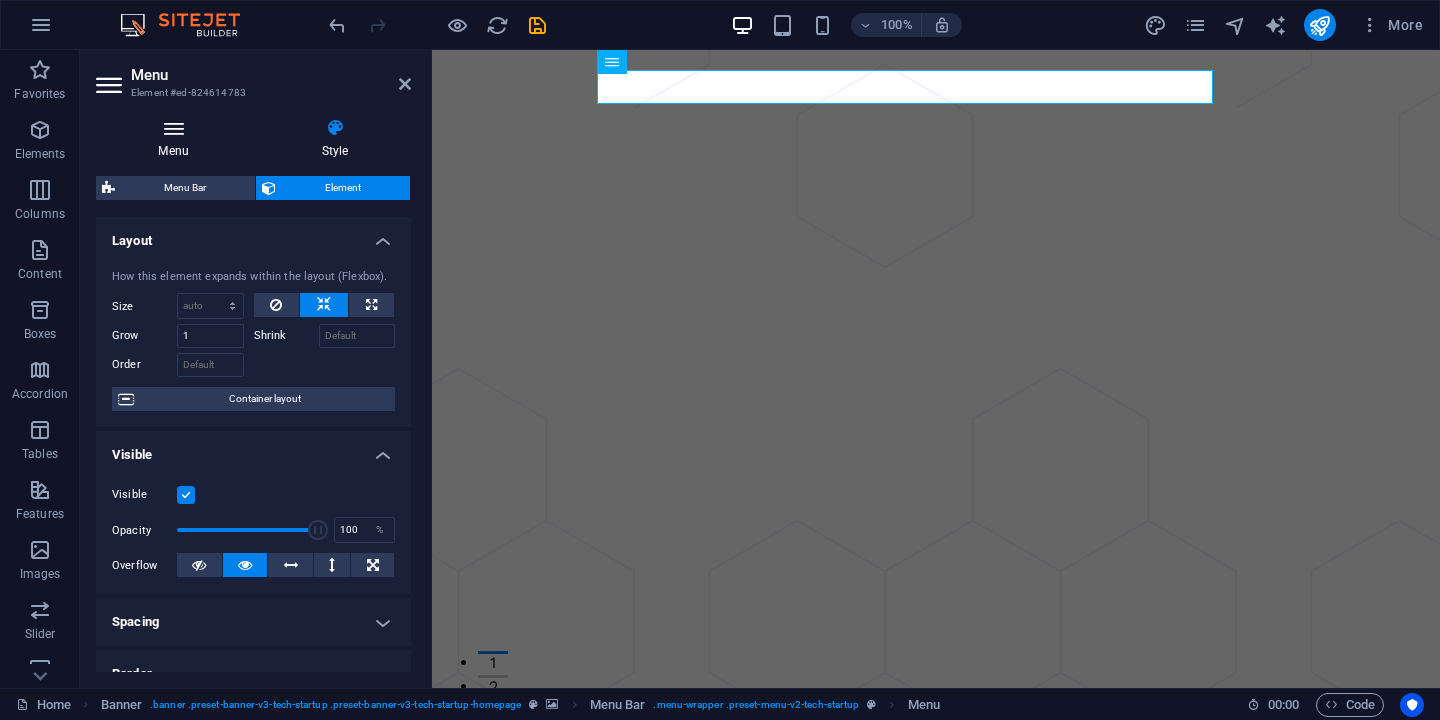 click at bounding box center [173, 128] 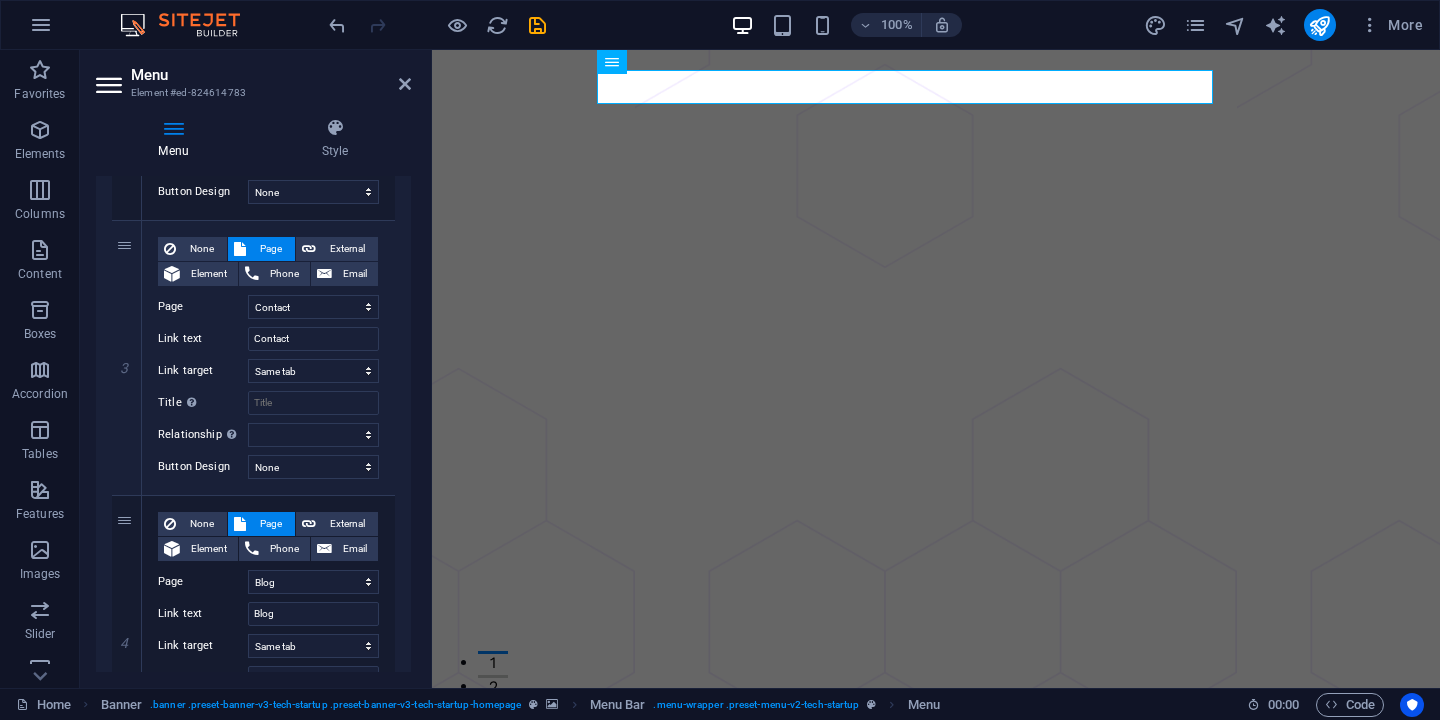 scroll, scrollTop: 0, scrollLeft: 0, axis: both 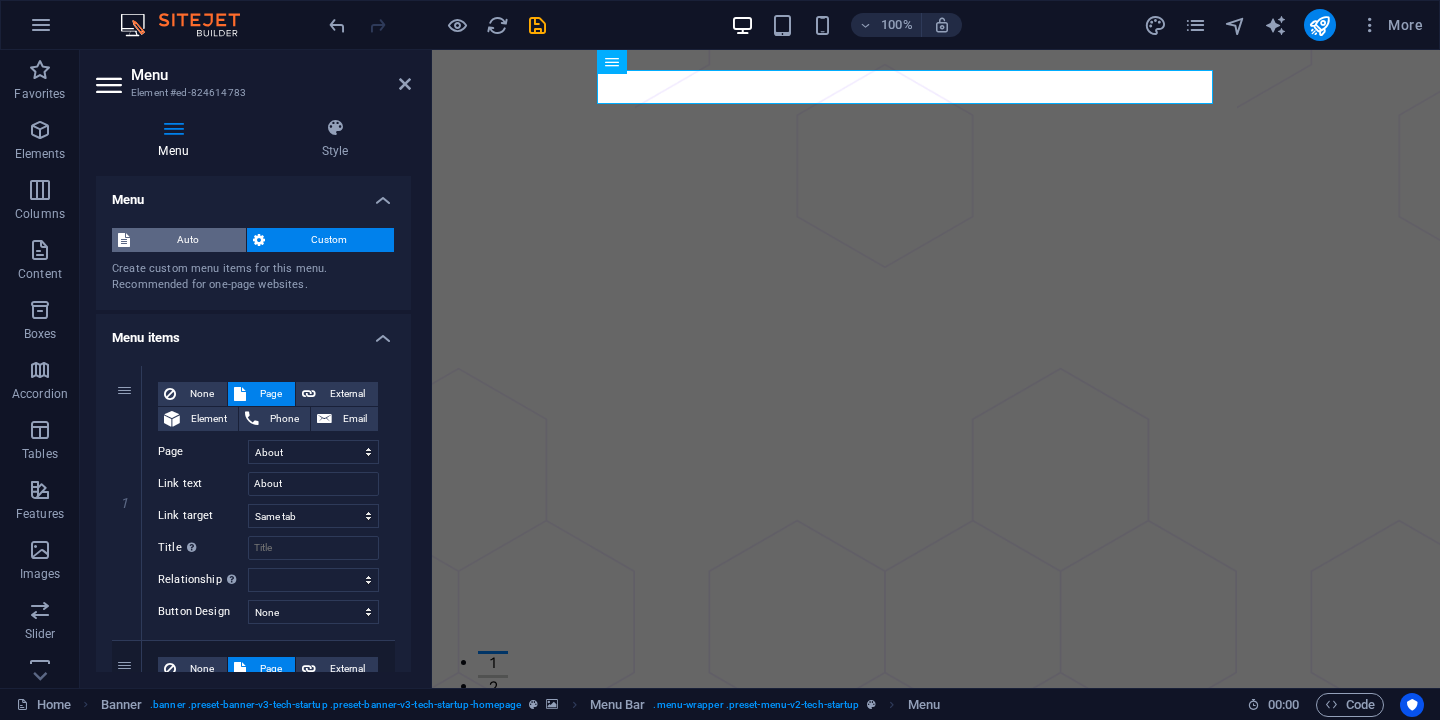 click on "Auto" at bounding box center [188, 240] 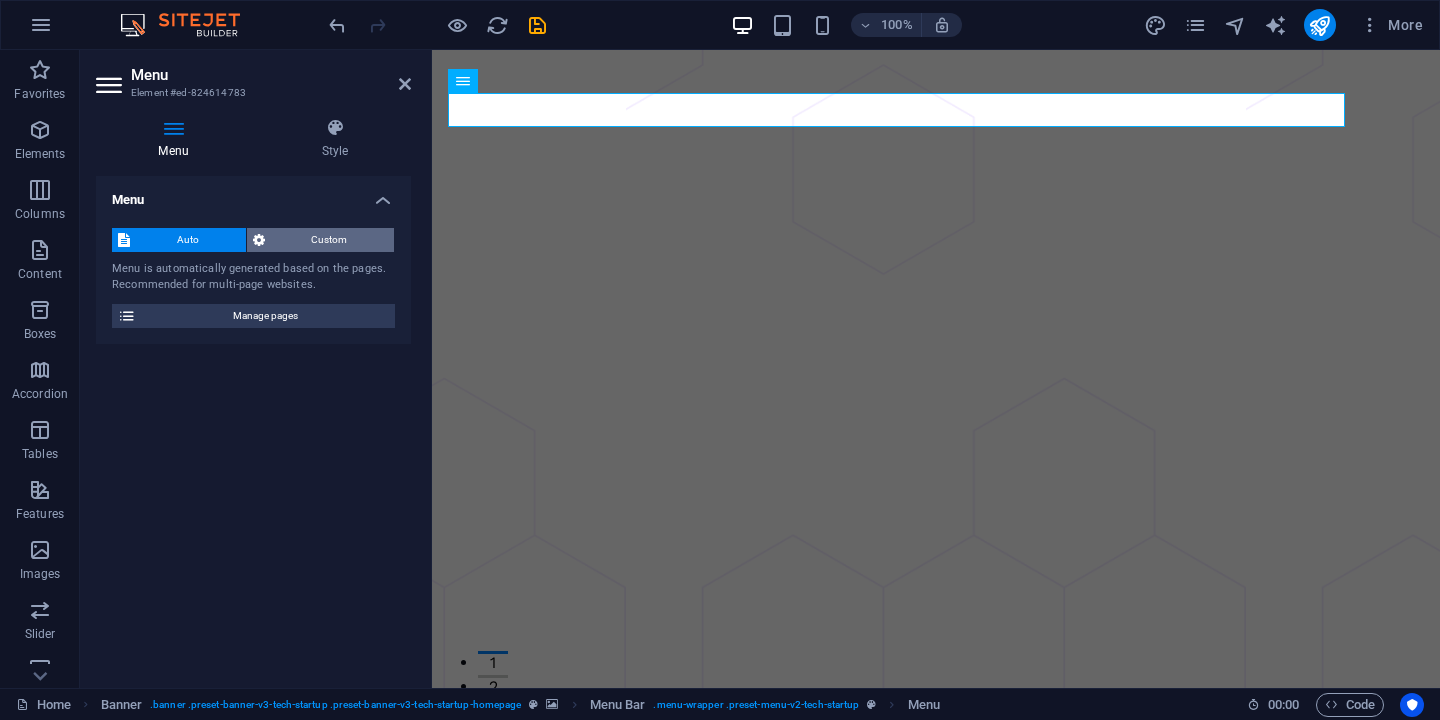 click on "Custom" at bounding box center [330, 240] 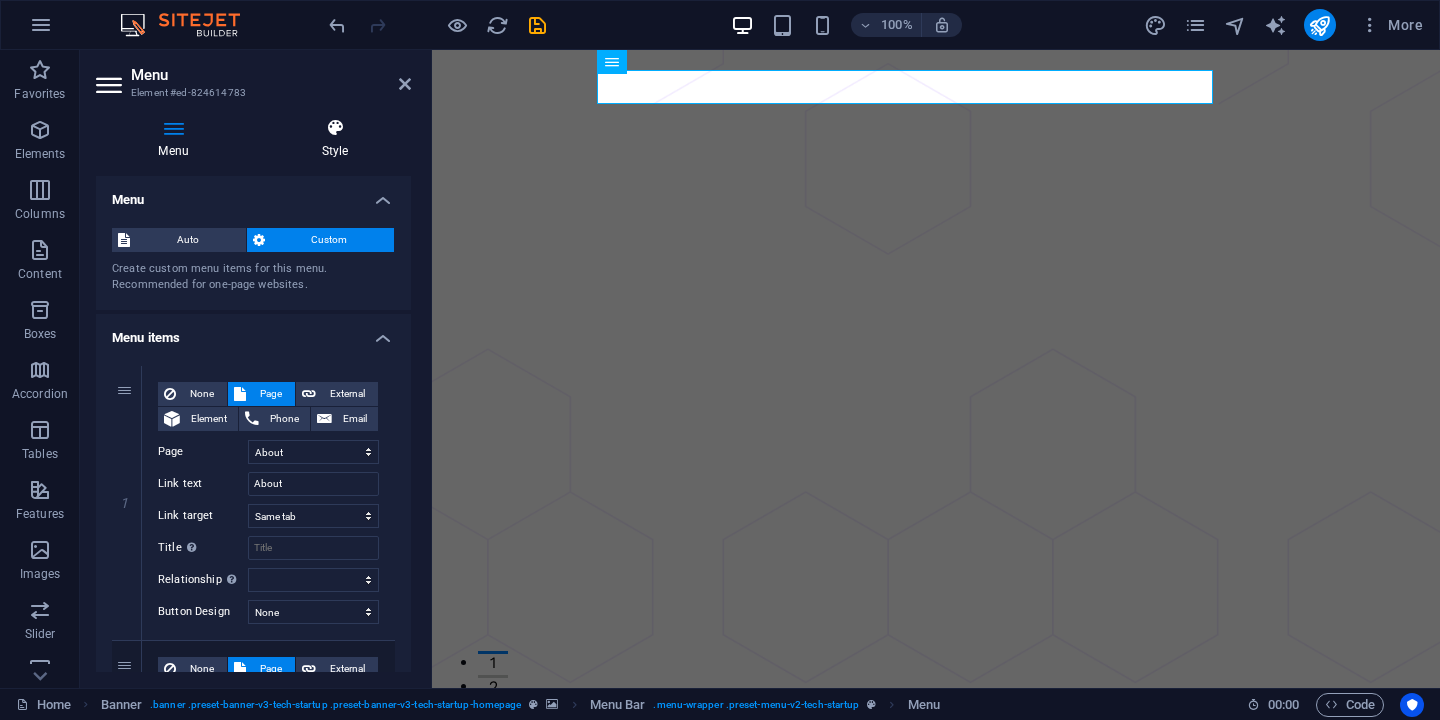 click at bounding box center (335, 128) 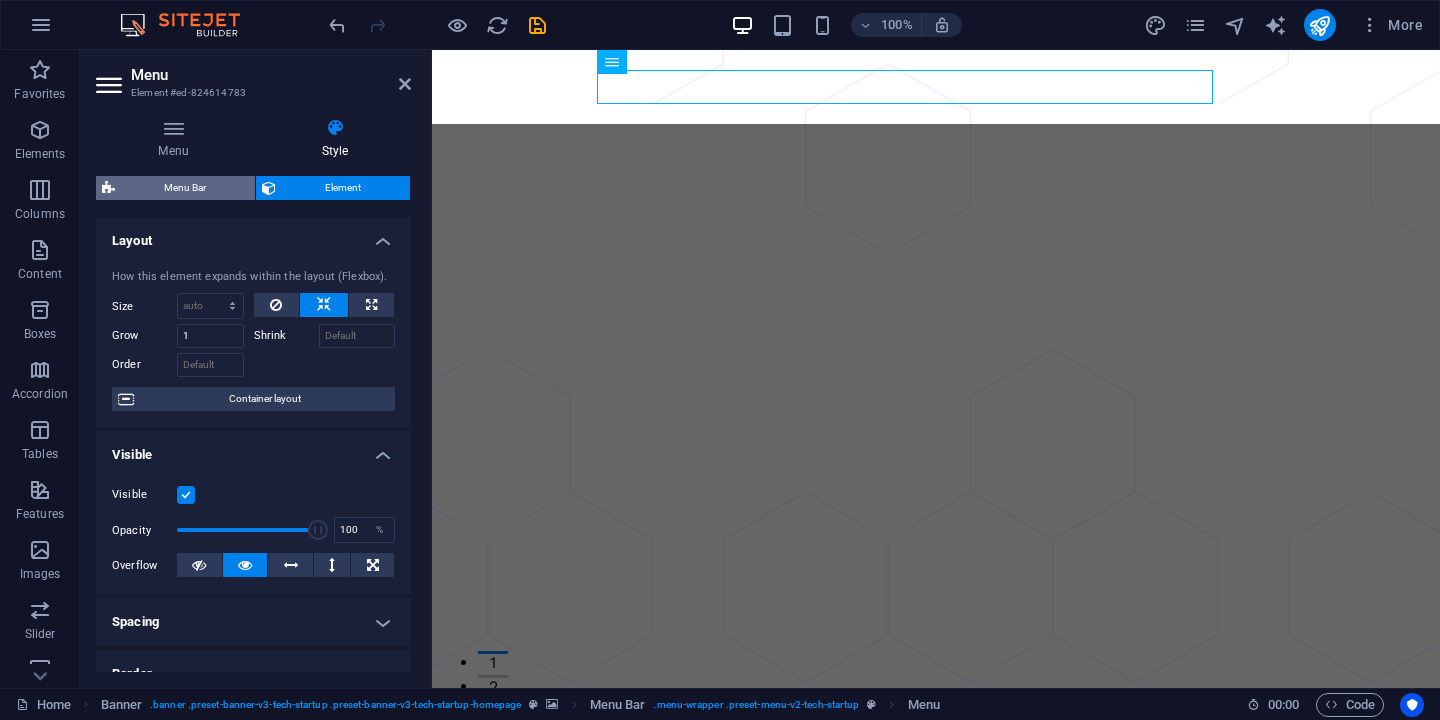click on "Menu Bar" at bounding box center [185, 188] 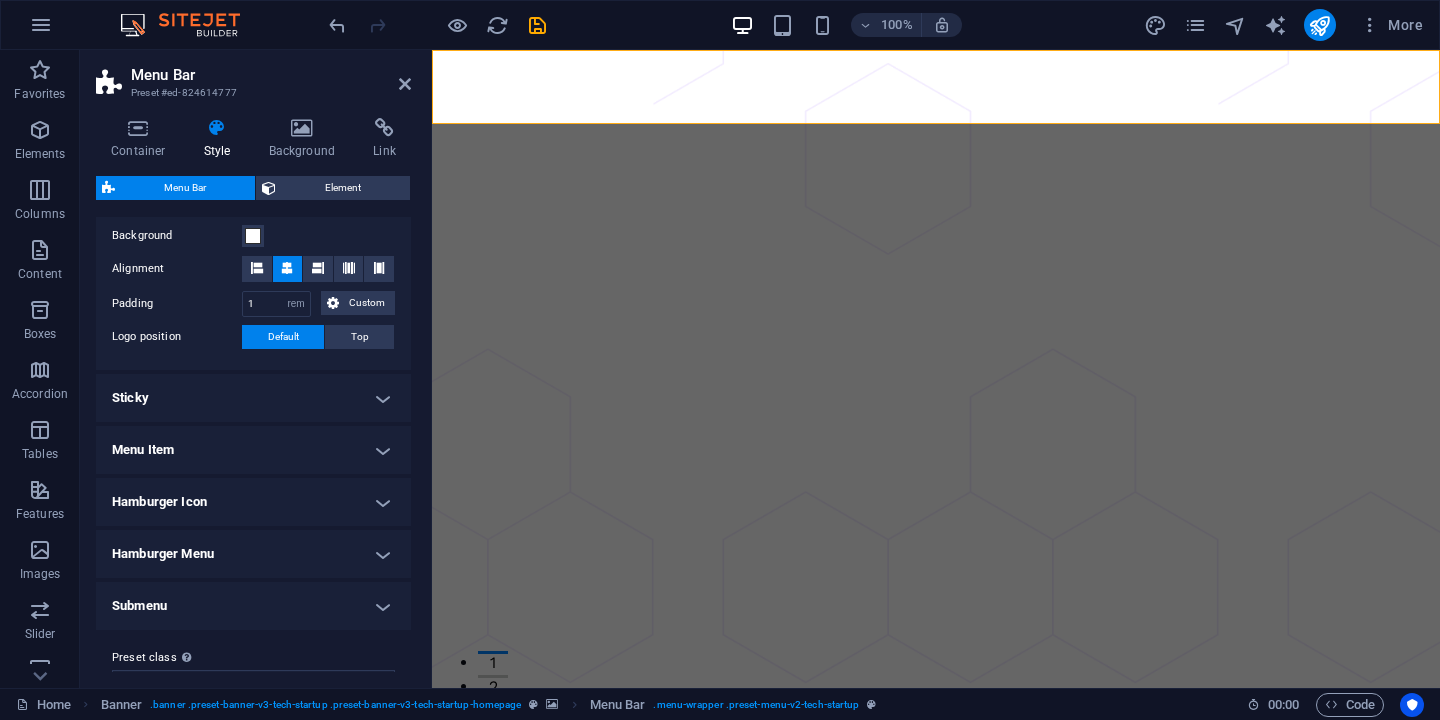 scroll, scrollTop: 426, scrollLeft: 0, axis: vertical 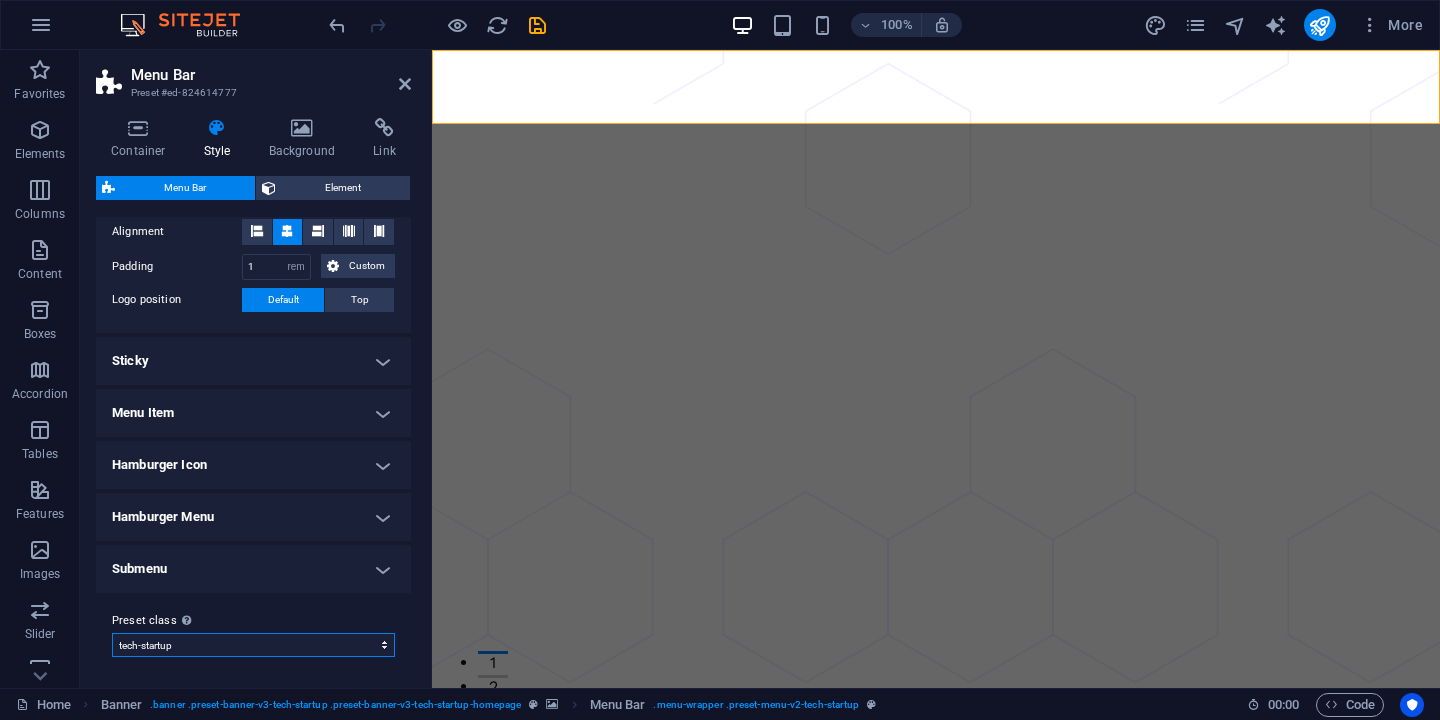 click on "tech-startup Add preset class" at bounding box center (253, 645) 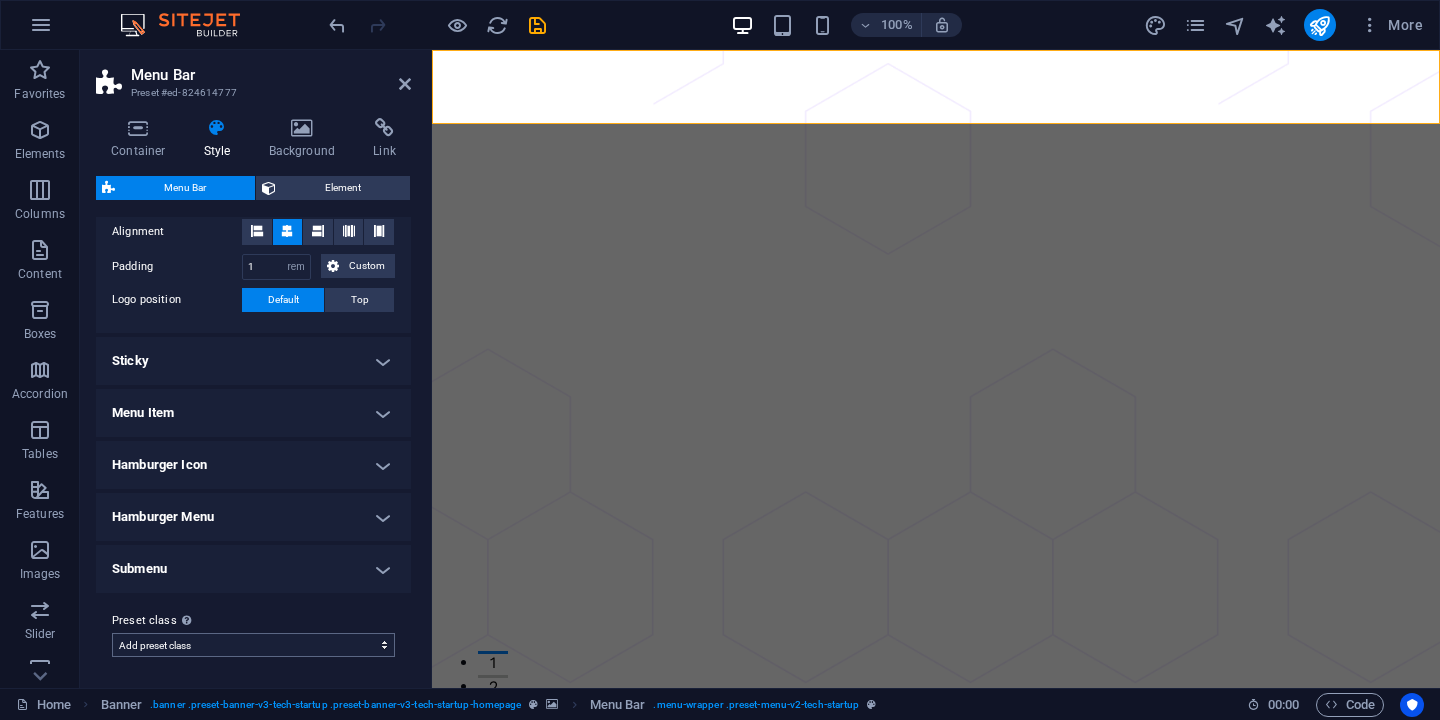 select on "preset-menu-v2-tech-startup" 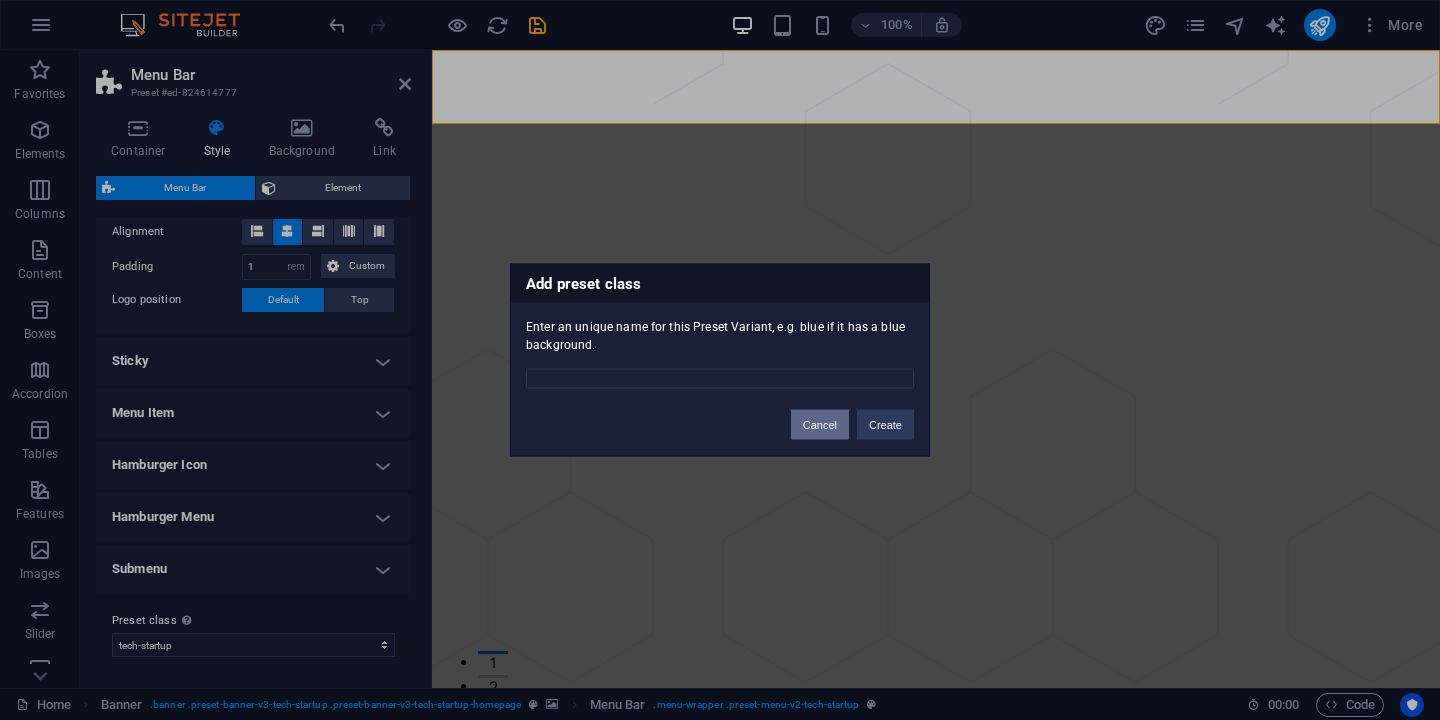click on "Cancel" at bounding box center [820, 425] 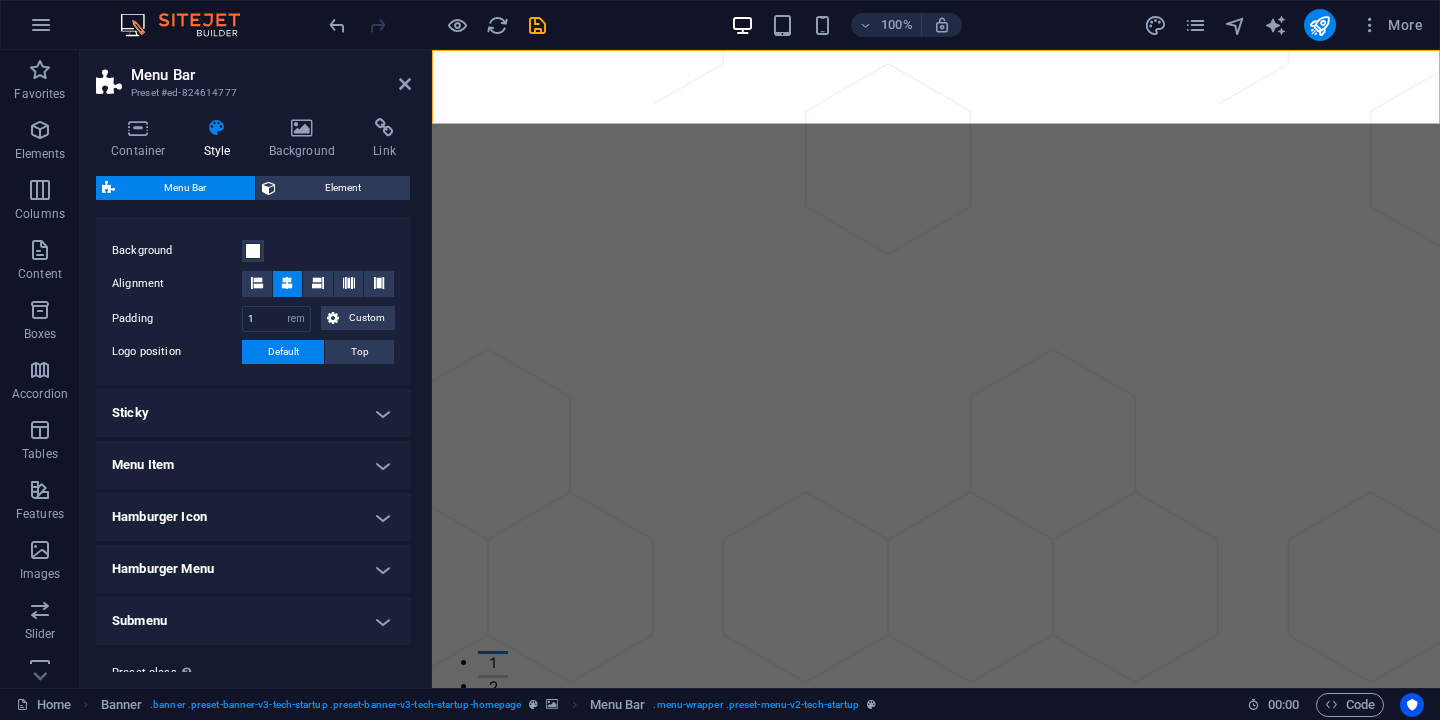 scroll, scrollTop: 0, scrollLeft: 0, axis: both 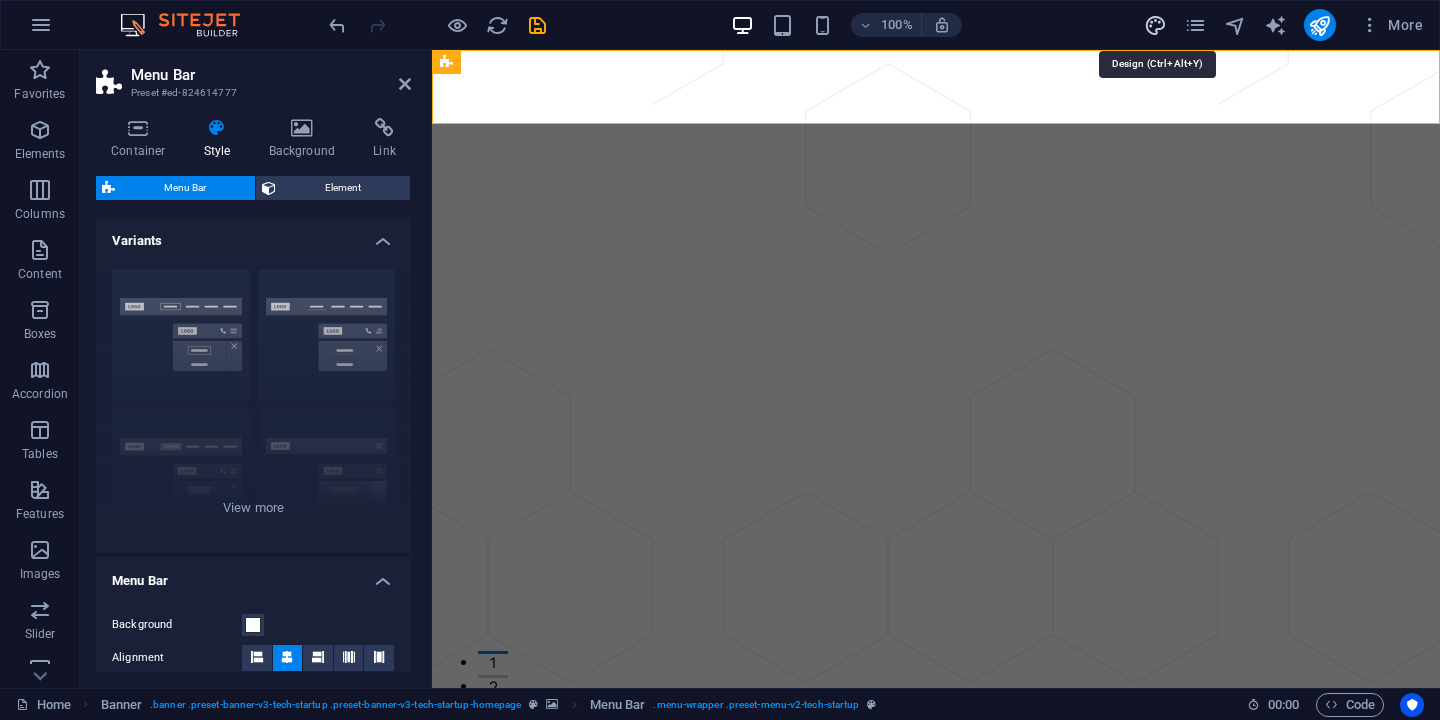 click at bounding box center [1155, 25] 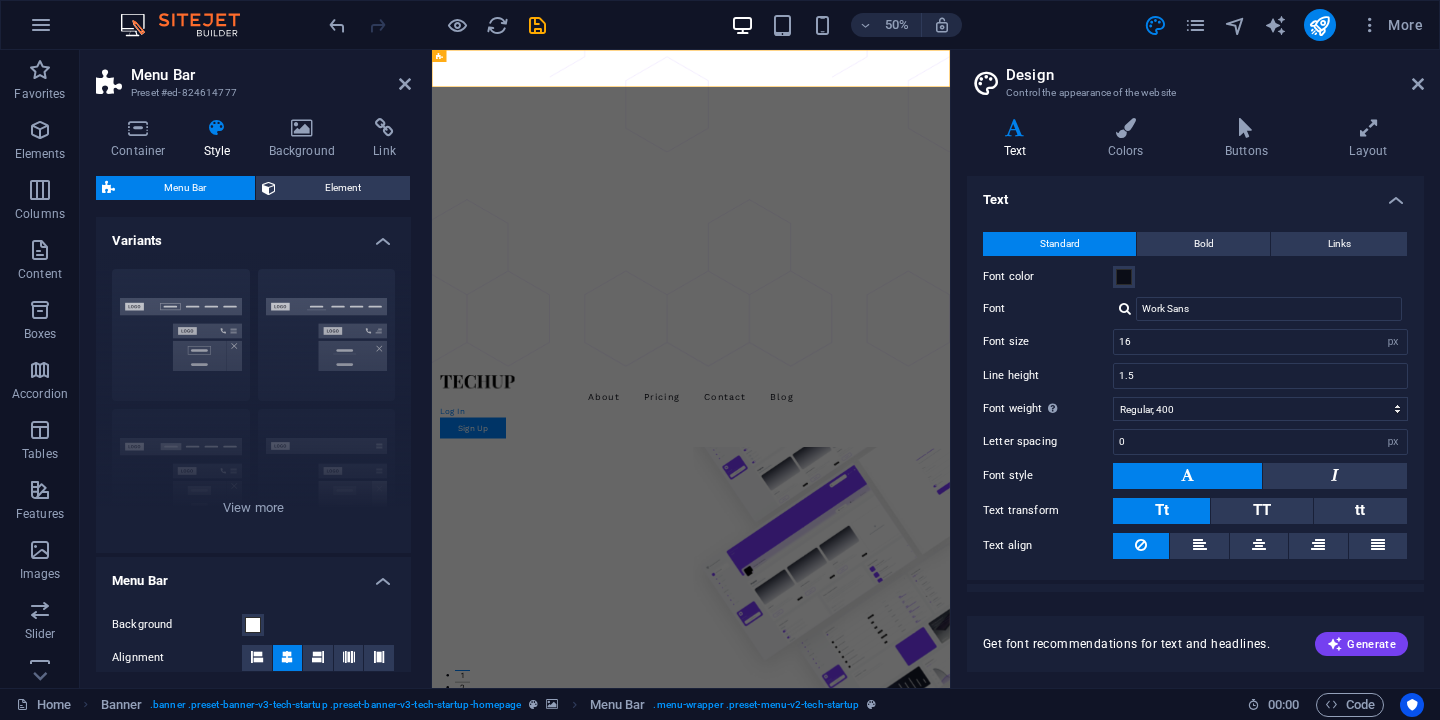 click at bounding box center [1125, 308] 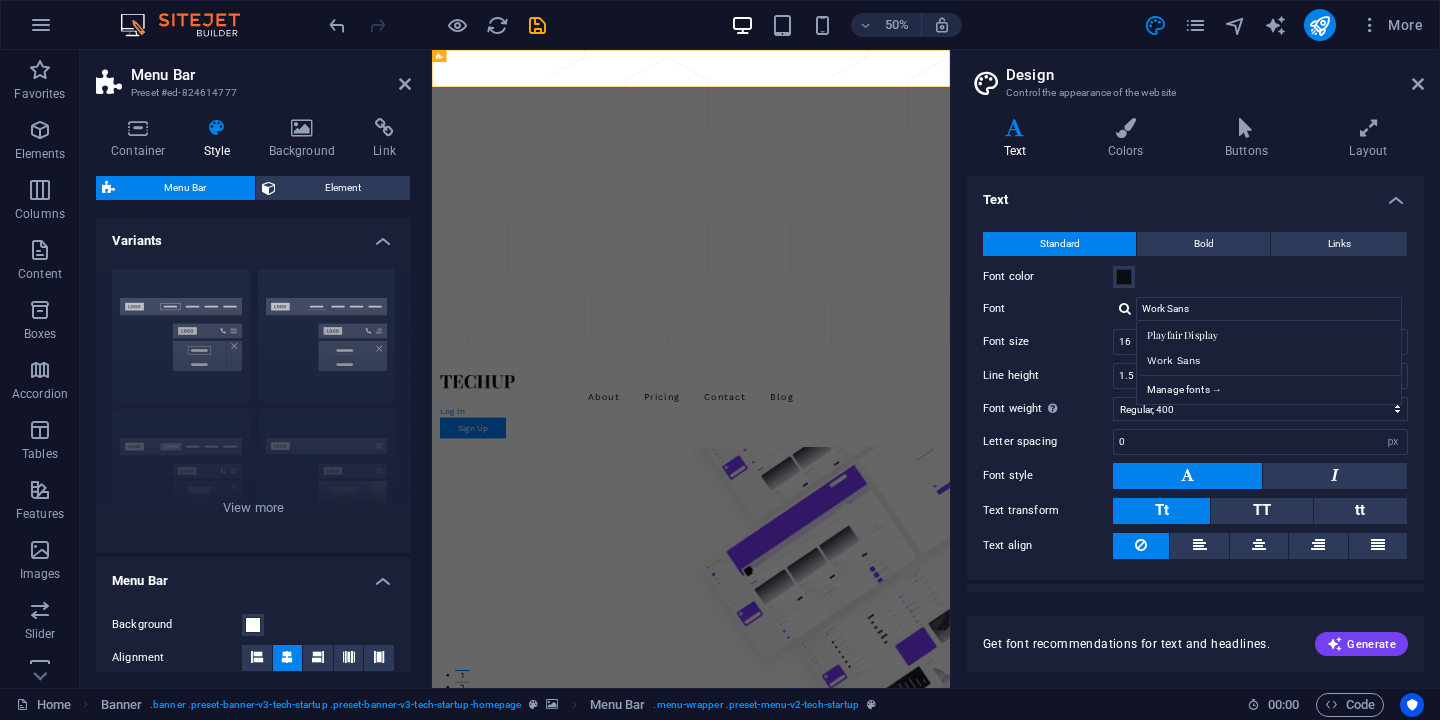click on "Font" at bounding box center (1048, 309) 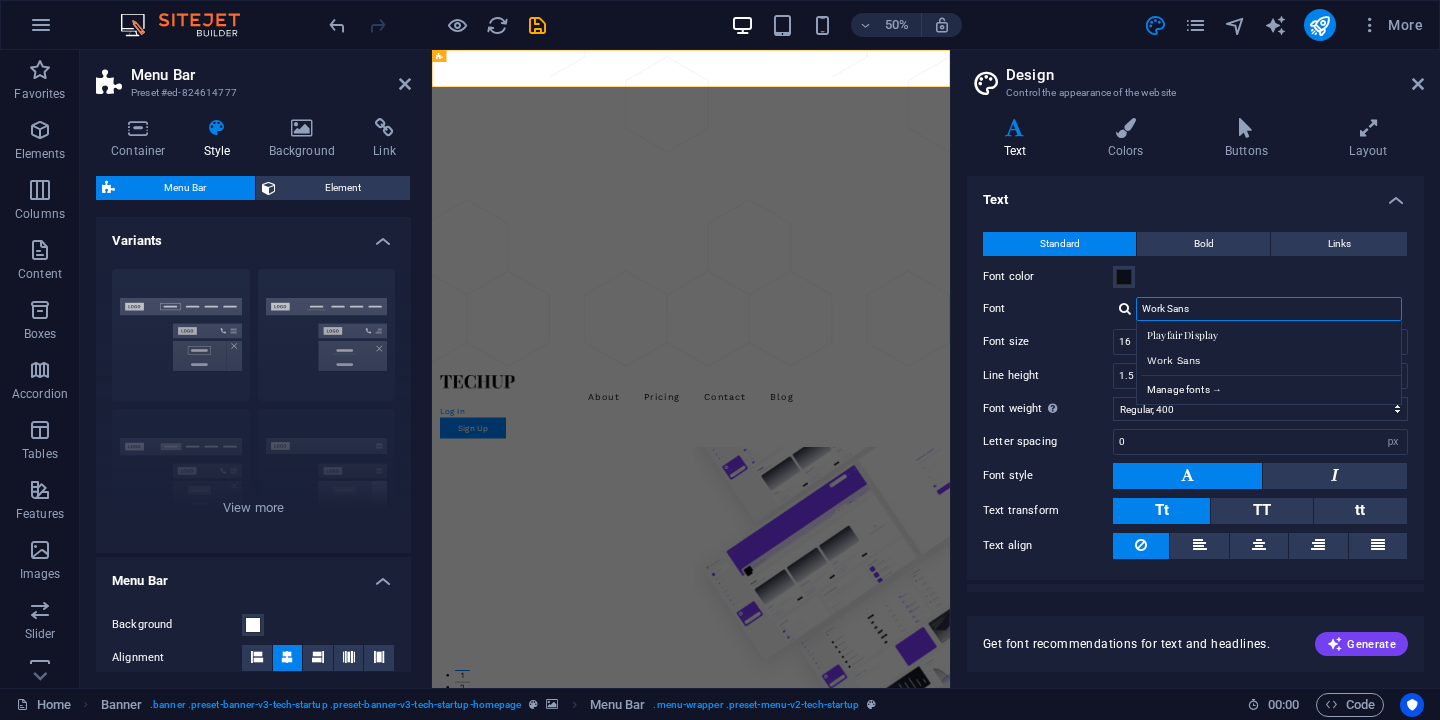 click on "Work Sans" at bounding box center [1269, 309] 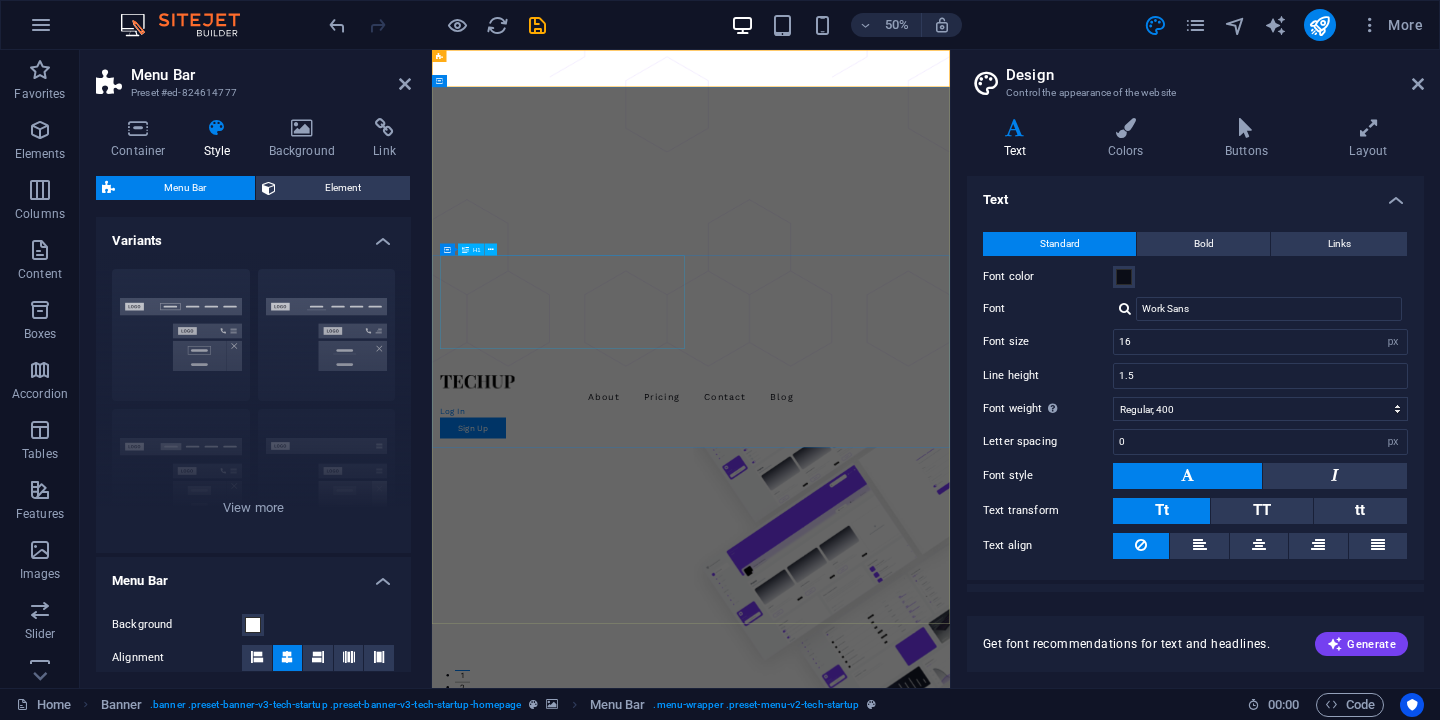 click on "Let your  business grow super fast  and secure, with Techup." at bounding box center (950, 1545) 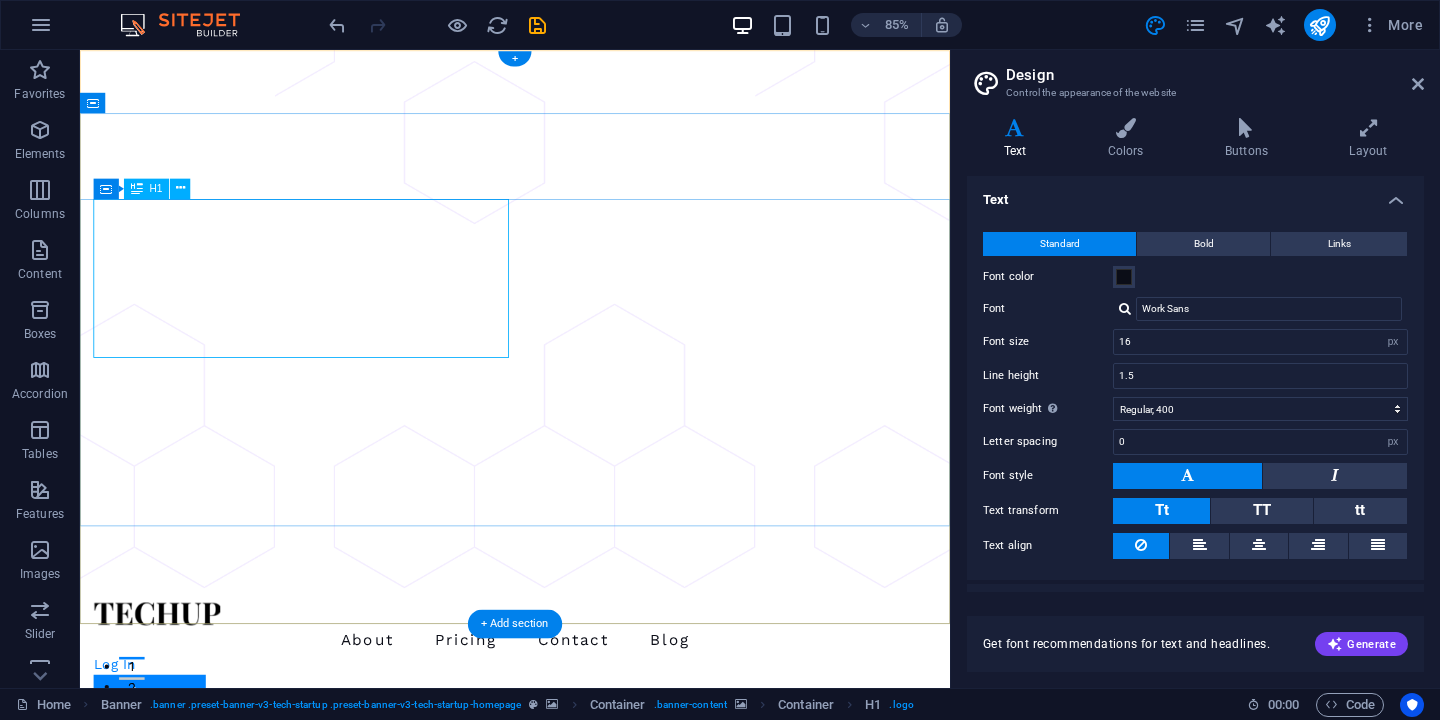 click on "Let your  business grow super fast  and secure, with Techup." at bounding box center (592, 1545) 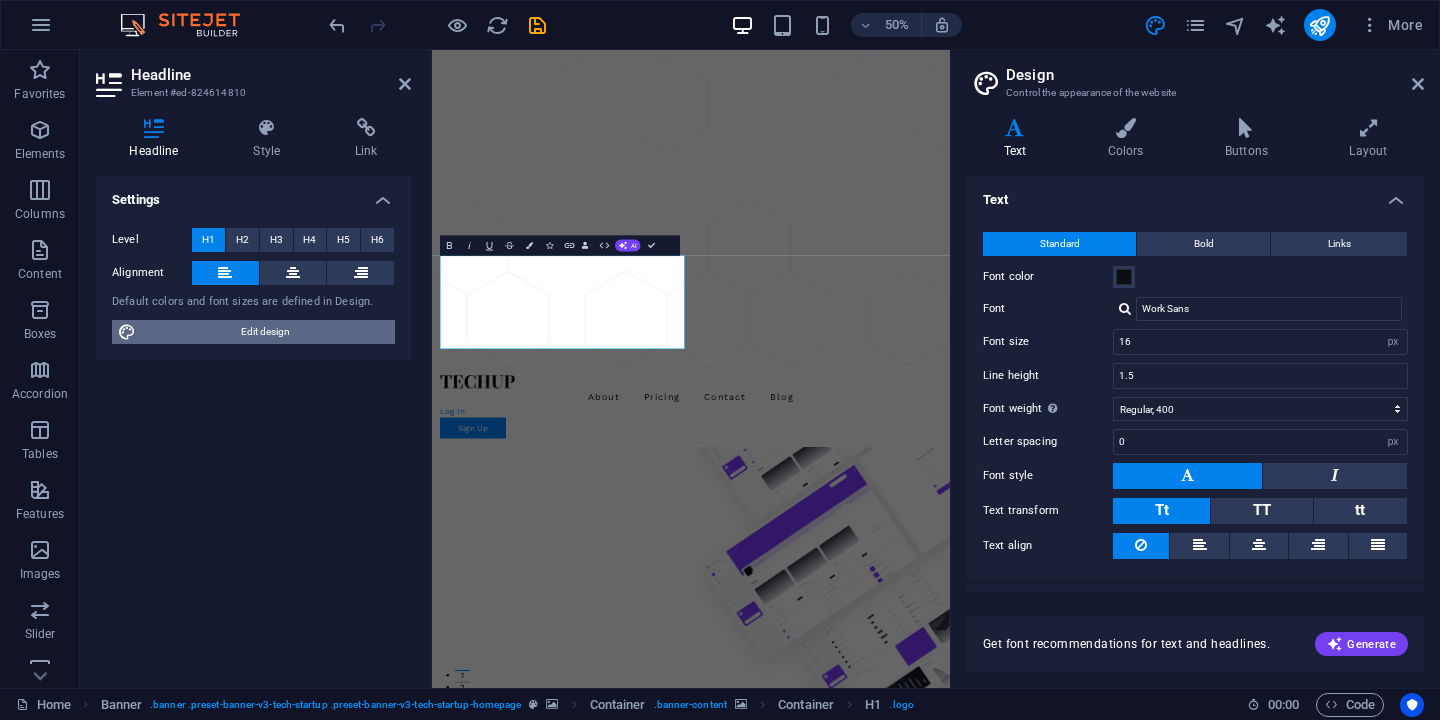 click on "Edit design" at bounding box center (265, 332) 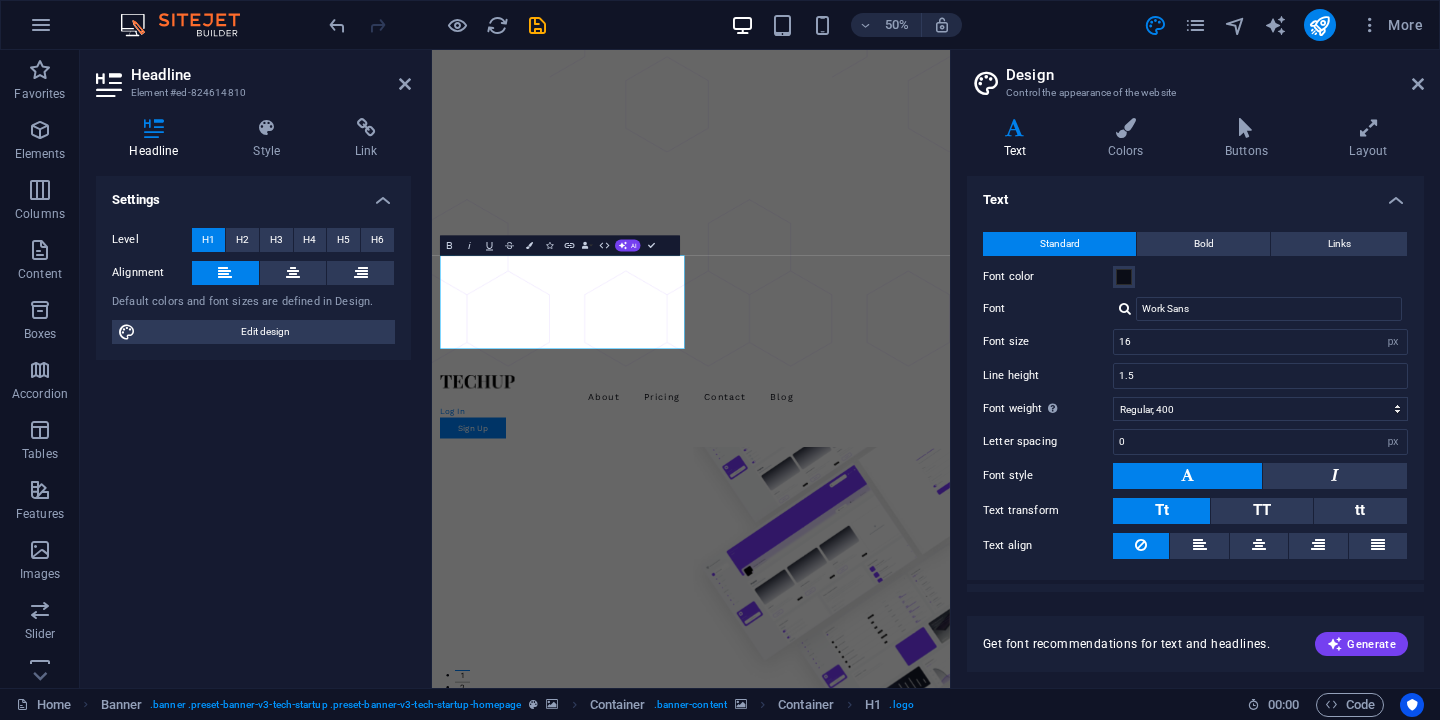 scroll, scrollTop: 38, scrollLeft: 0, axis: vertical 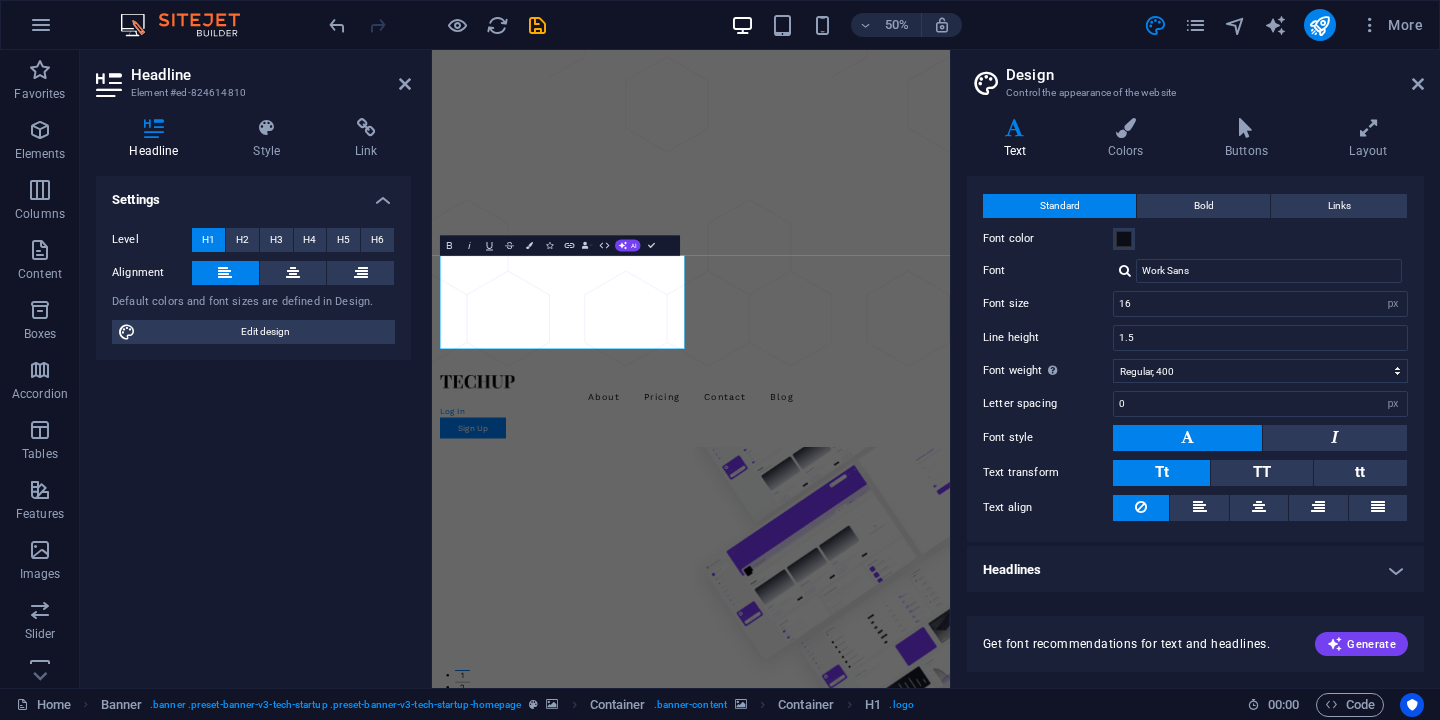 click on "Headlines" at bounding box center [1195, 570] 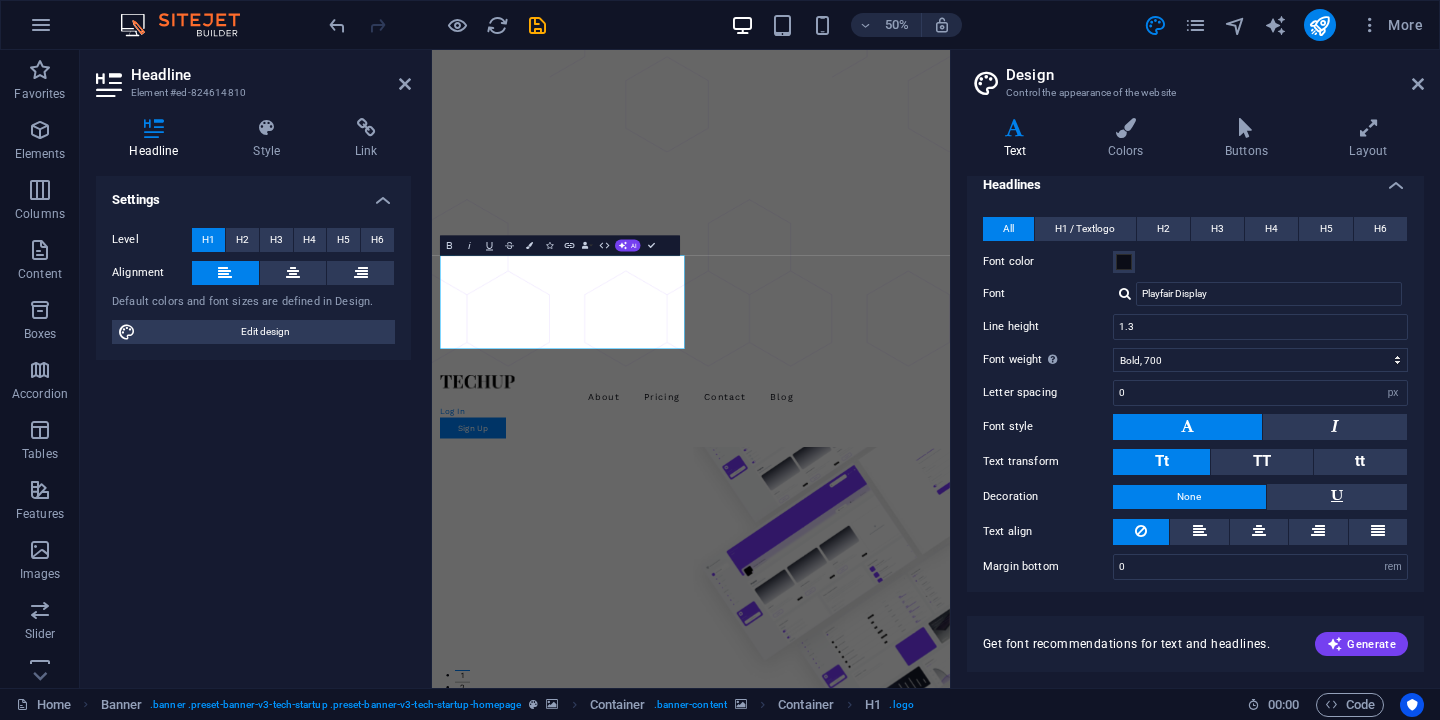 scroll, scrollTop: 427, scrollLeft: 0, axis: vertical 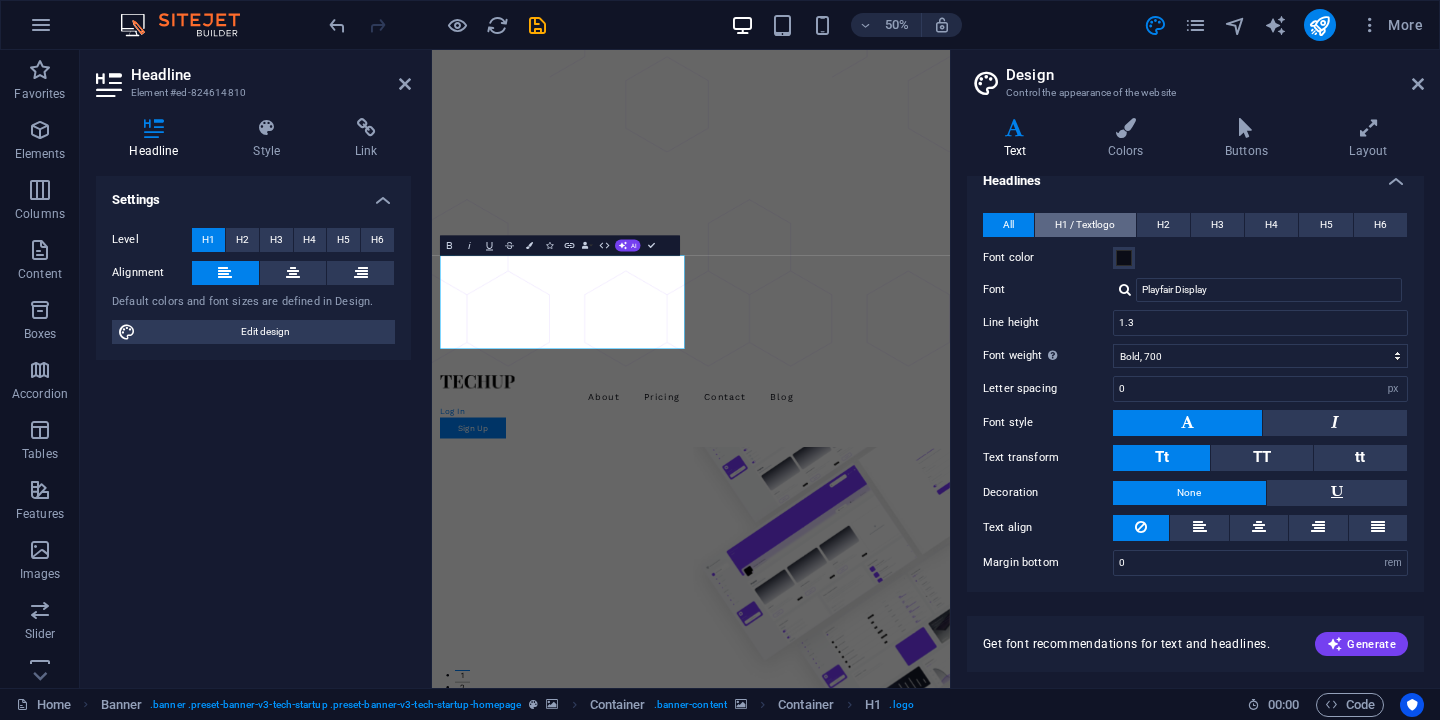 click on "H1 / Textlogo" at bounding box center (1085, 225) 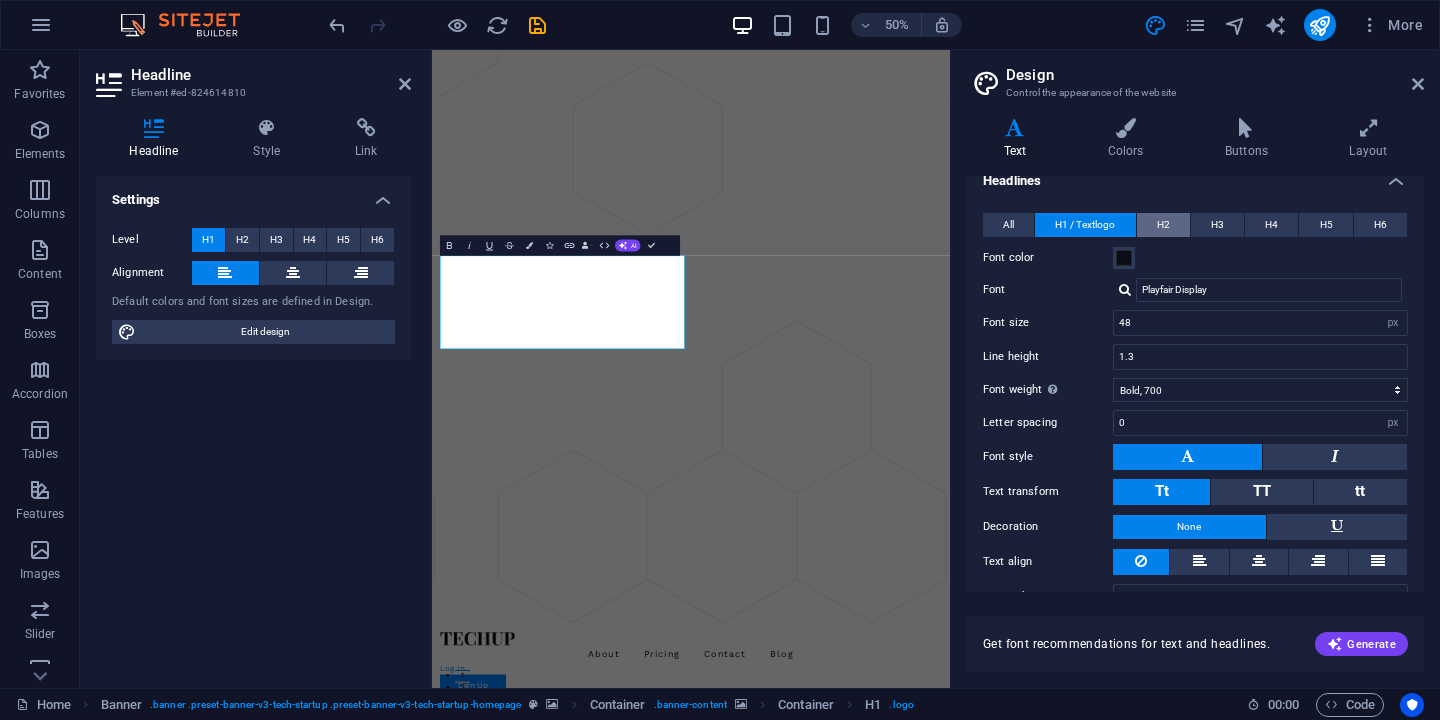 click on "H2" at bounding box center (1163, 225) 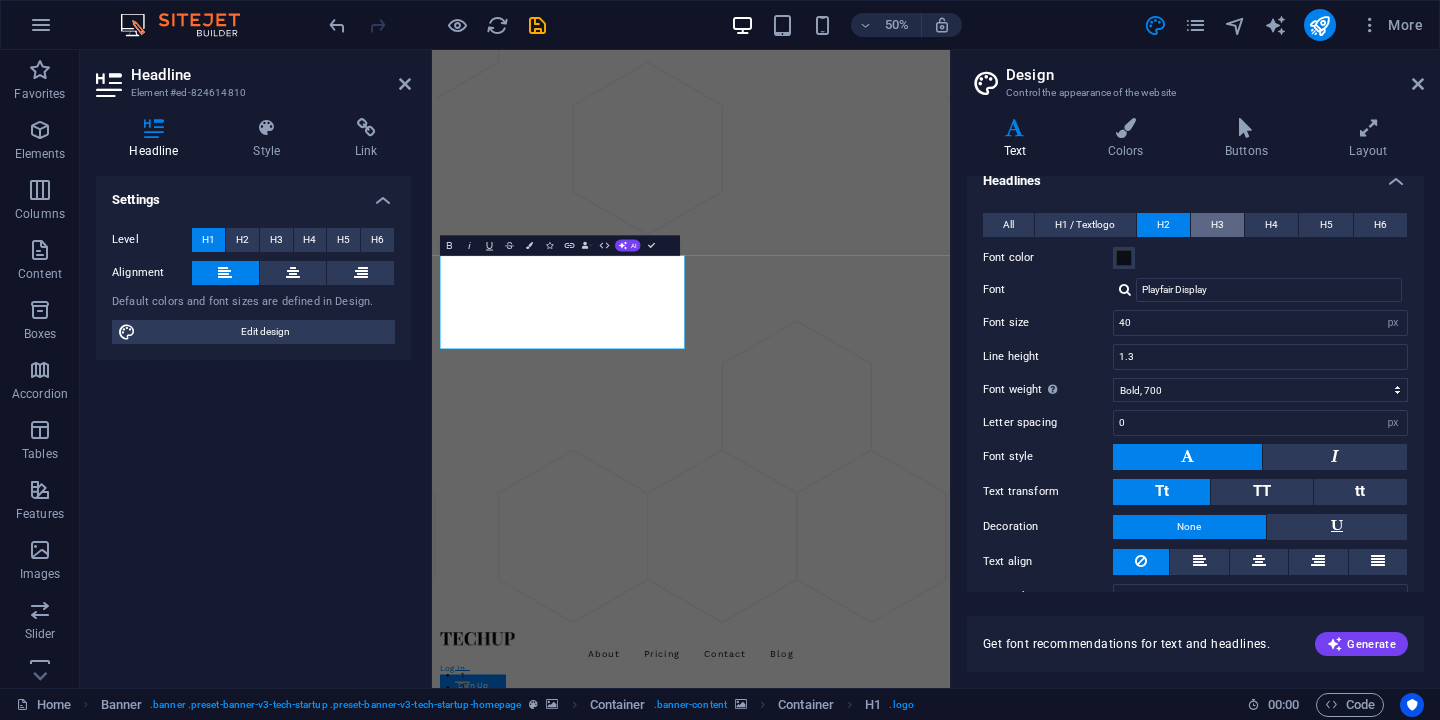 click on "H3" at bounding box center (1217, 225) 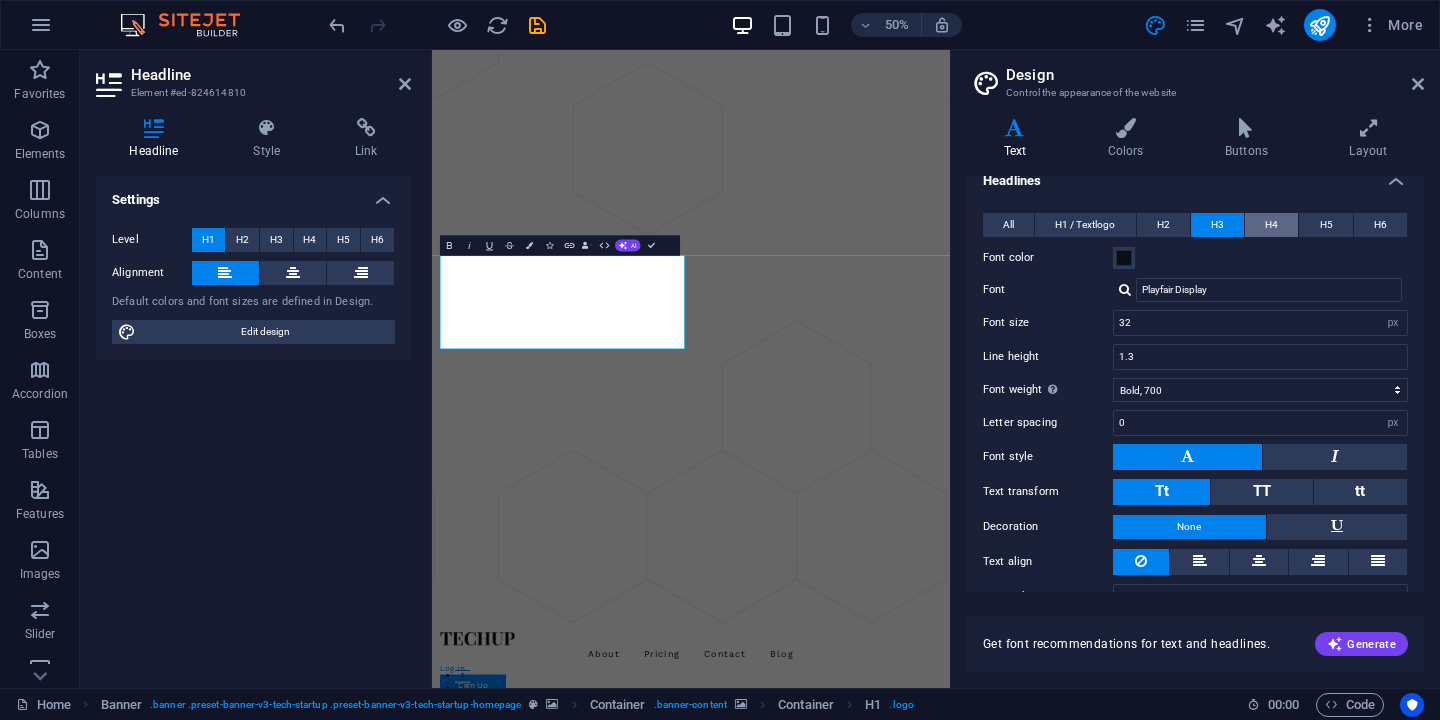 click on "H4" at bounding box center [1271, 225] 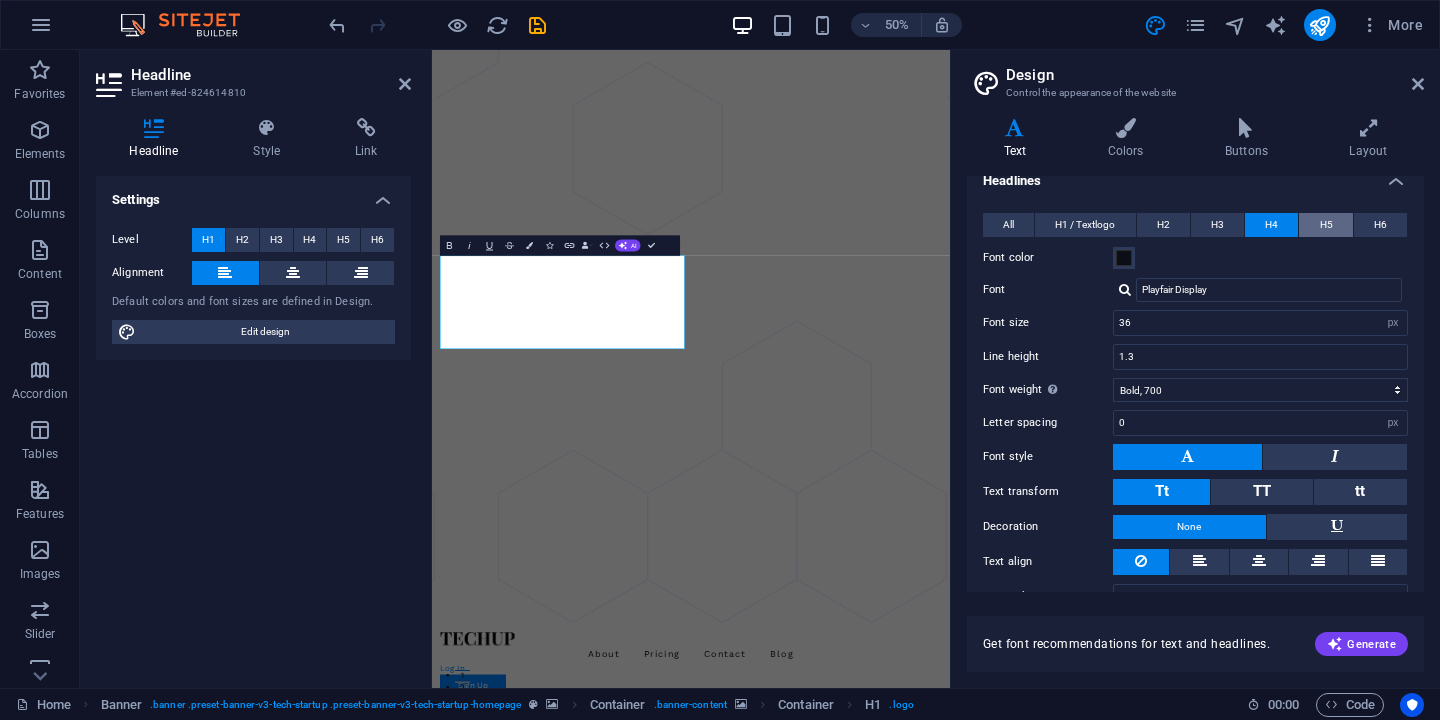 click on "H5" at bounding box center (1325, 225) 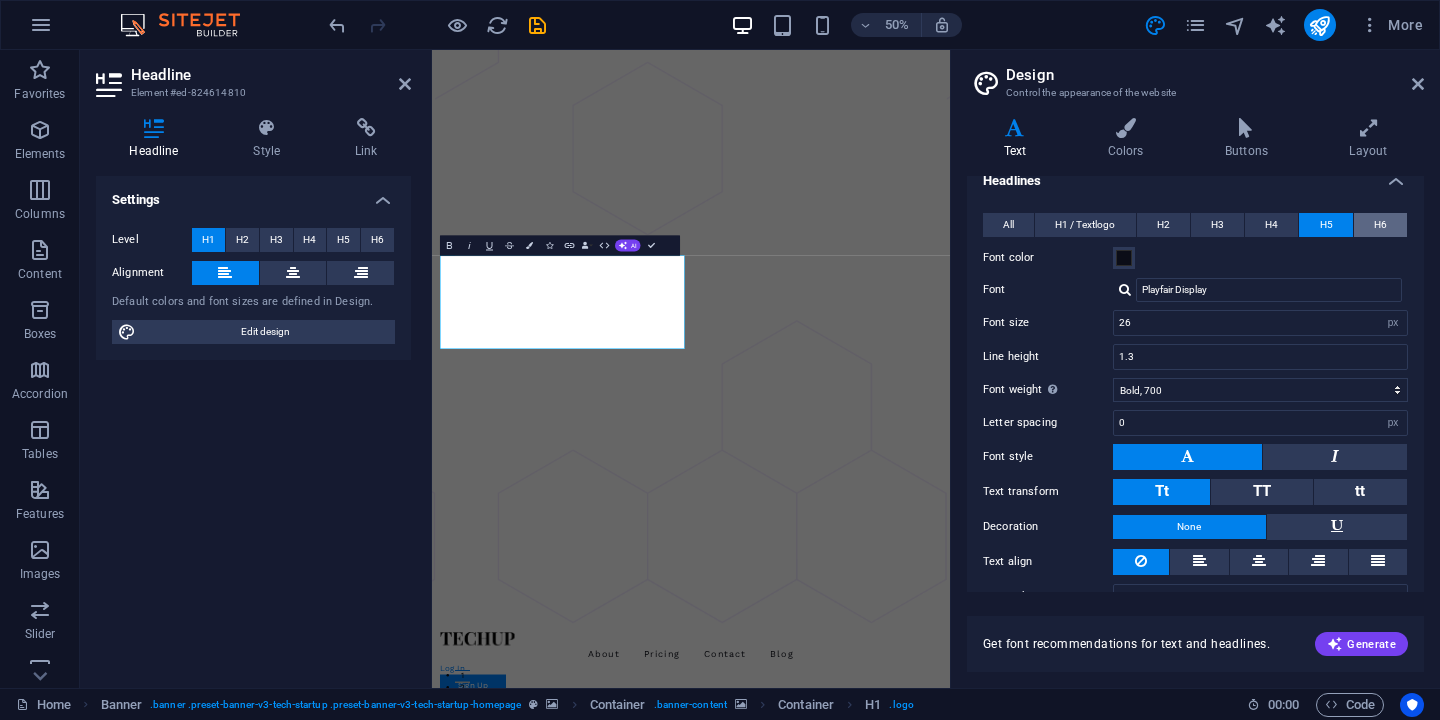 click on "H6" at bounding box center (1380, 225) 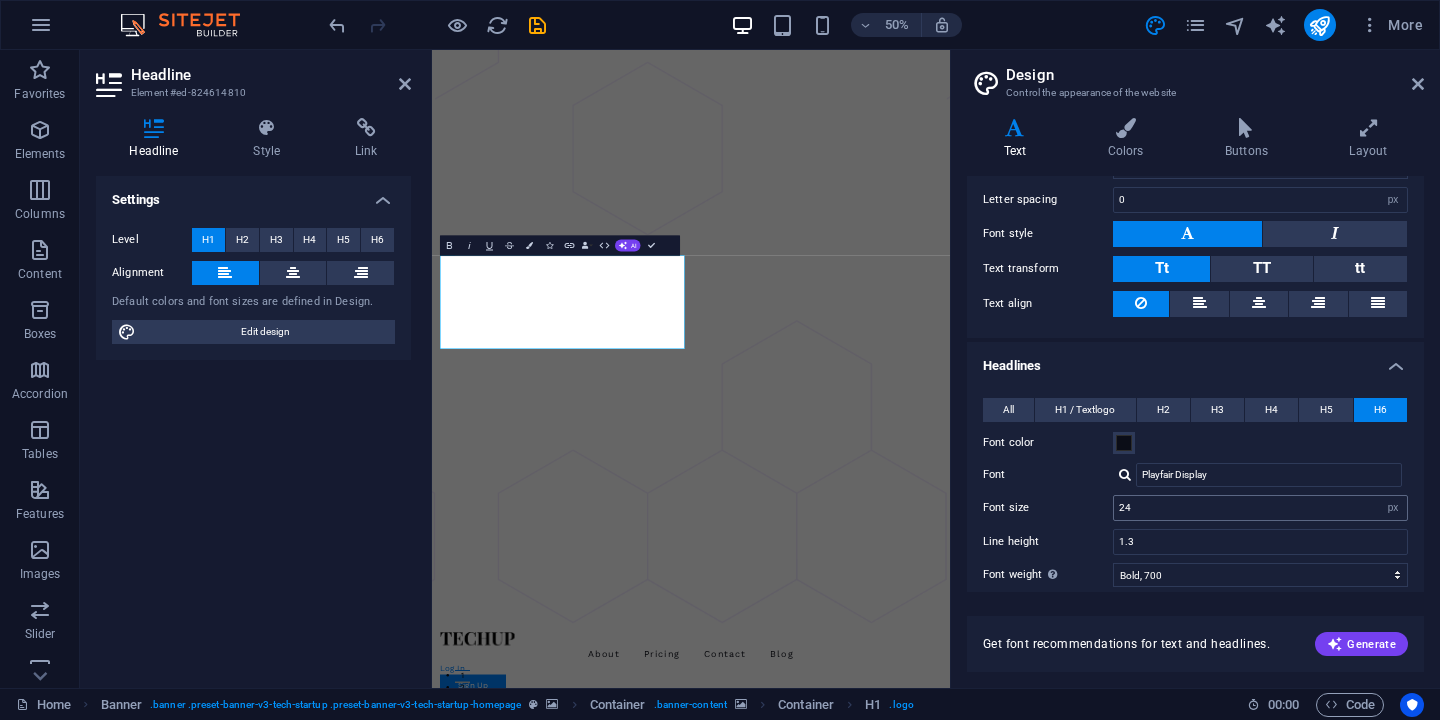 scroll, scrollTop: 241, scrollLeft: 0, axis: vertical 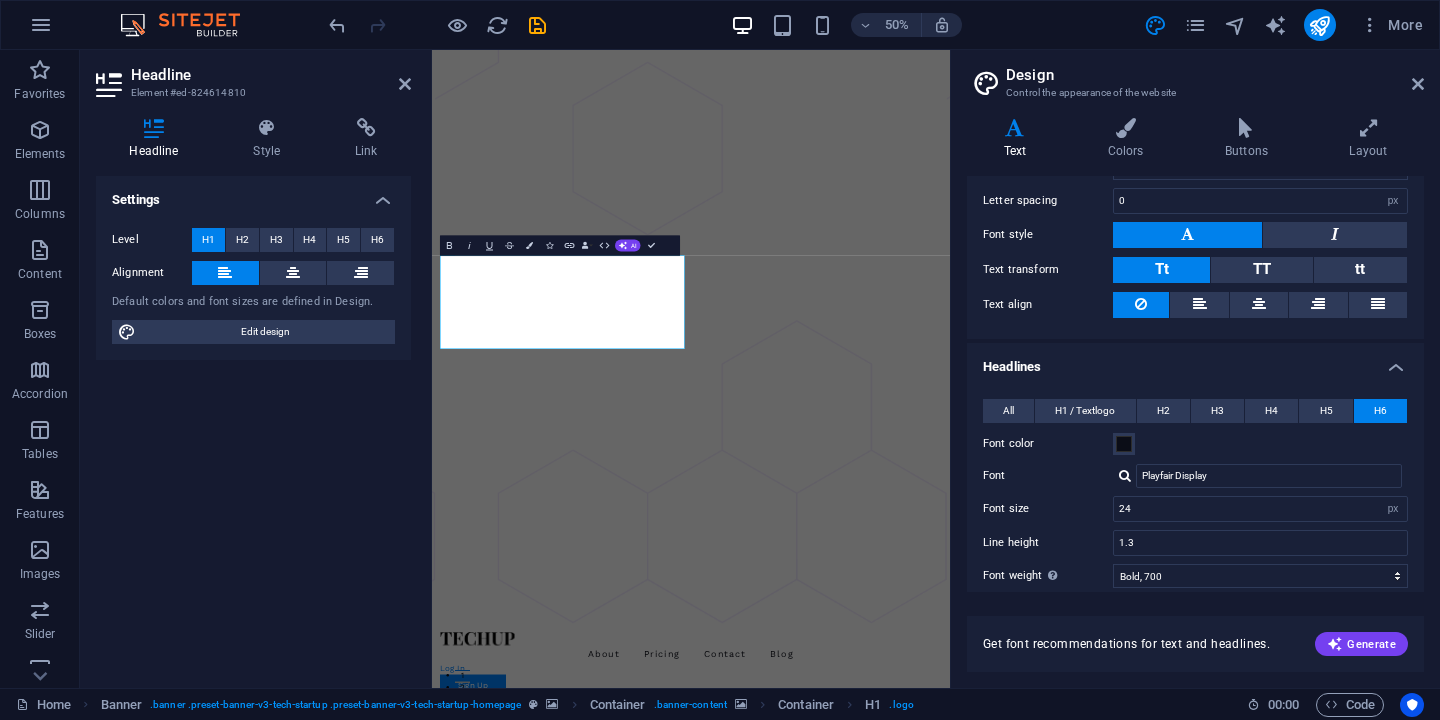 click on "Headlines" at bounding box center [1195, 361] 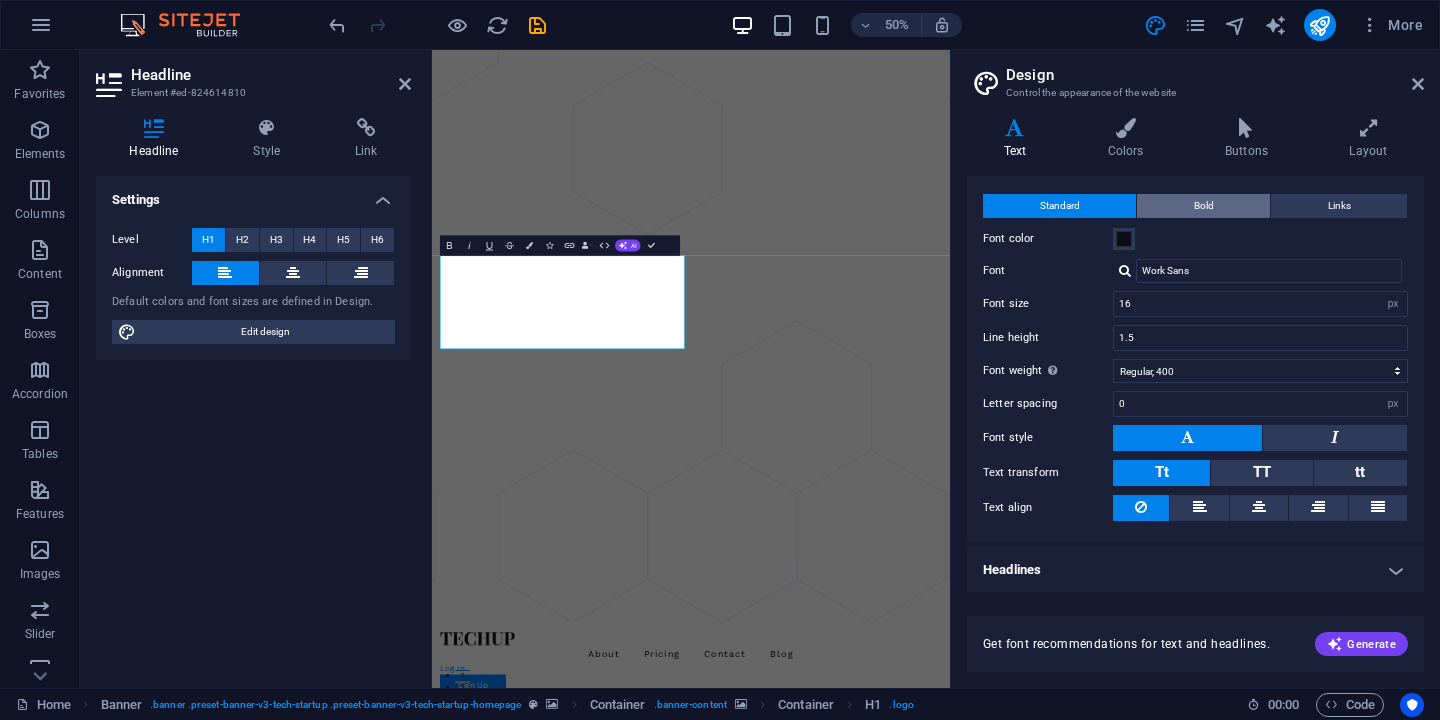 click on "Bold" at bounding box center (1203, 206) 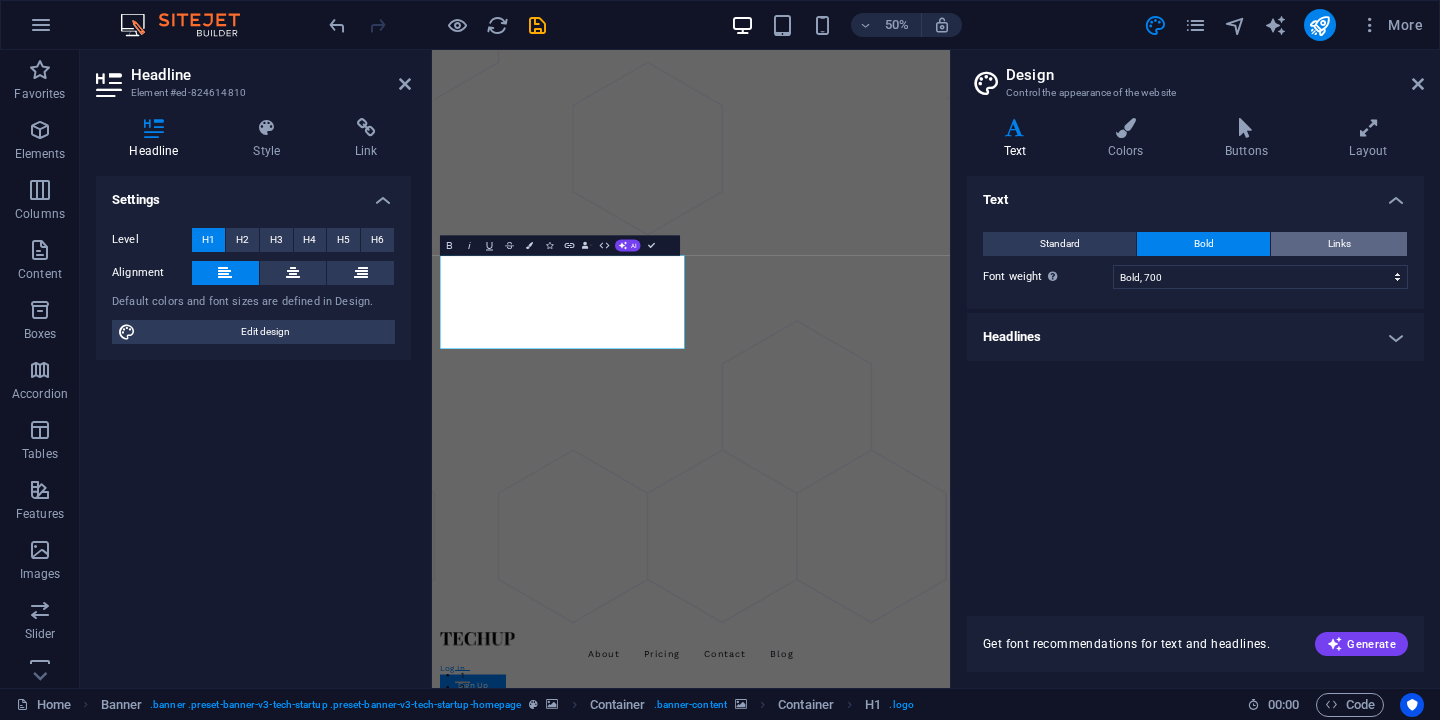 click on "Links" at bounding box center [1339, 244] 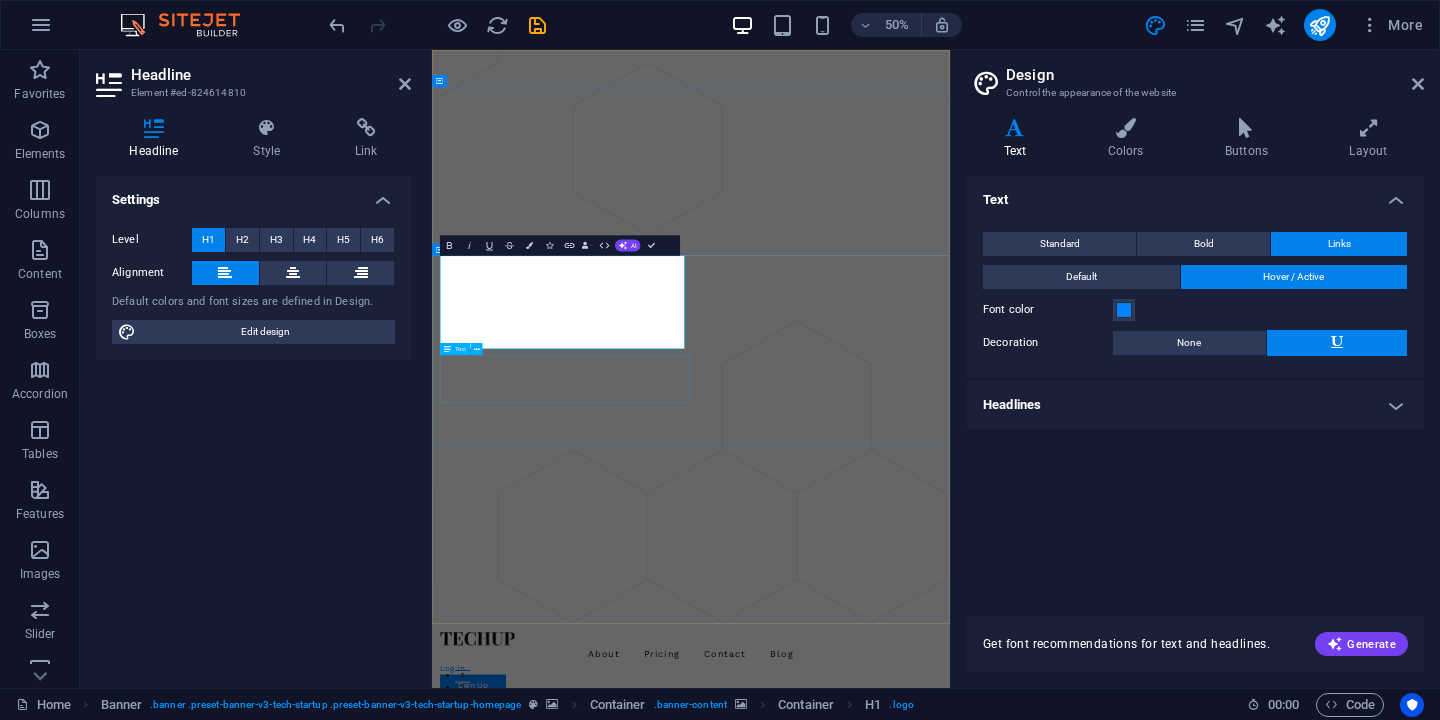 click on "Quia sed quod fuga tempora. Officiis voluptas asperiores numquam. Velit occaecati et et blanditiis ab placeat qui. Caecati et et blanditiis ab placeat qui. Clandit iis ab placeat qui." at bounding box center [950, 2672] 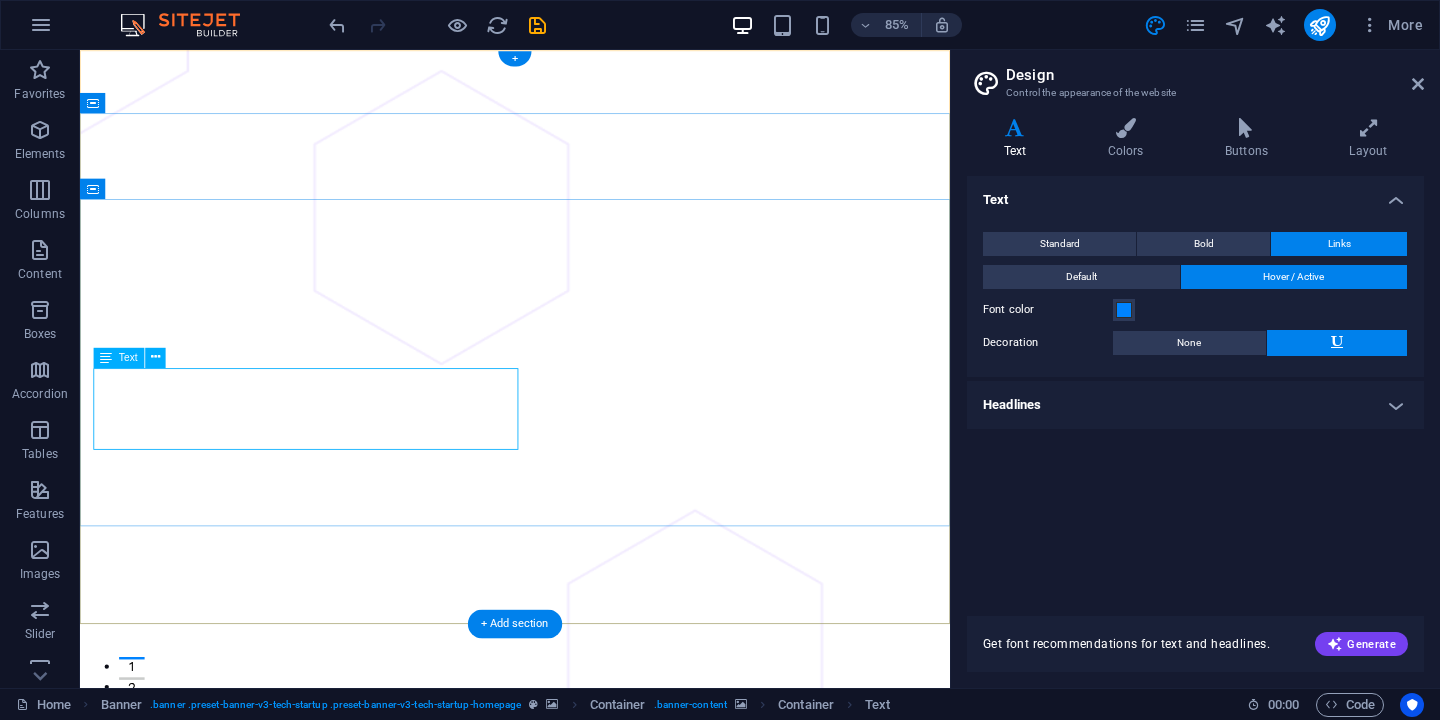 click on "Quia sed quod fuga tempora. Officiis voluptas asperiores numquam. Velit occaecati et et blanditiis ab placeat qui. Caecati et et blanditiis ab placeat qui. Clandit iis ab placeat qui." at bounding box center [592, 2672] 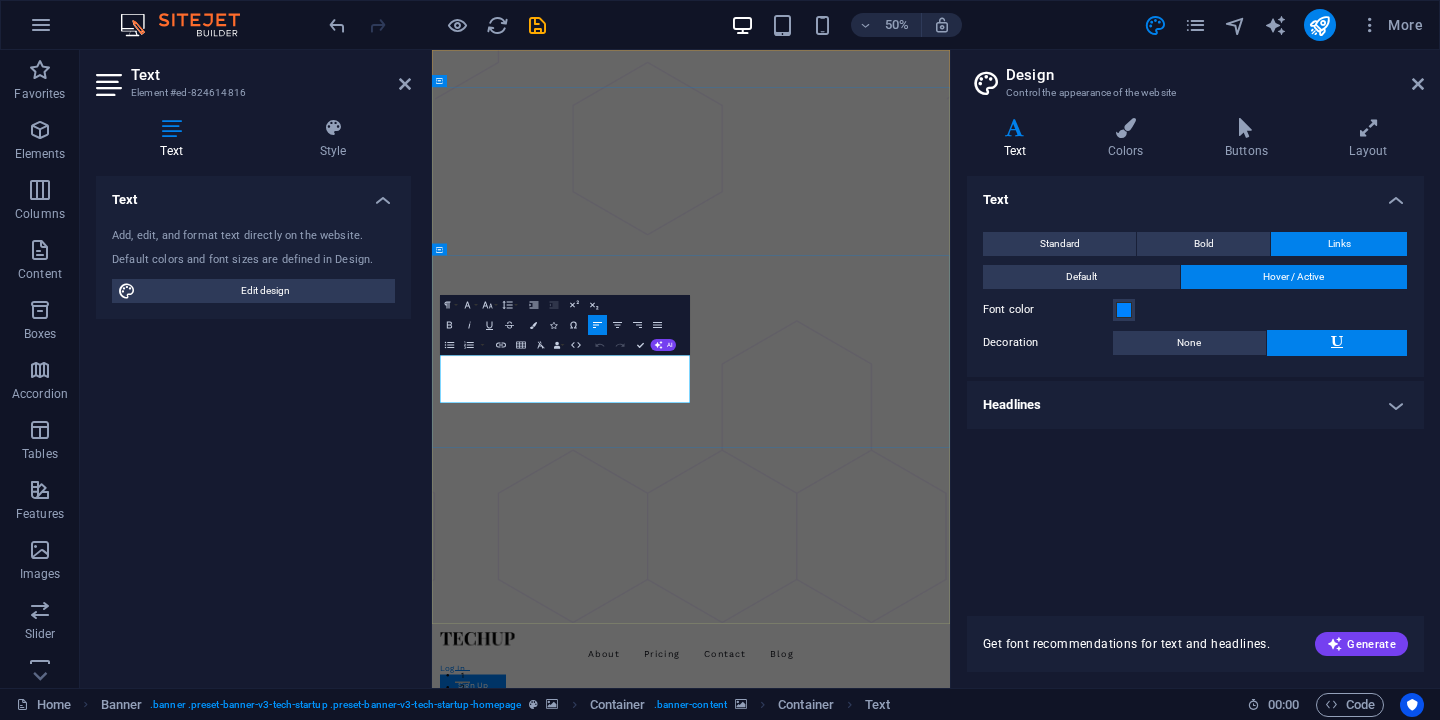 click on "Quia sed quod fuga tempora. Officiis voluptas asperiores numquam. Velit occaecati et et blanditiis ab placeat qui. Caecati et et blanditiis ab placeat qui. Clandit iis ab placeat qui." at bounding box center (950, 2672) 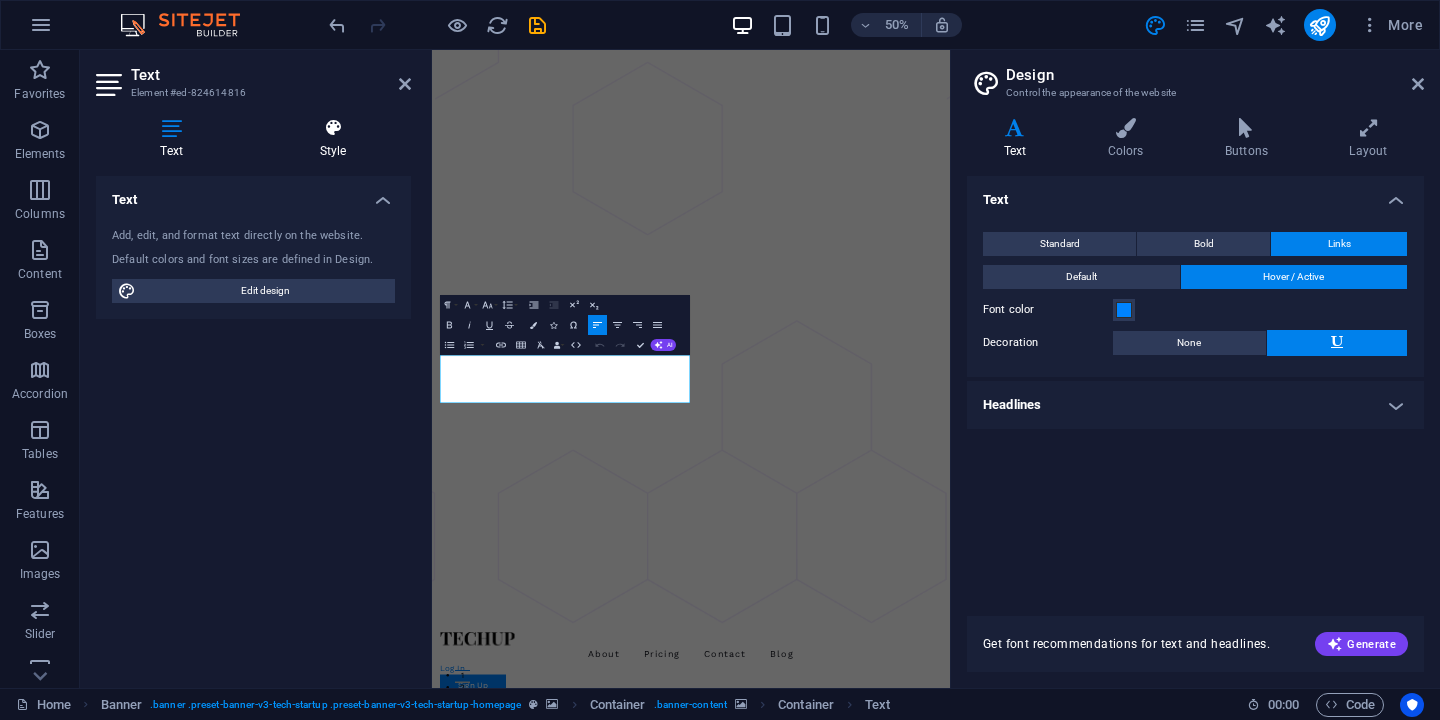 click on "Style" at bounding box center [333, 139] 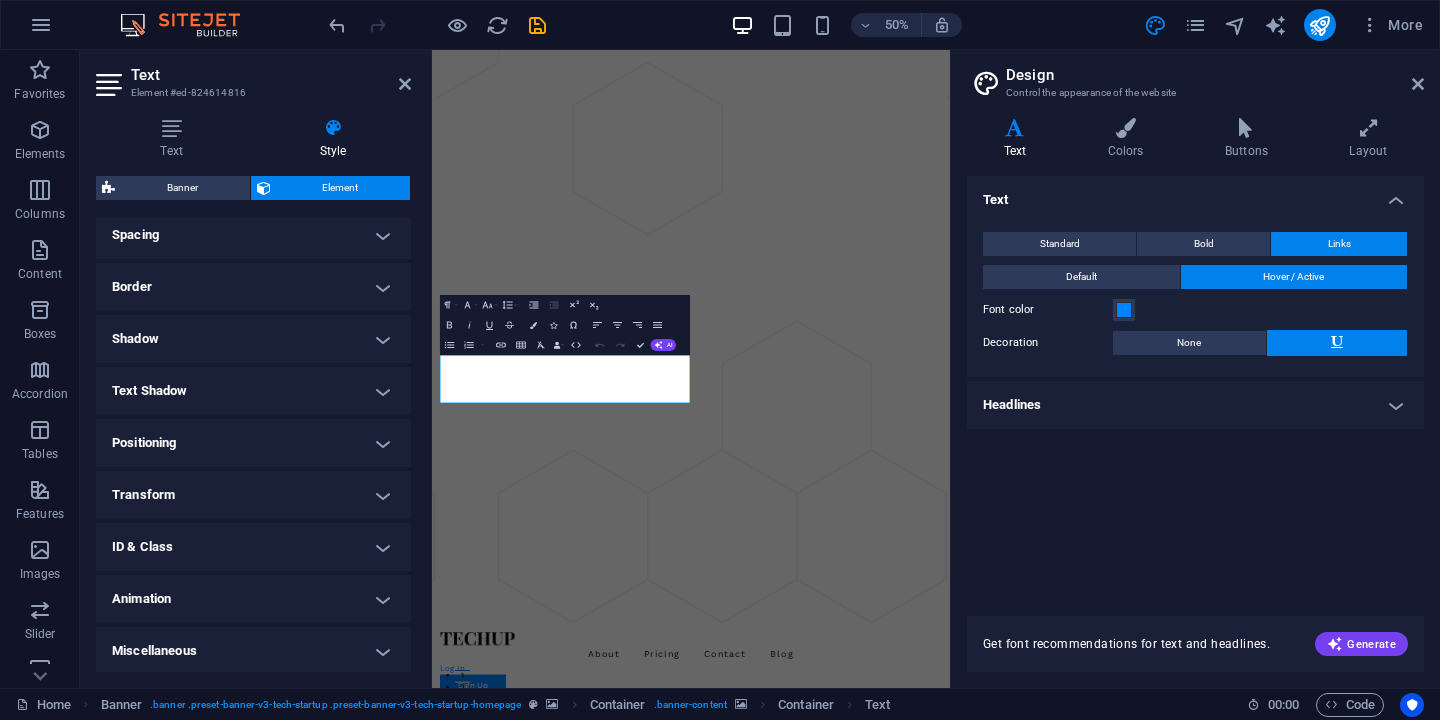 scroll, scrollTop: 390, scrollLeft: 0, axis: vertical 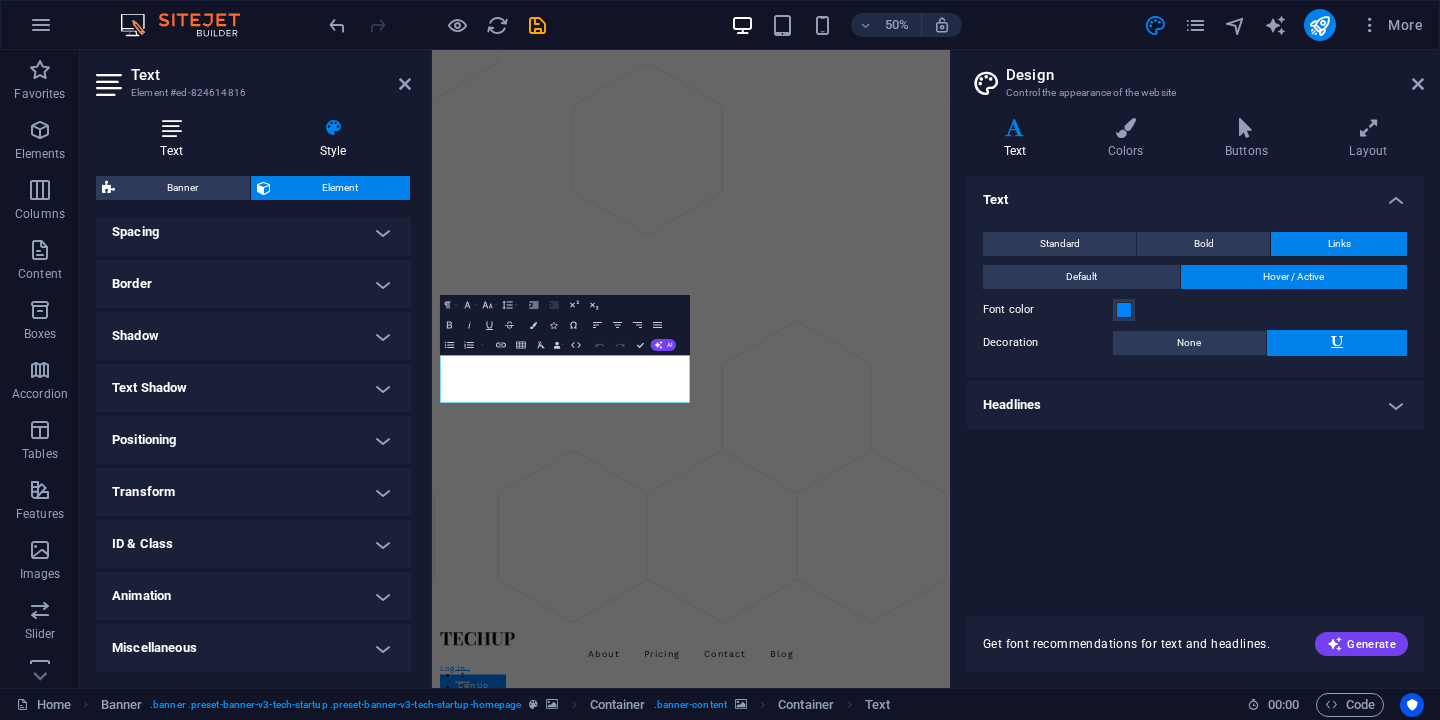 click on "Text" at bounding box center (175, 139) 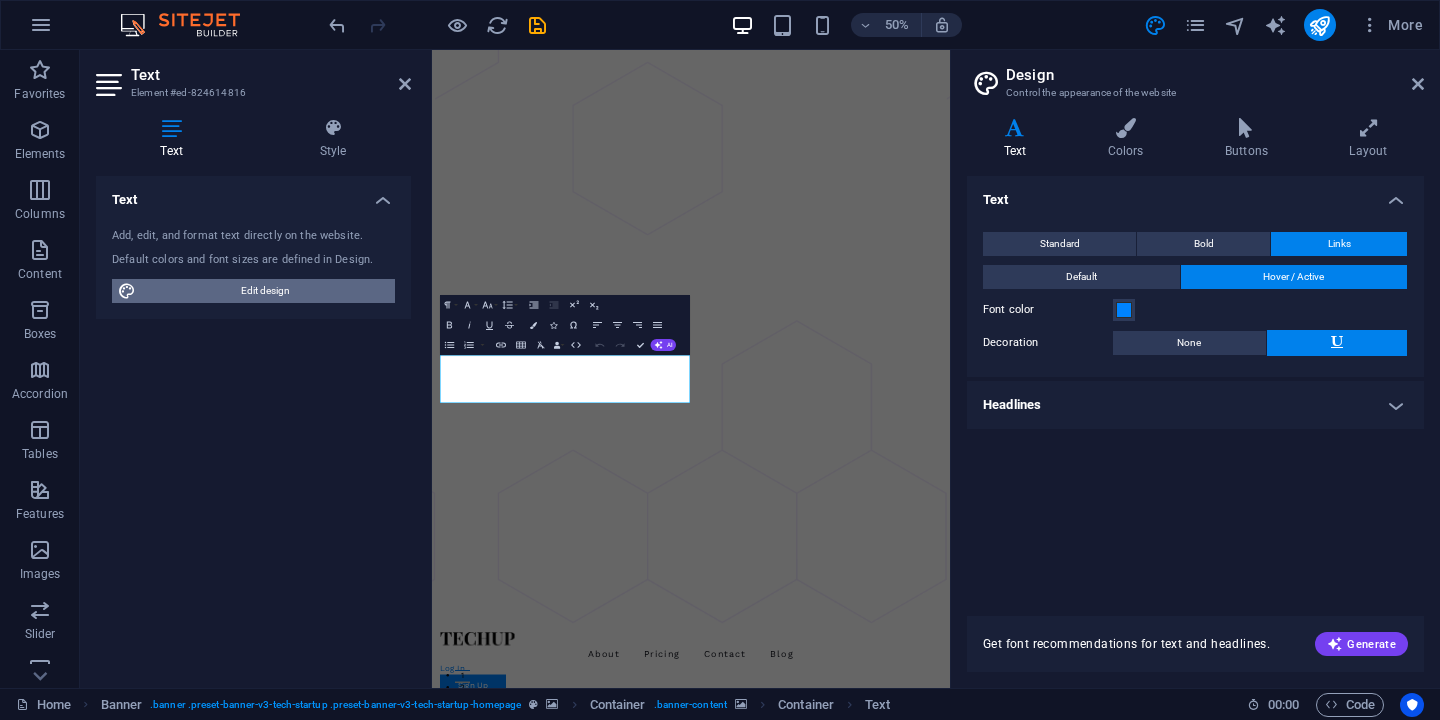 click on "Edit design" at bounding box center (265, 291) 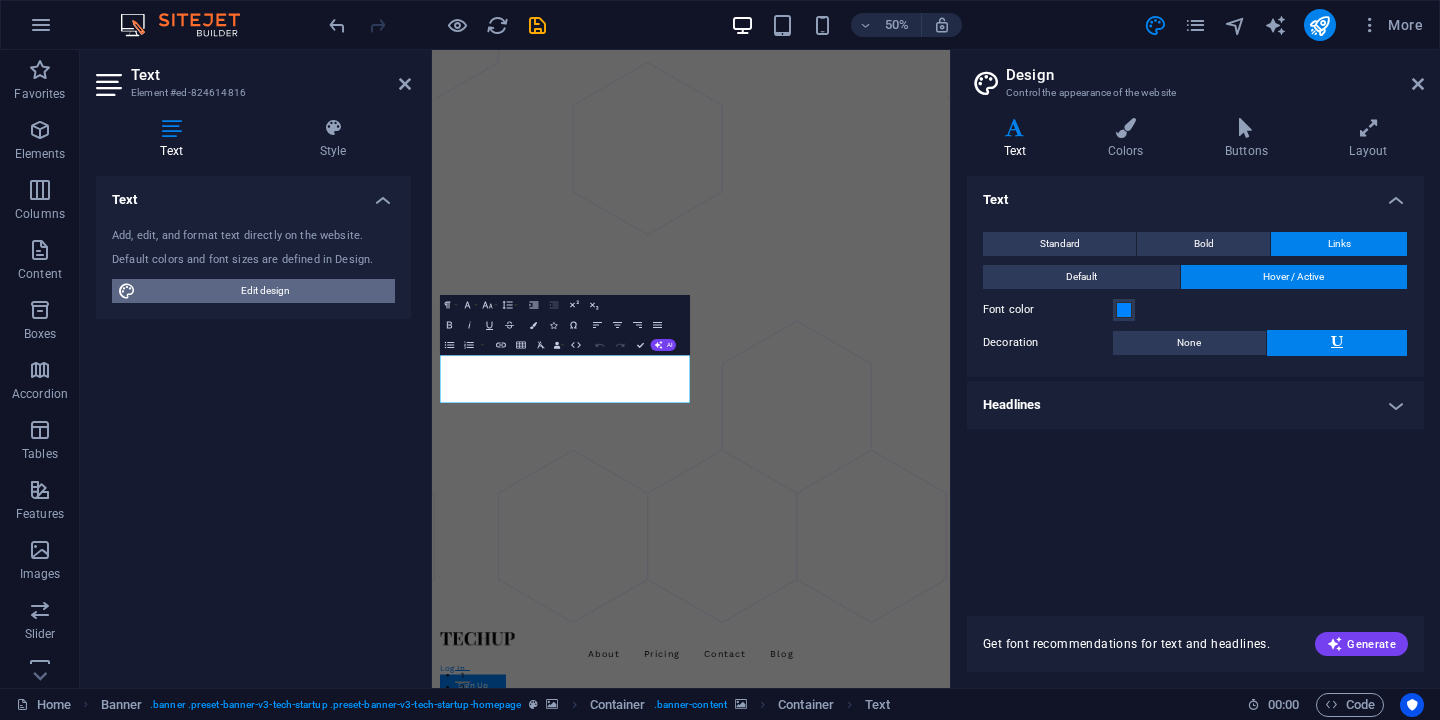 click on "Edit design" at bounding box center [265, 291] 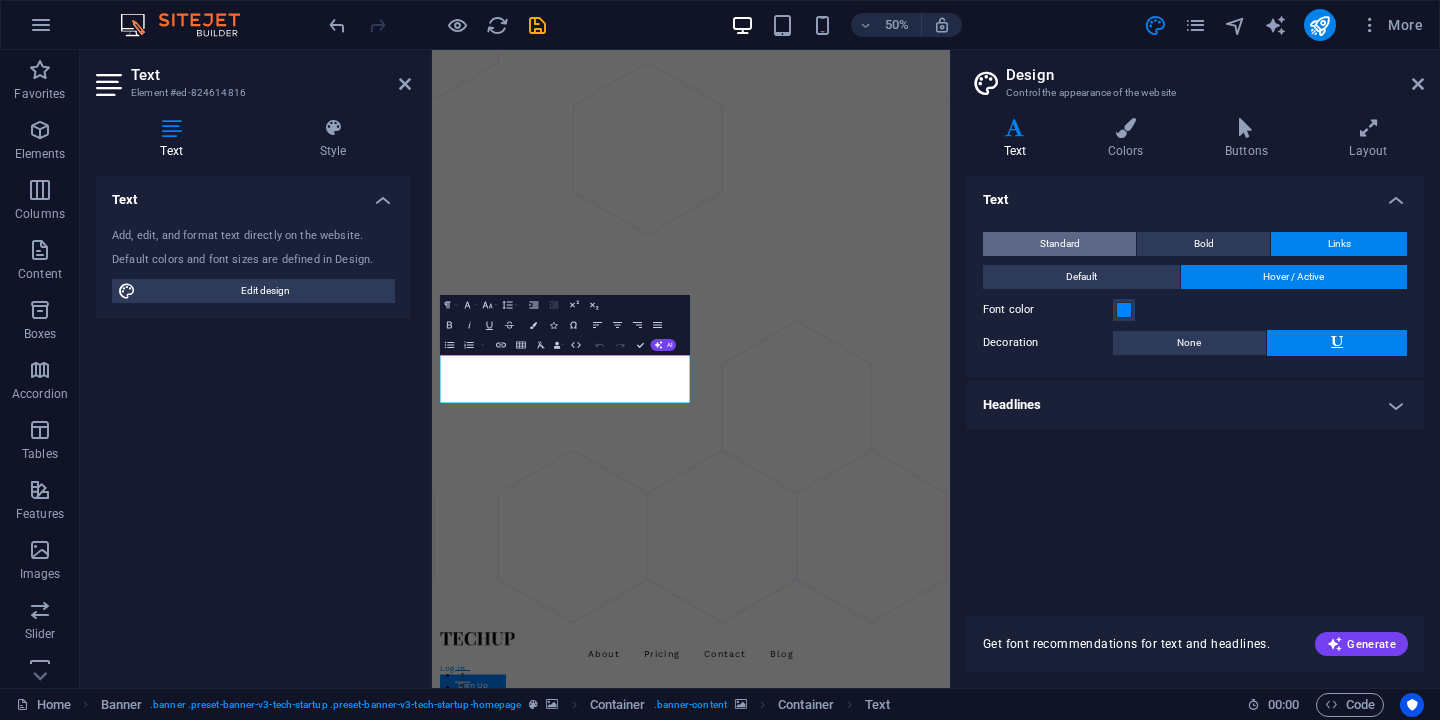 click on "Standard" at bounding box center (1060, 244) 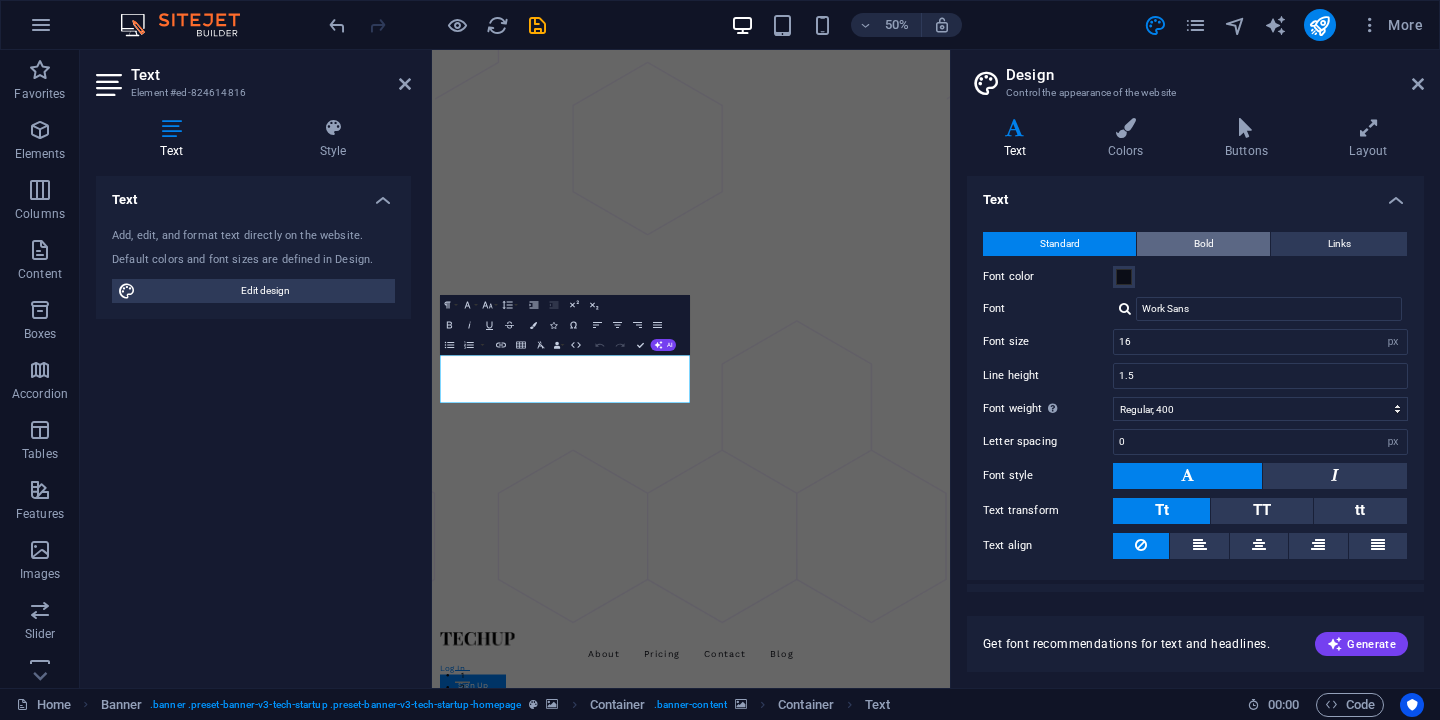 click on "Bold" at bounding box center [1203, 244] 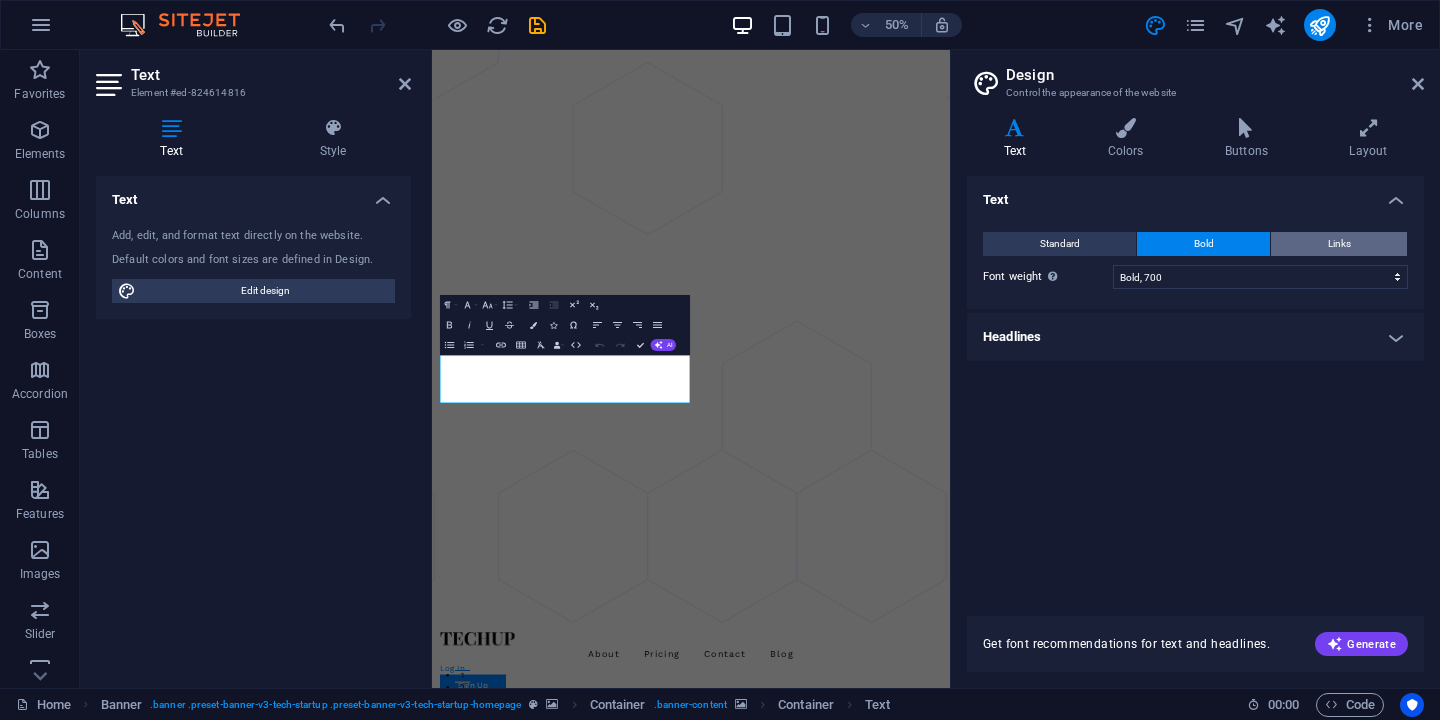 click on "Links" at bounding box center [1339, 244] 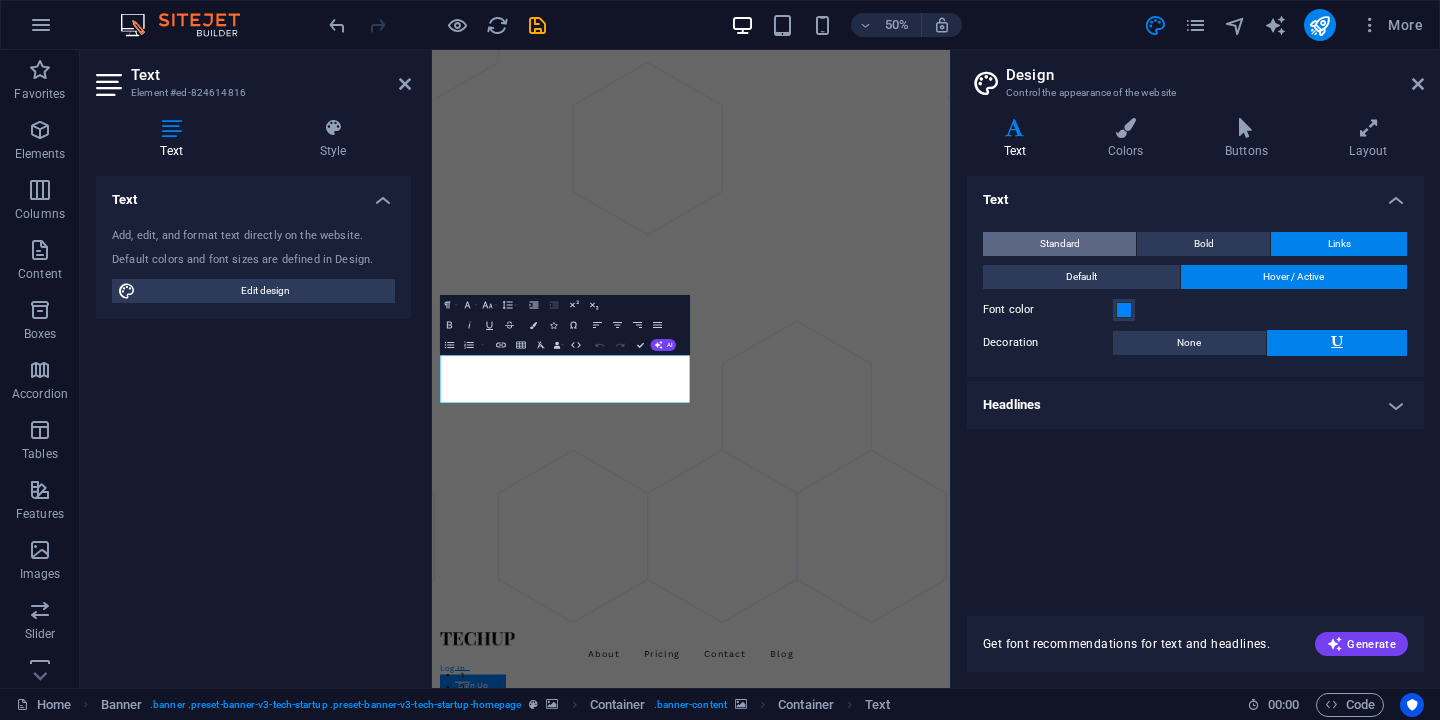 click on "Standard" at bounding box center [1059, 244] 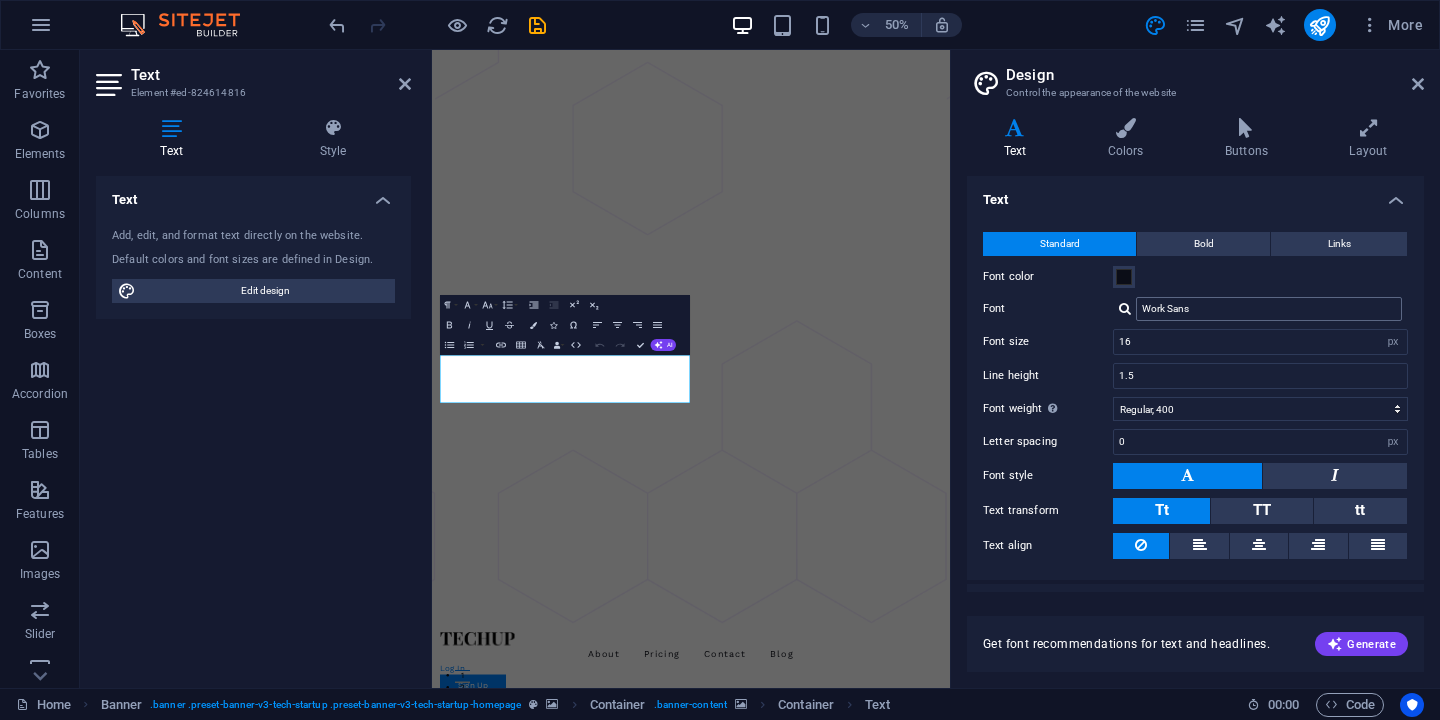 scroll, scrollTop: 38, scrollLeft: 0, axis: vertical 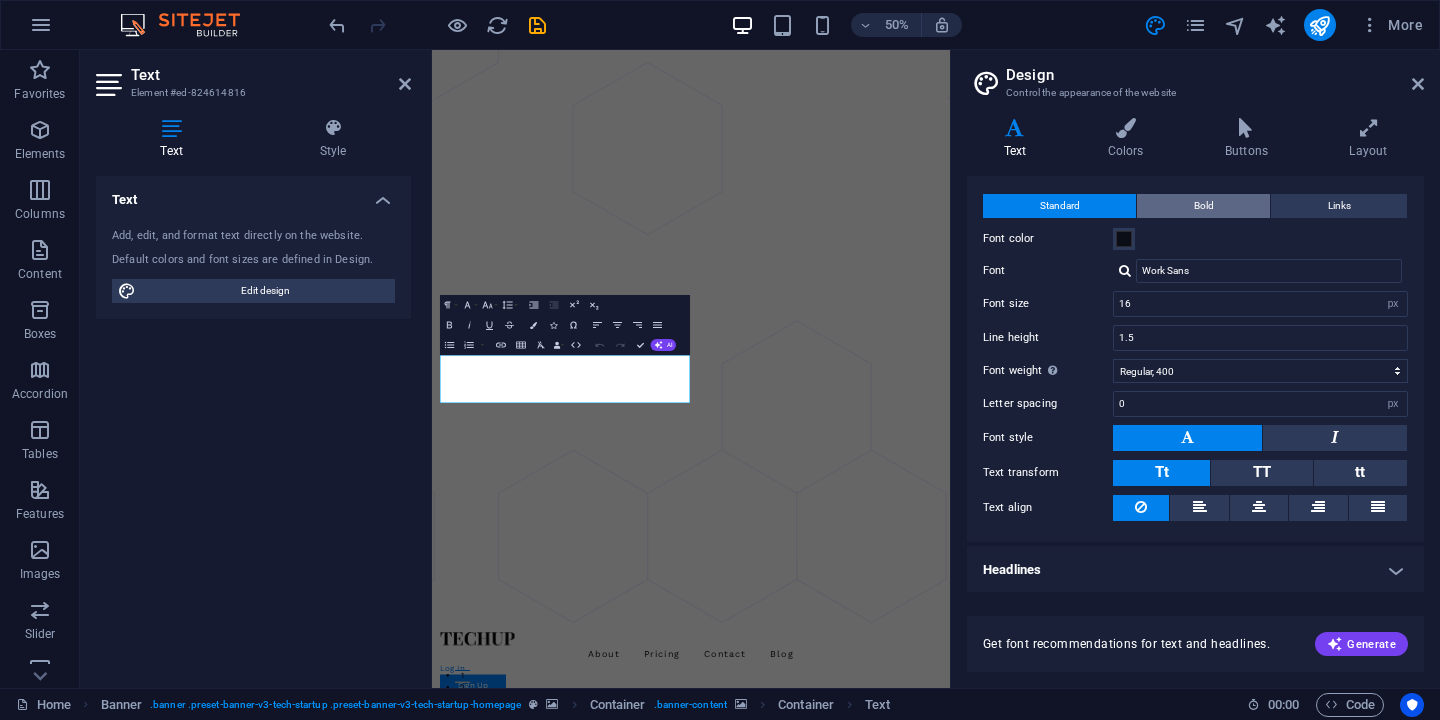 click on "Bold" at bounding box center (1203, 206) 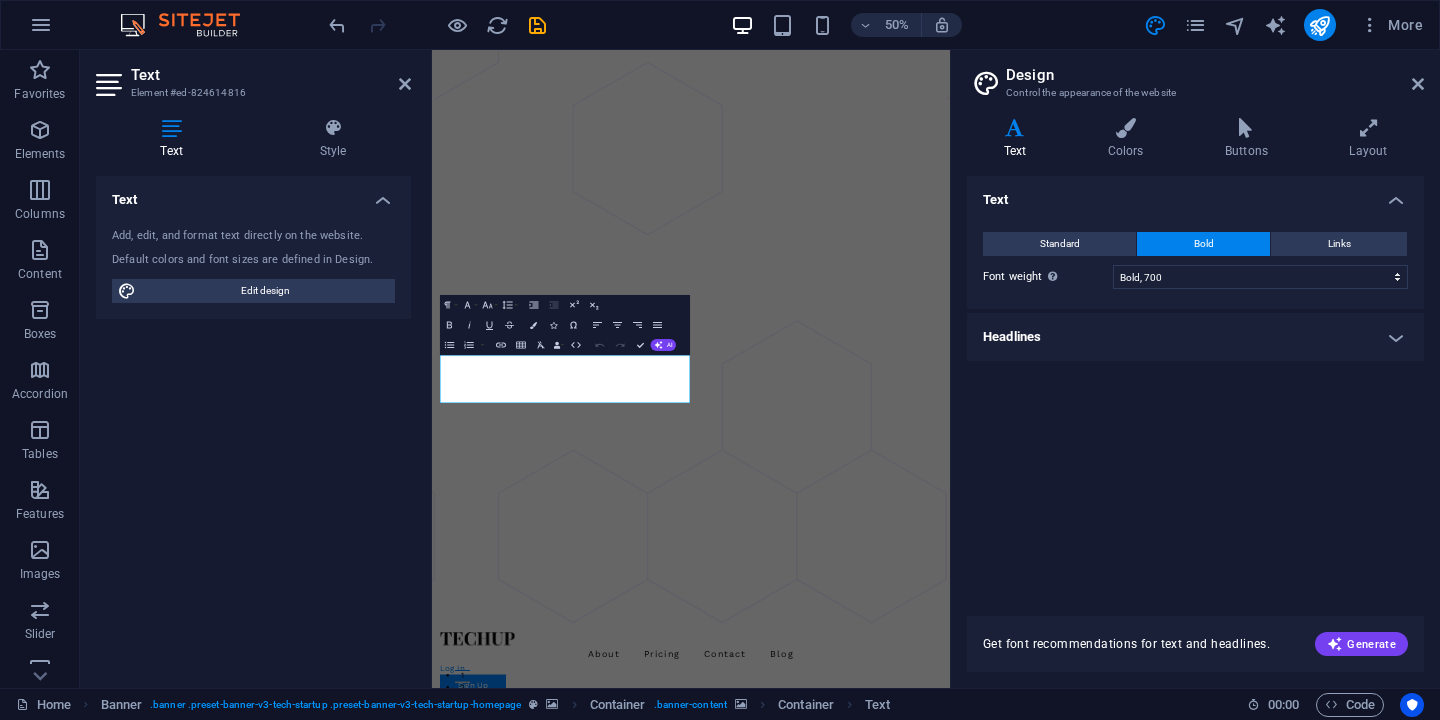scroll, scrollTop: 0, scrollLeft: 0, axis: both 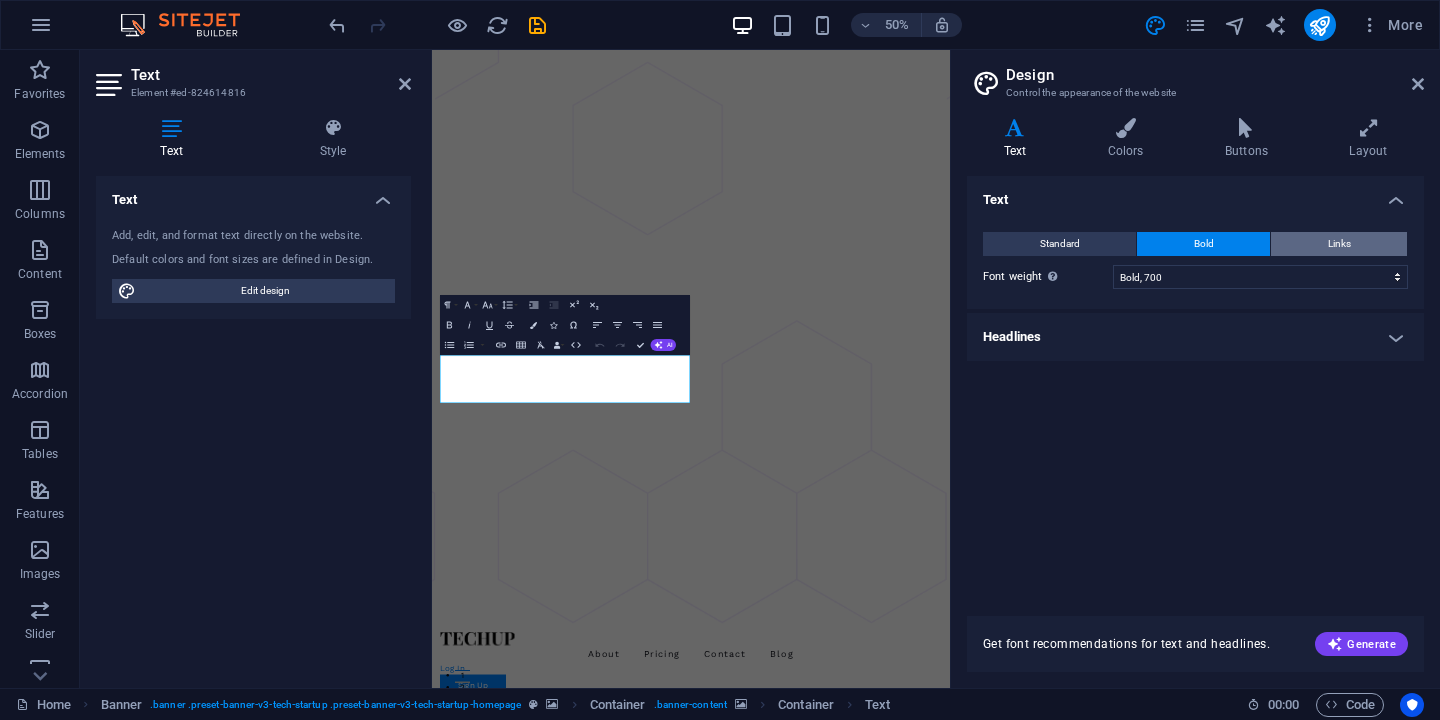 click on "Links" at bounding box center [1339, 244] 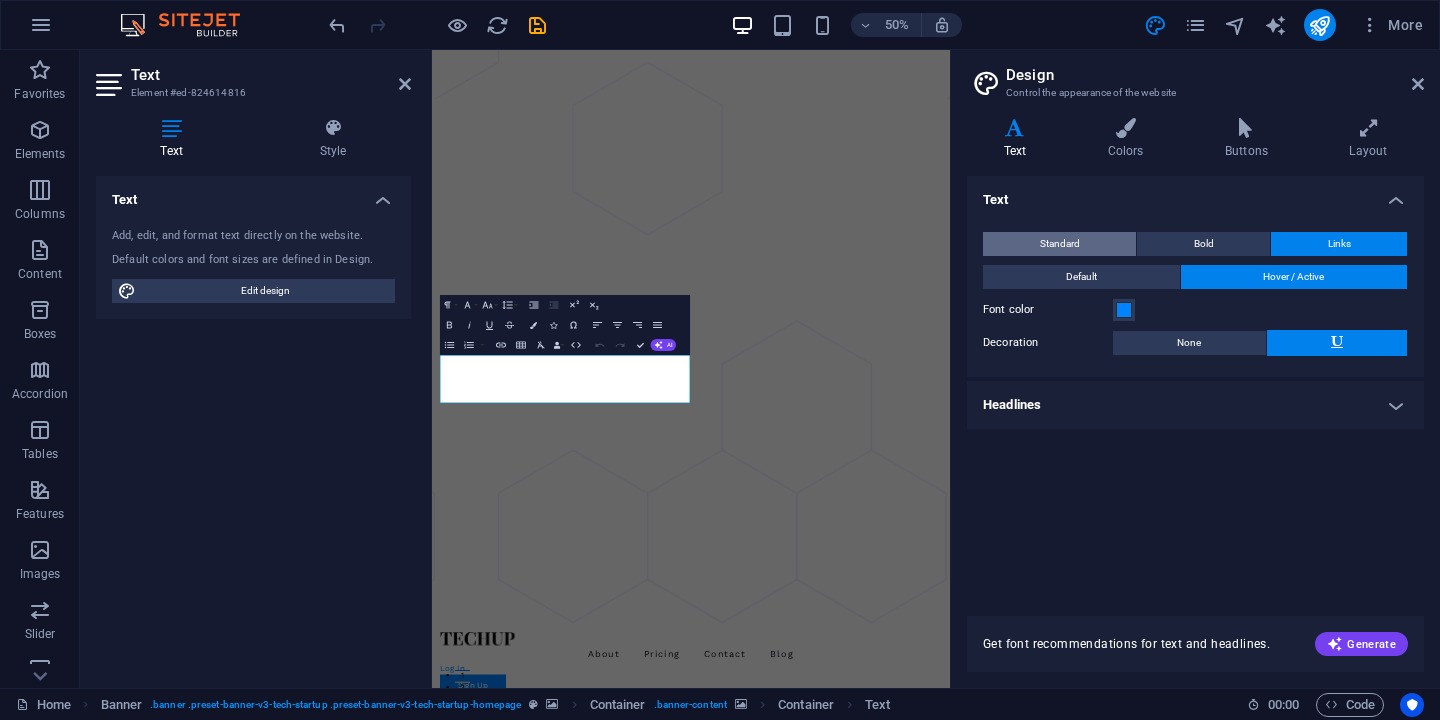 click on "Standard" at bounding box center [1059, 244] 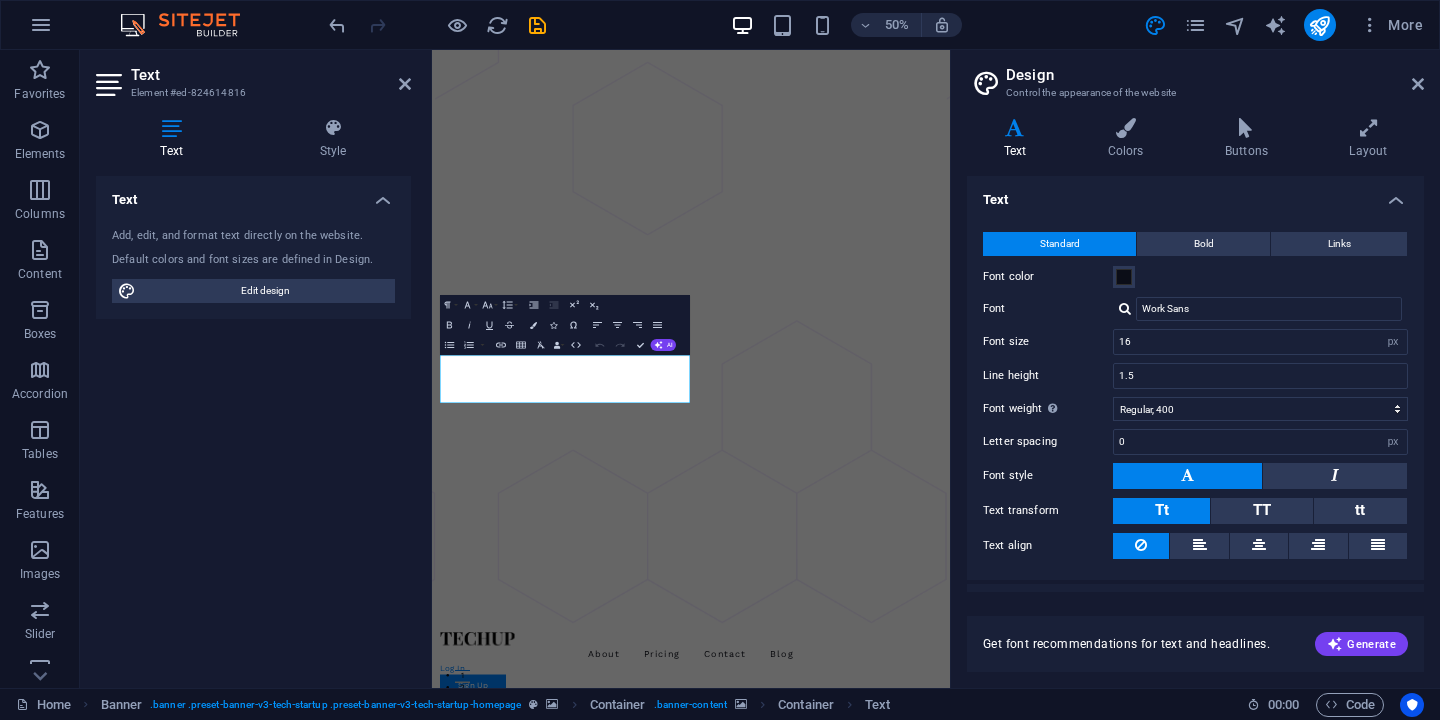 click on "Standard" at bounding box center (1059, 244) 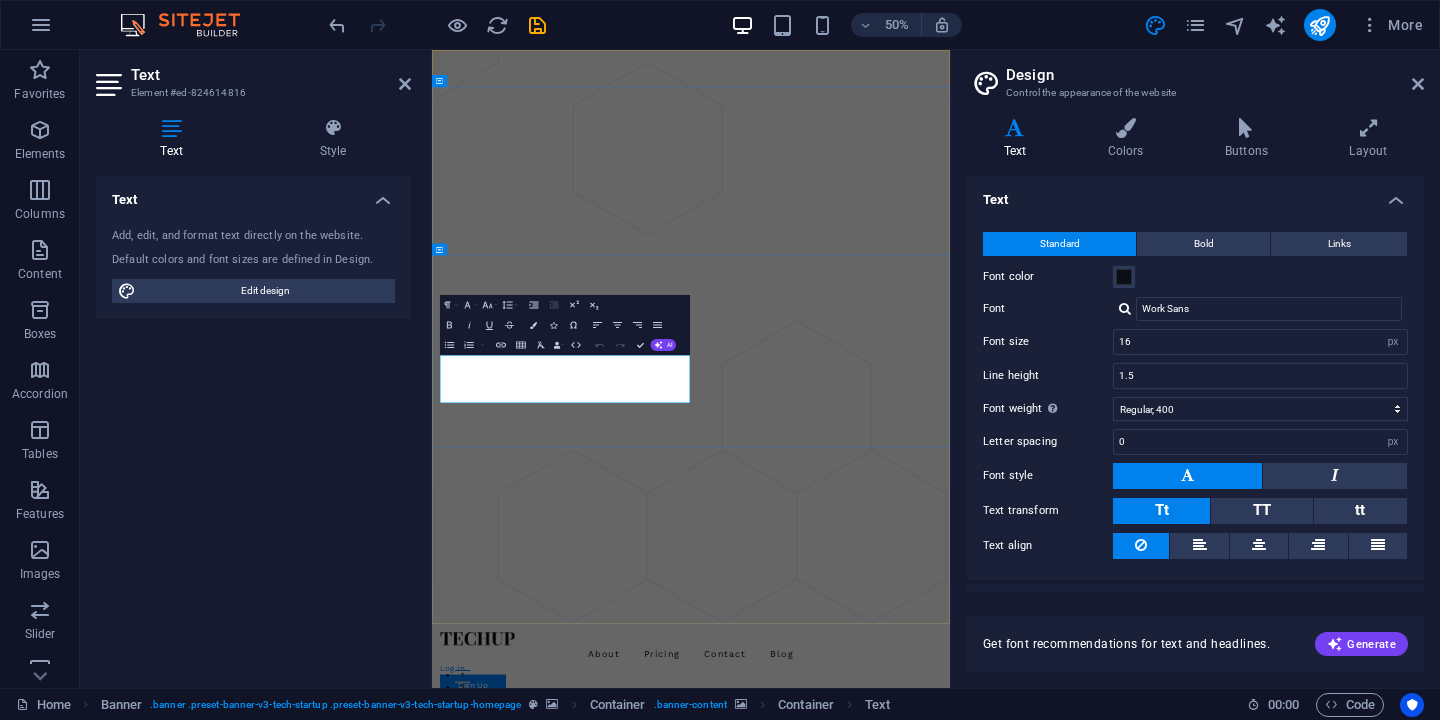 click on "Quia sed quod fuga tempora. Officiis voluptas asperiores numquam. Velit occaecati et et blanditiis ab placeat qui. Caecati et et blanditiis ab placeat qui. Clandit iis ab placeat qui." at bounding box center (950, 2672) 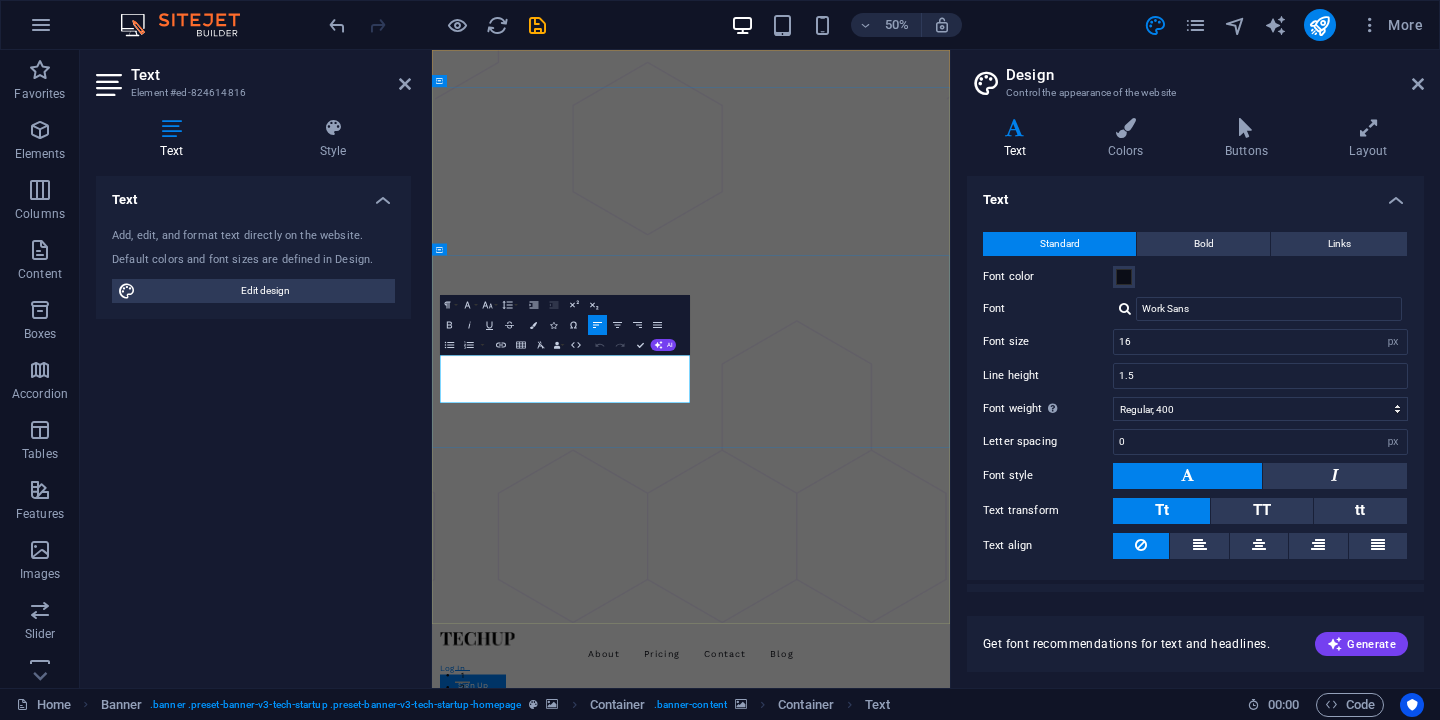 click on "Quia sed quod fuga tempora. Officiis voluptas asperiores numquam. Velit occaecati et et blanditiis ab placeat qui. Caecati et et blanditiis ab placeat qui. Clandit iis ab placeat qui." at bounding box center (950, 2672) 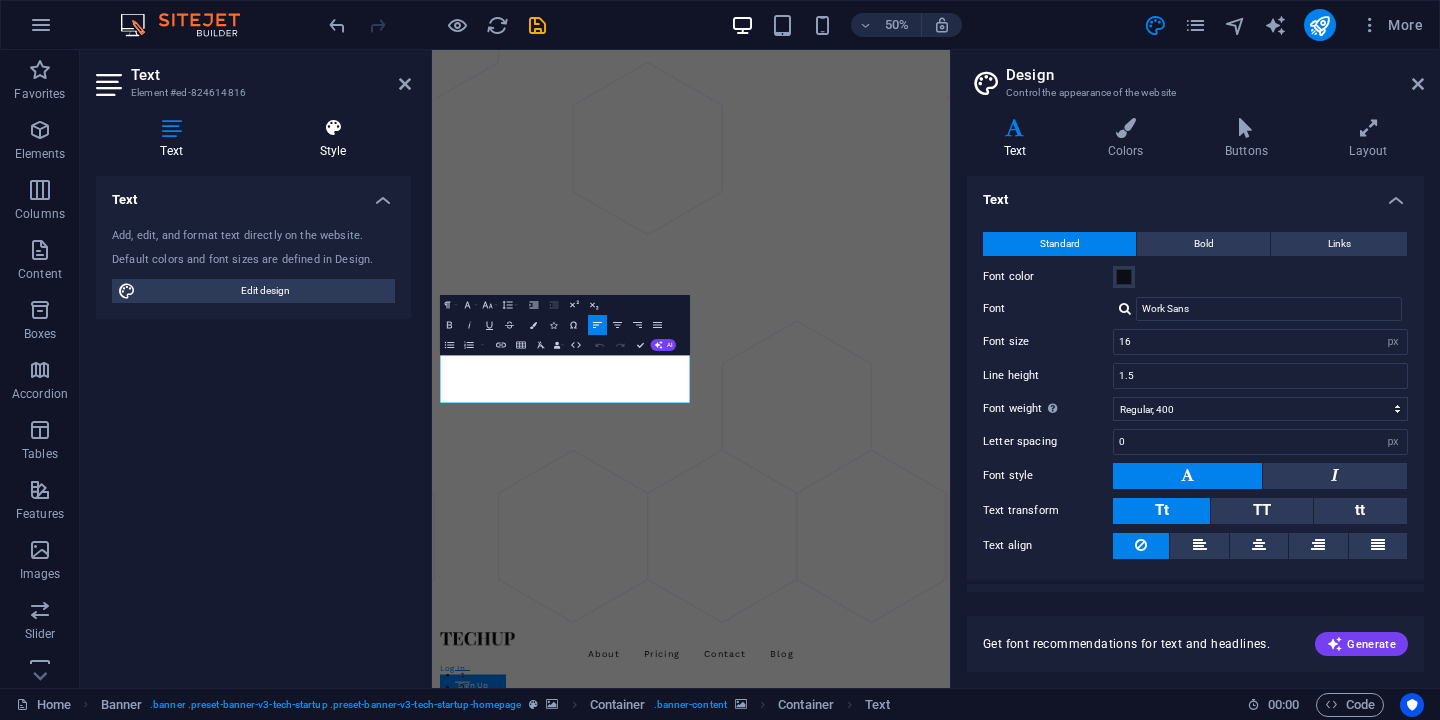 click at bounding box center (333, 128) 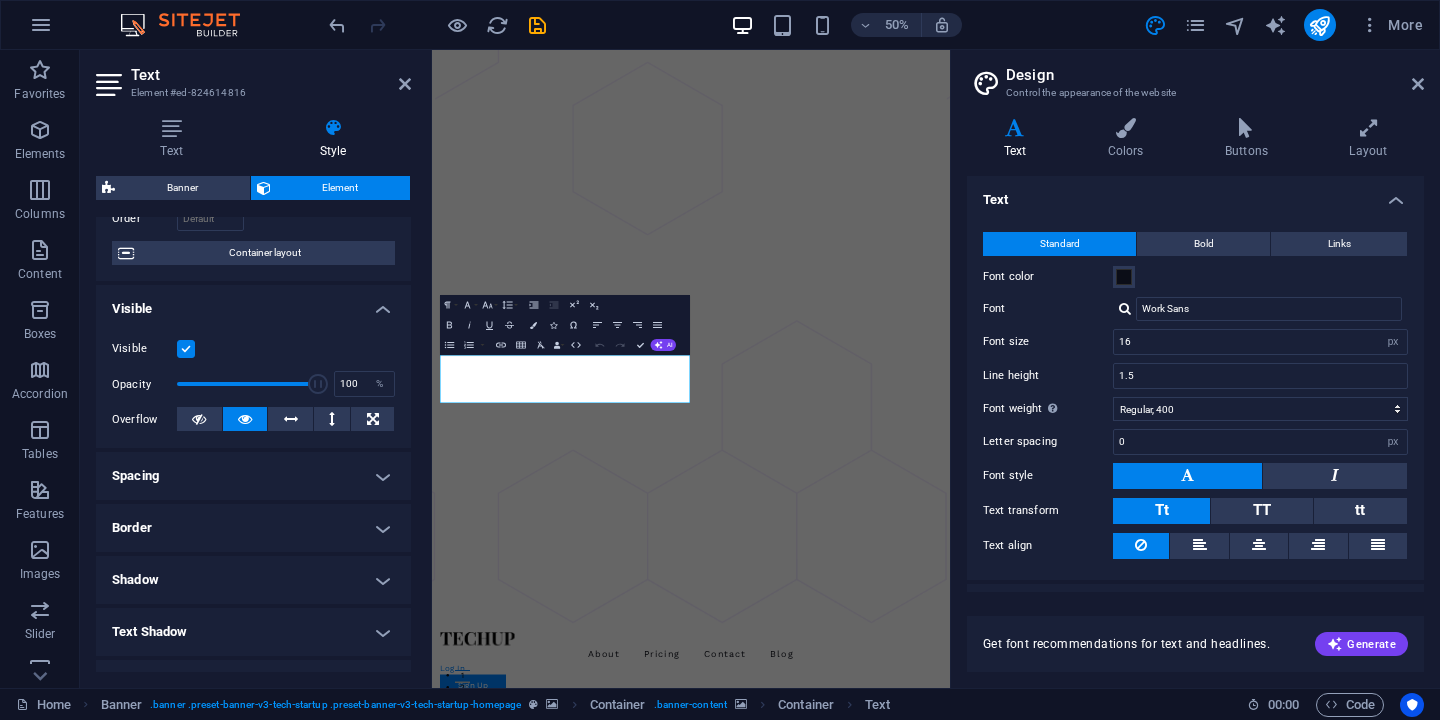 scroll, scrollTop: 0, scrollLeft: 0, axis: both 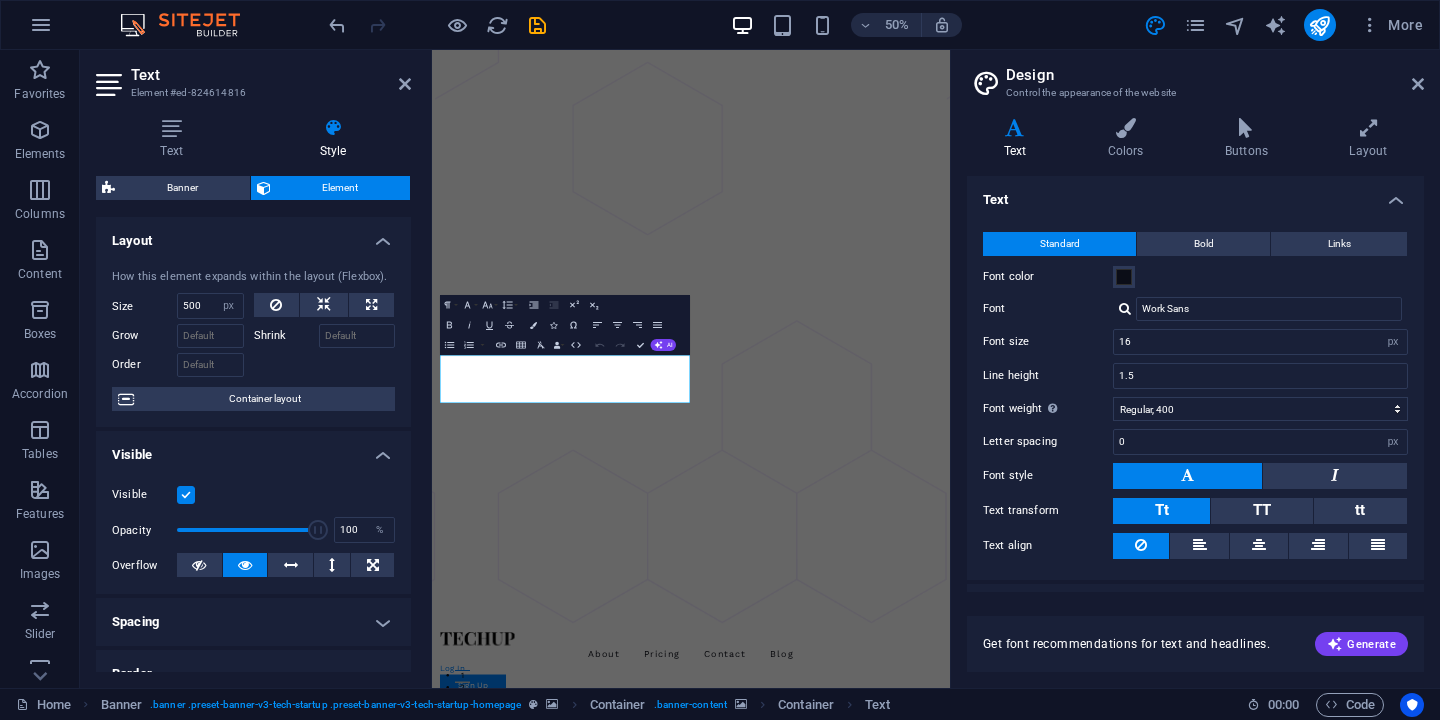 click at bounding box center (950, 1894) 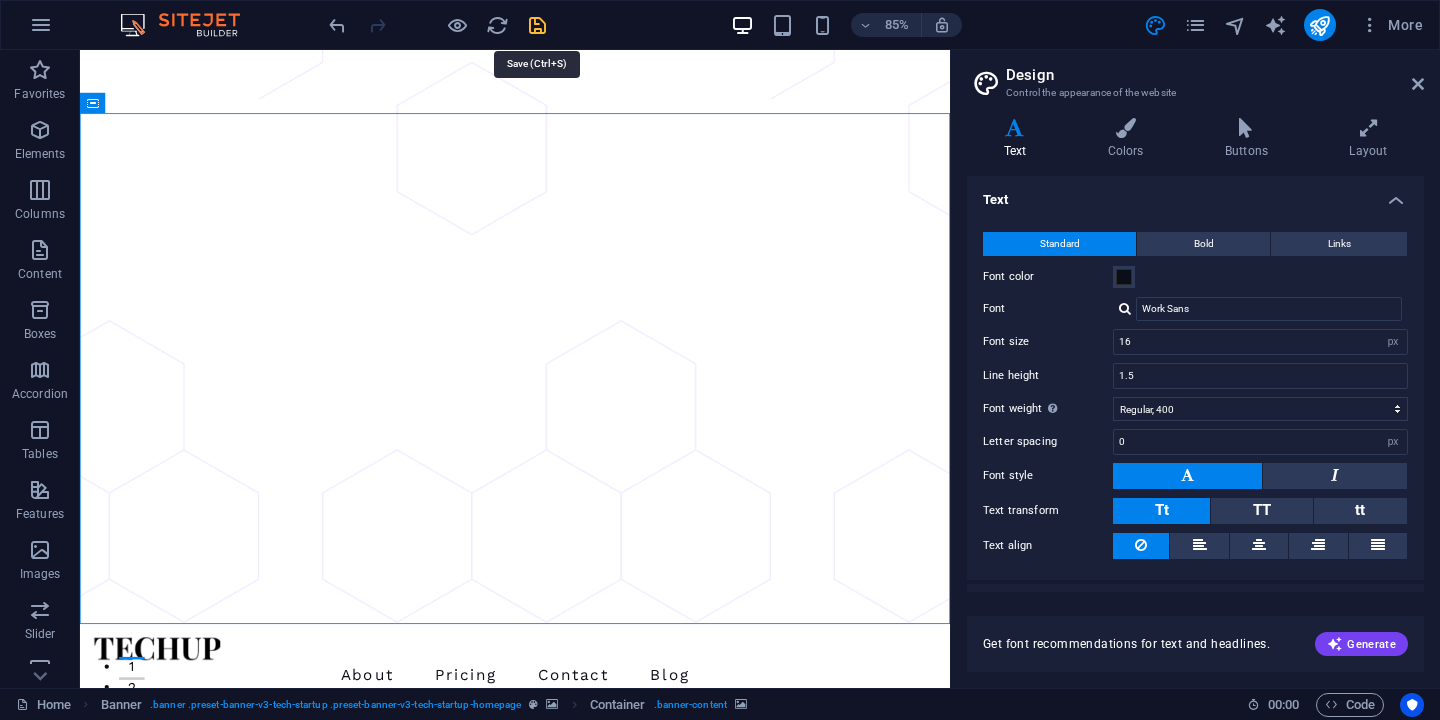 click at bounding box center [537, 25] 